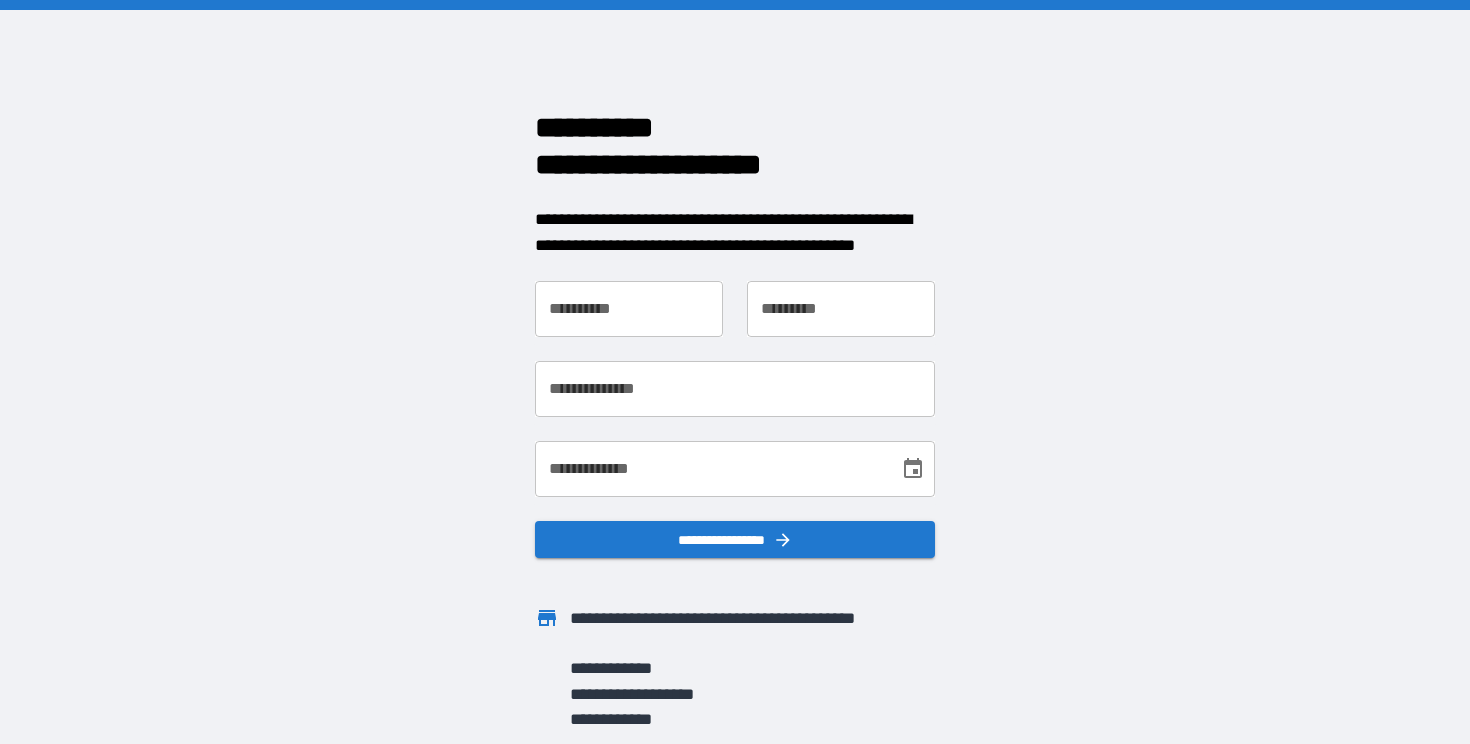 scroll, scrollTop: 0, scrollLeft: 0, axis: both 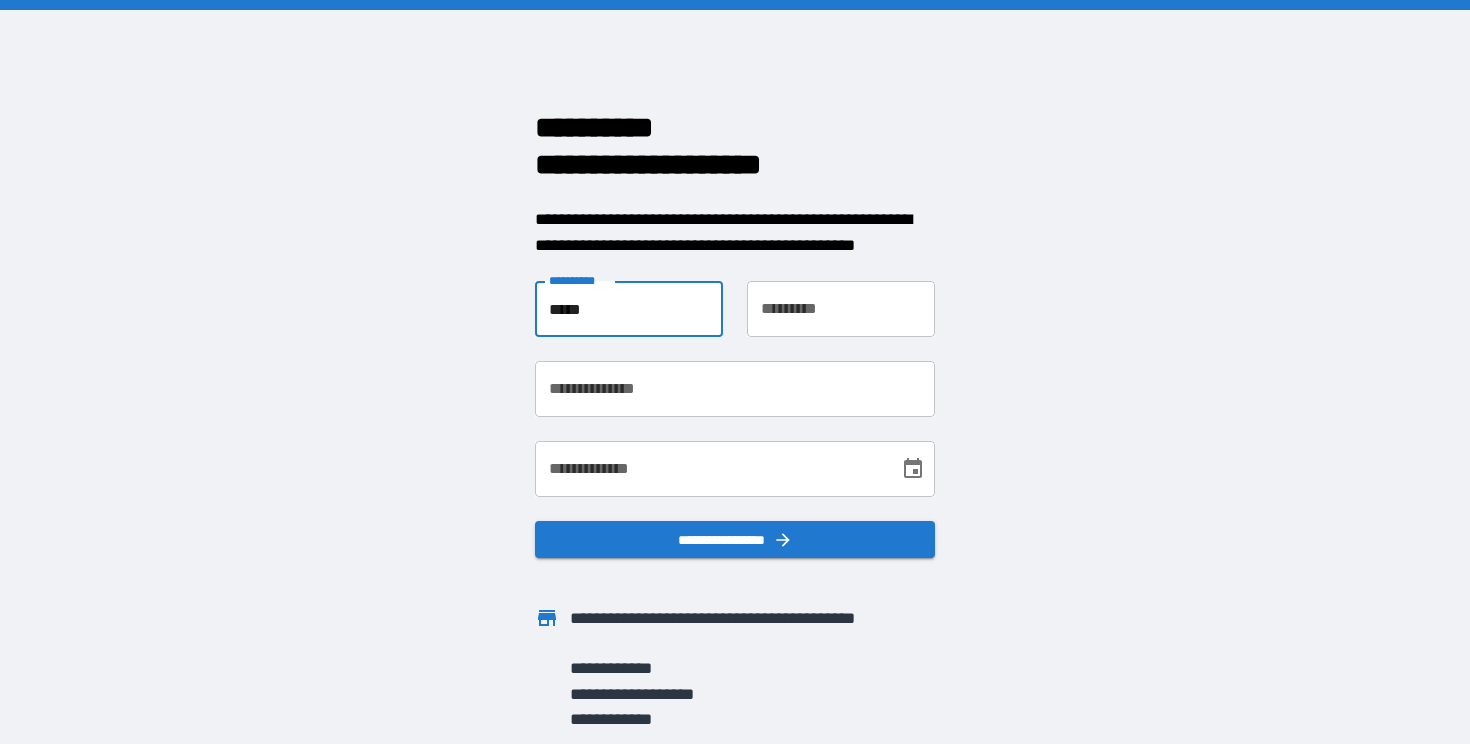 type on "*****" 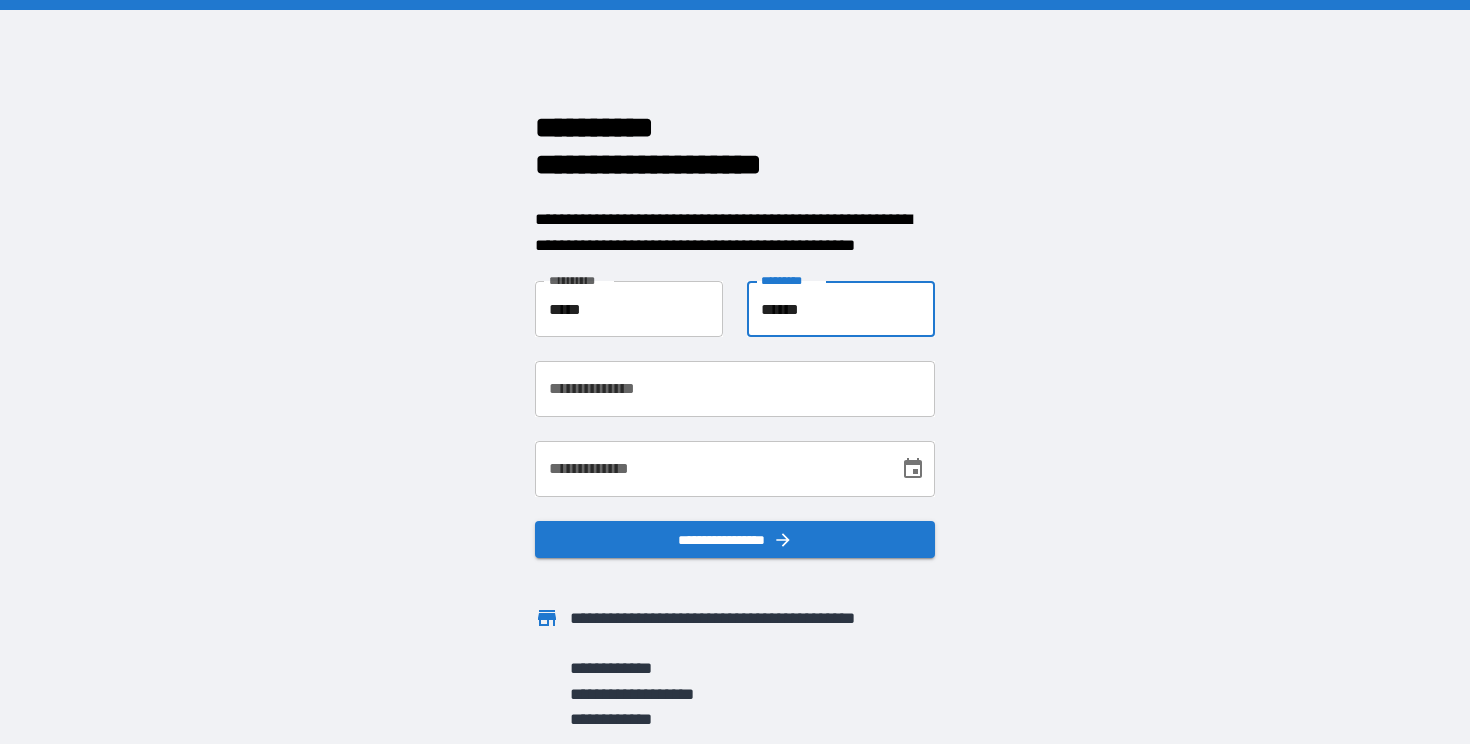 type on "******" 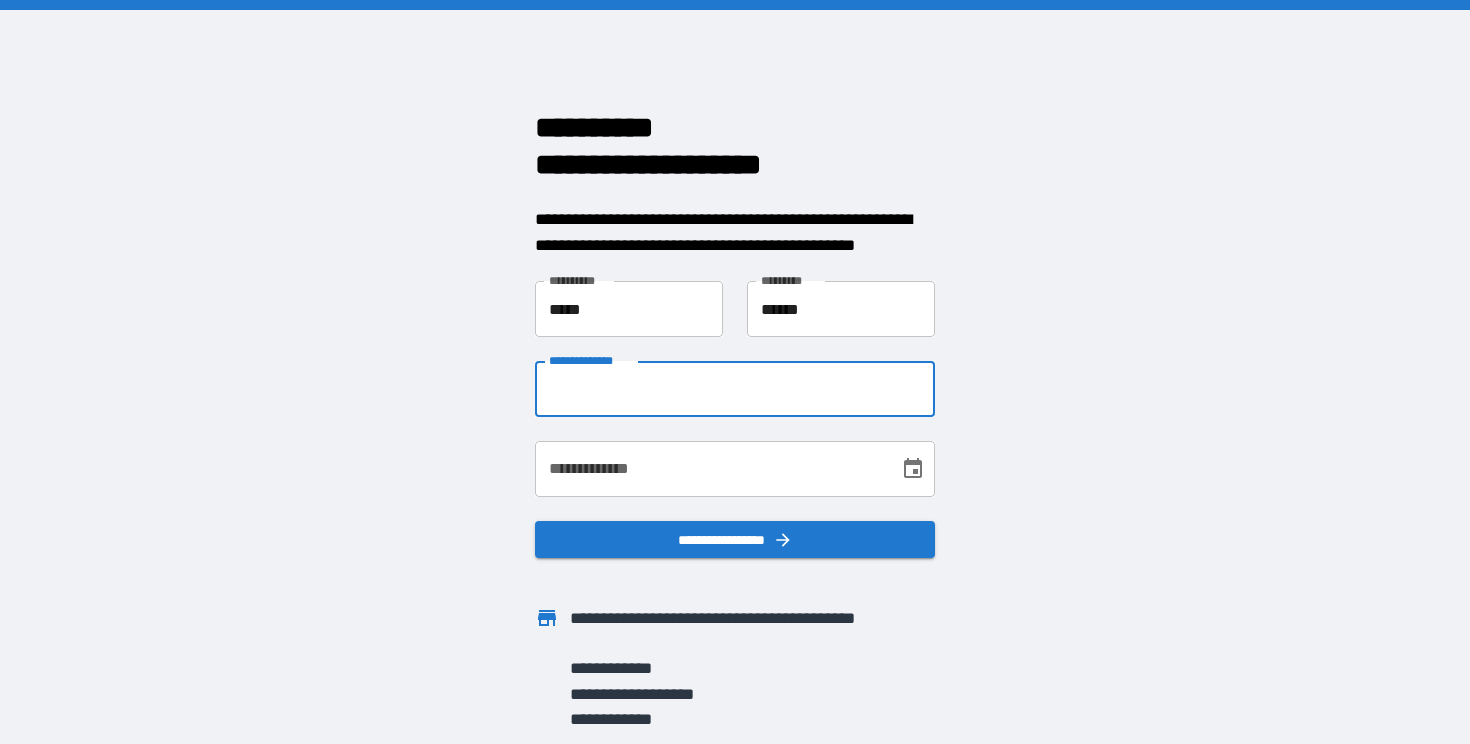 type on "**********" 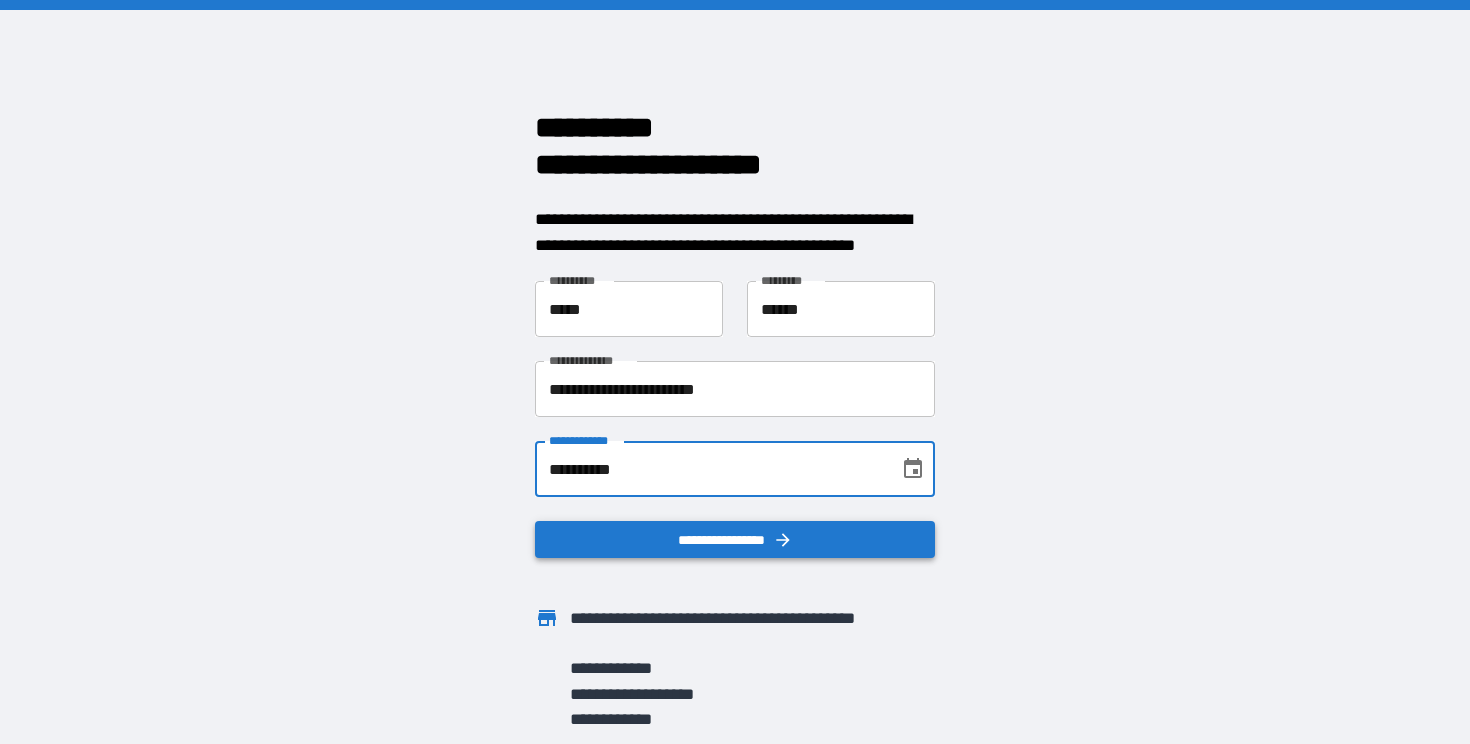type on "**********" 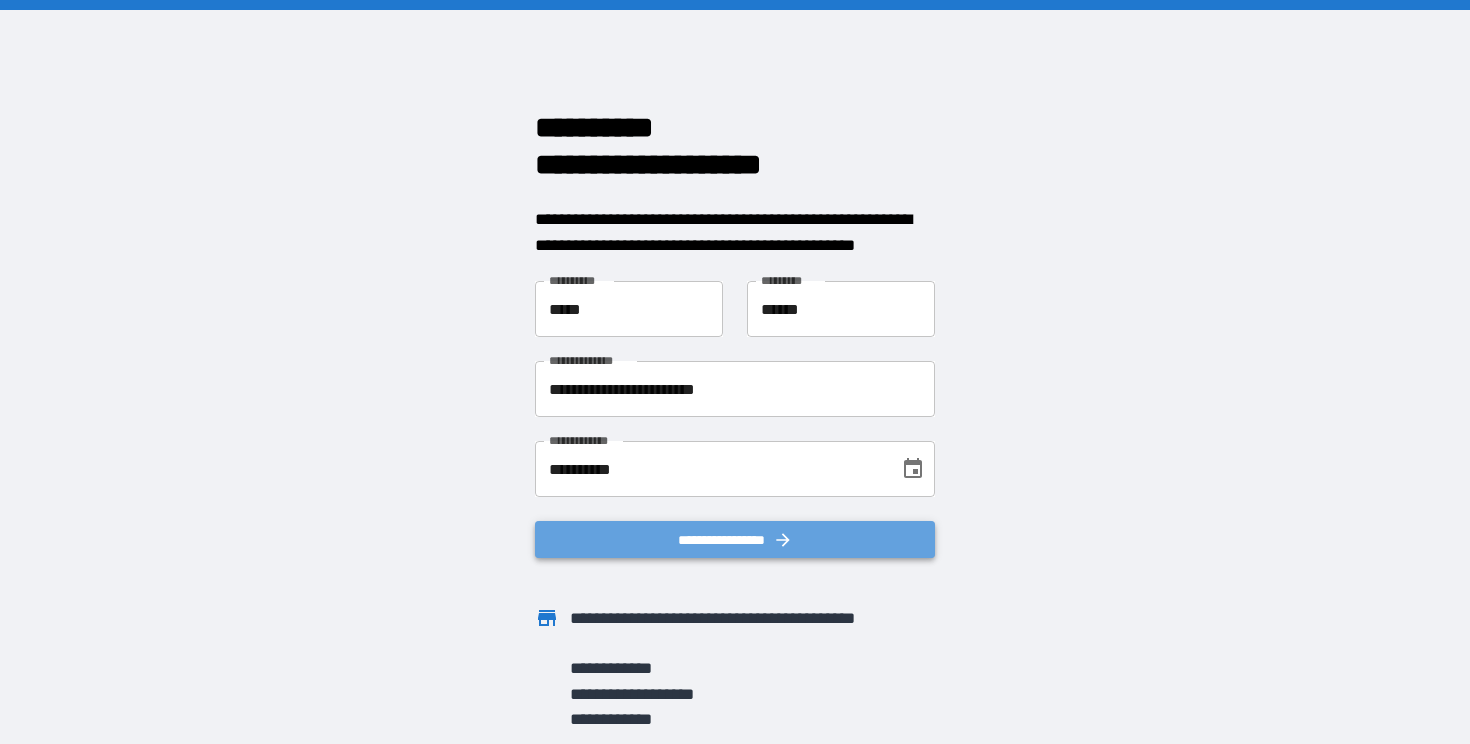 click on "**********" at bounding box center (735, 539) 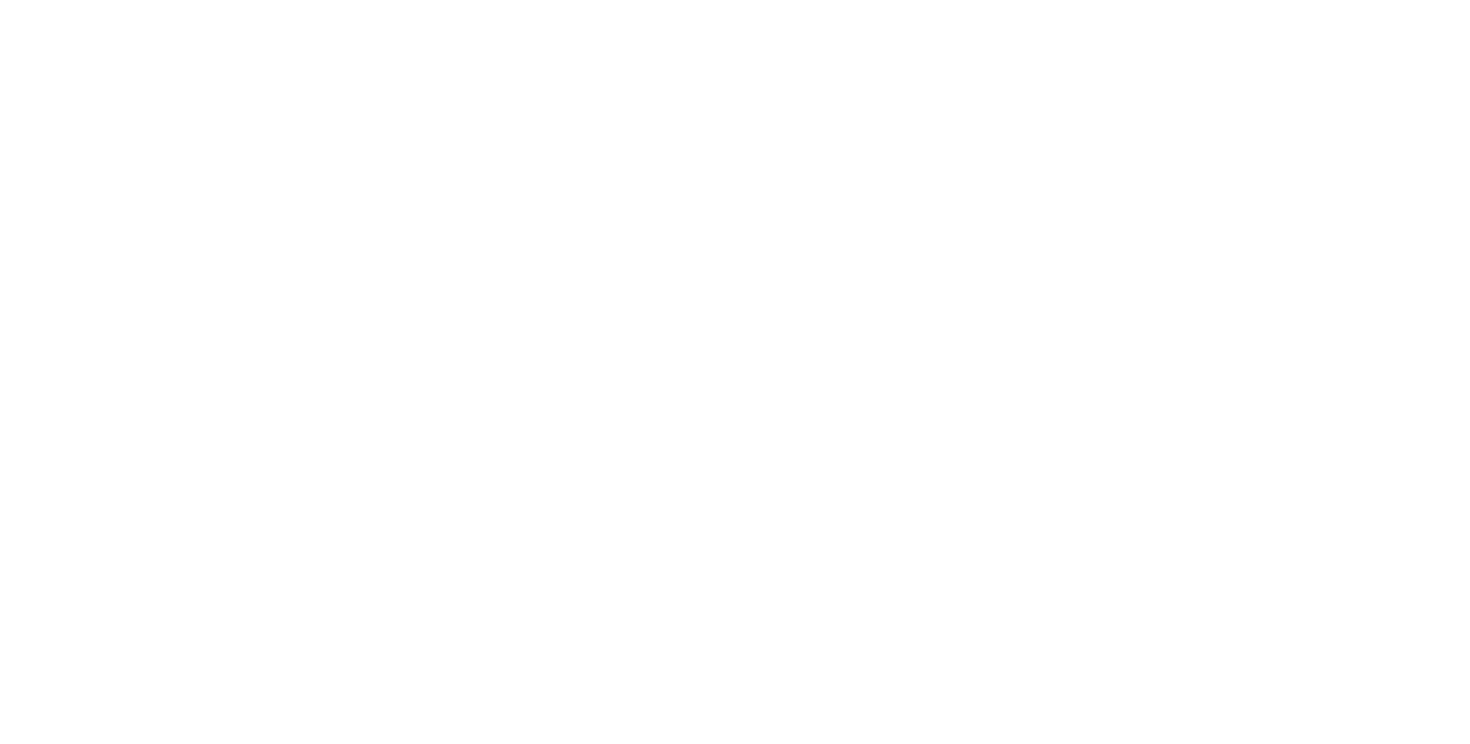 scroll, scrollTop: 0, scrollLeft: 0, axis: both 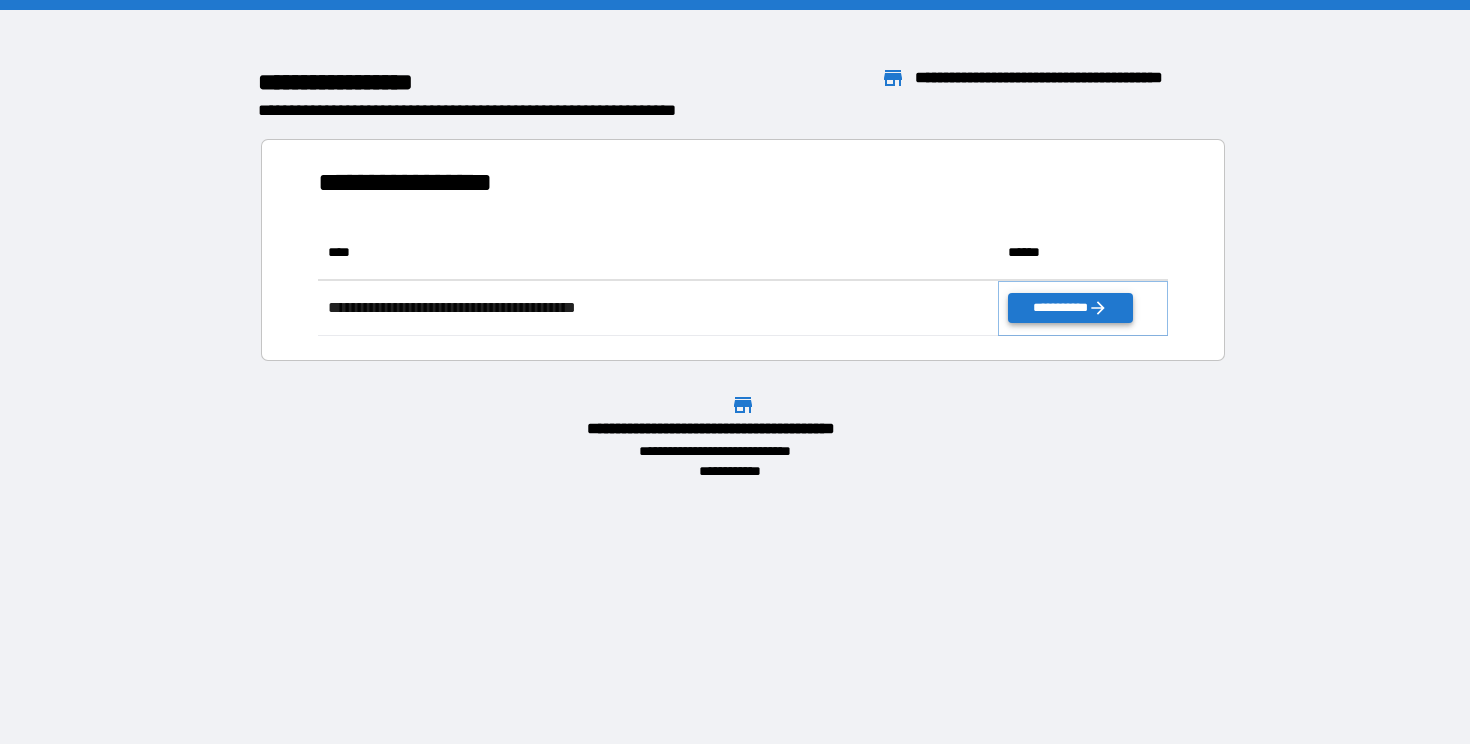 click on "**********" at bounding box center [1070, 308] 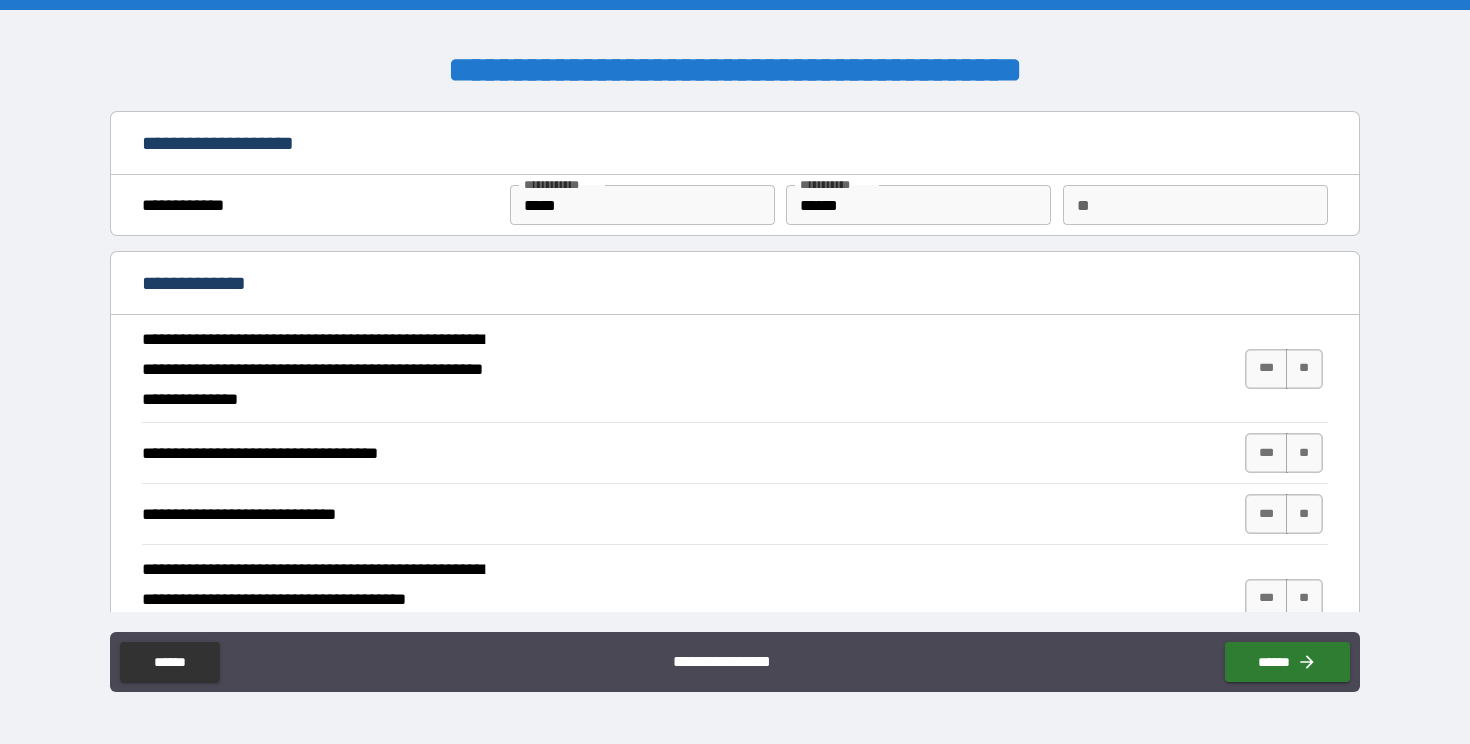 type on "*" 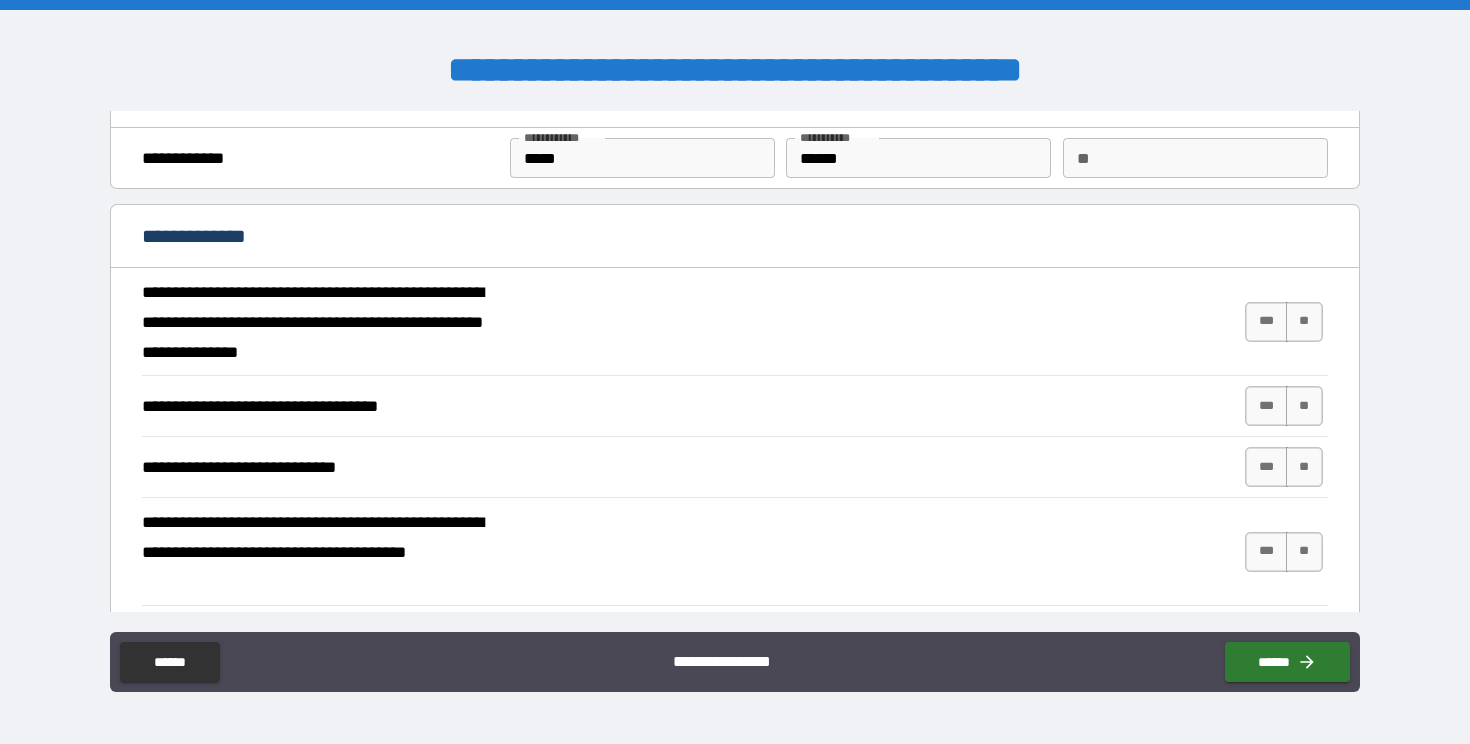 scroll, scrollTop: 53, scrollLeft: 0, axis: vertical 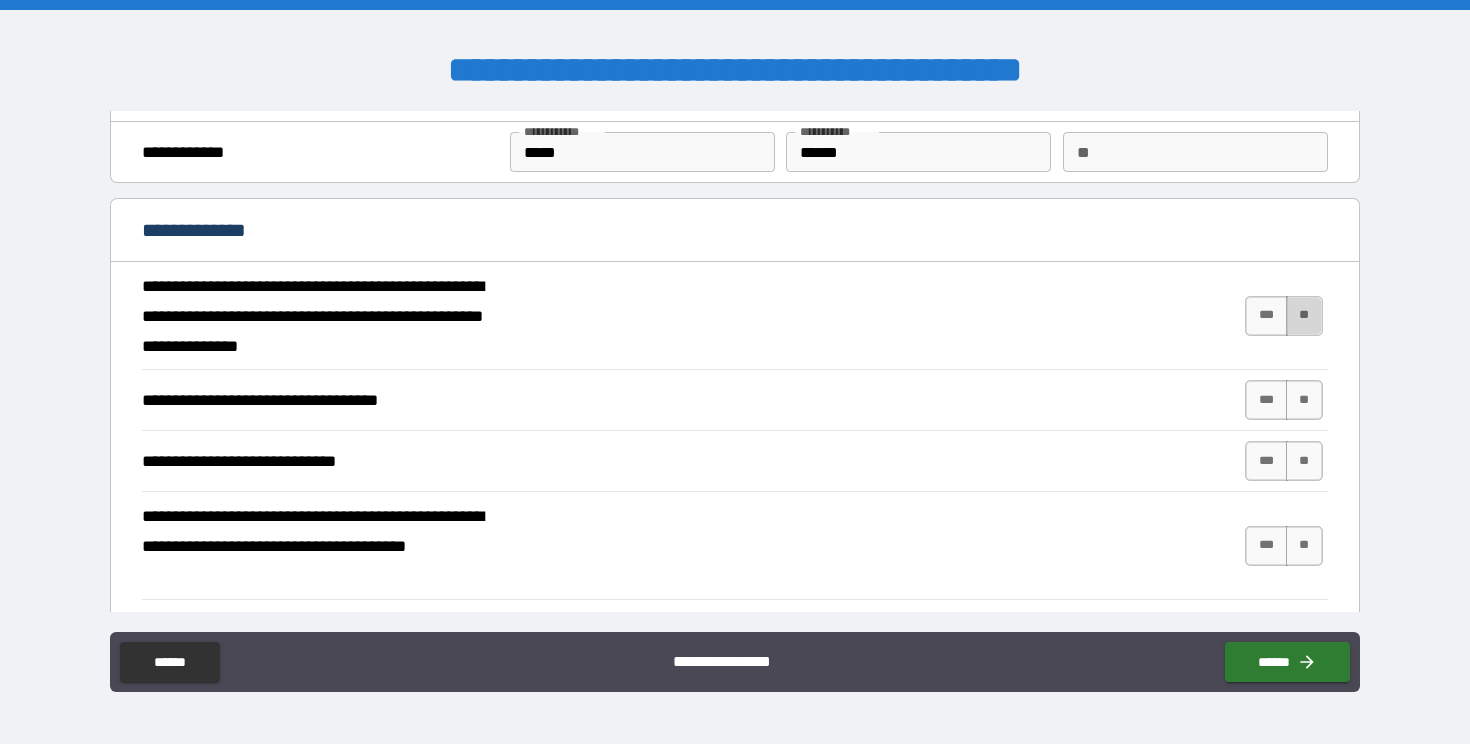 click on "**" at bounding box center [1304, 316] 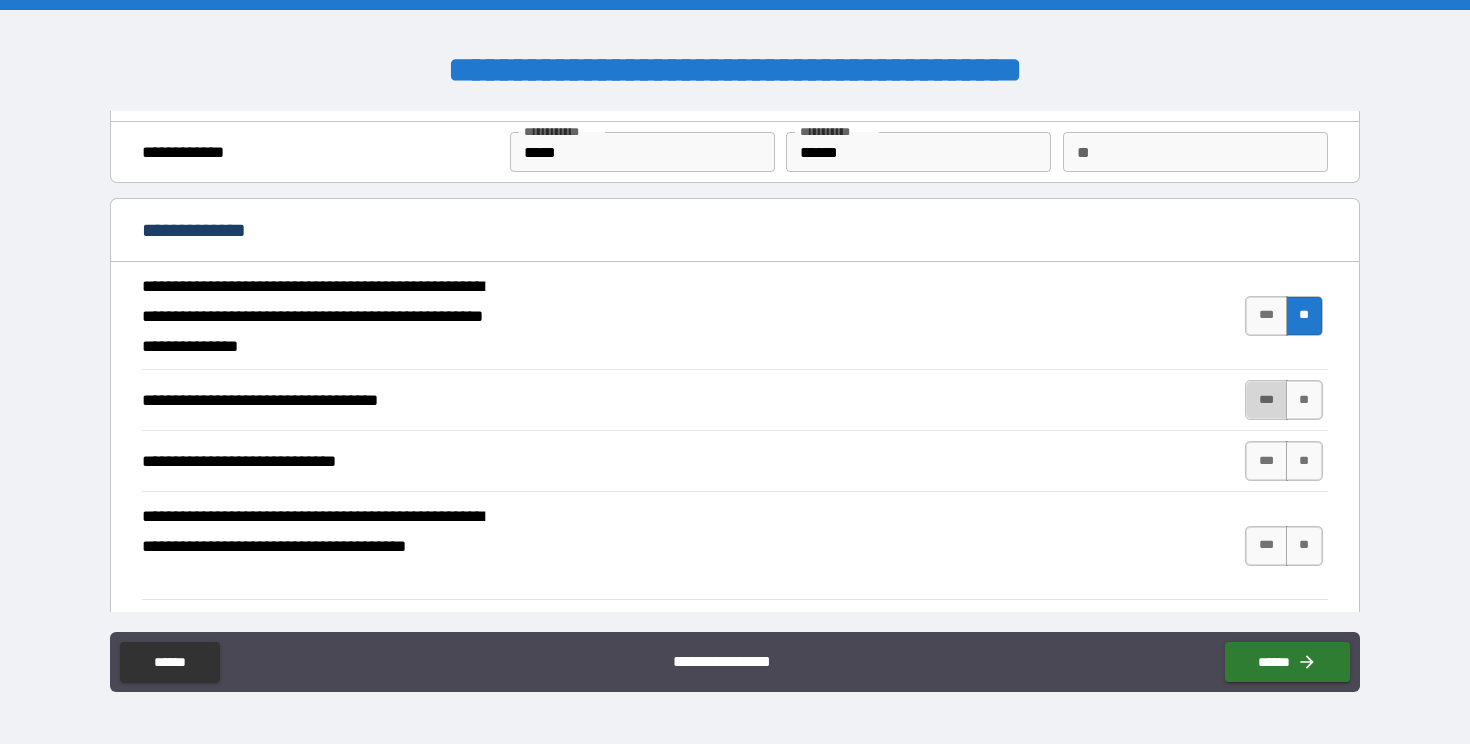 click on "***" at bounding box center [1266, 400] 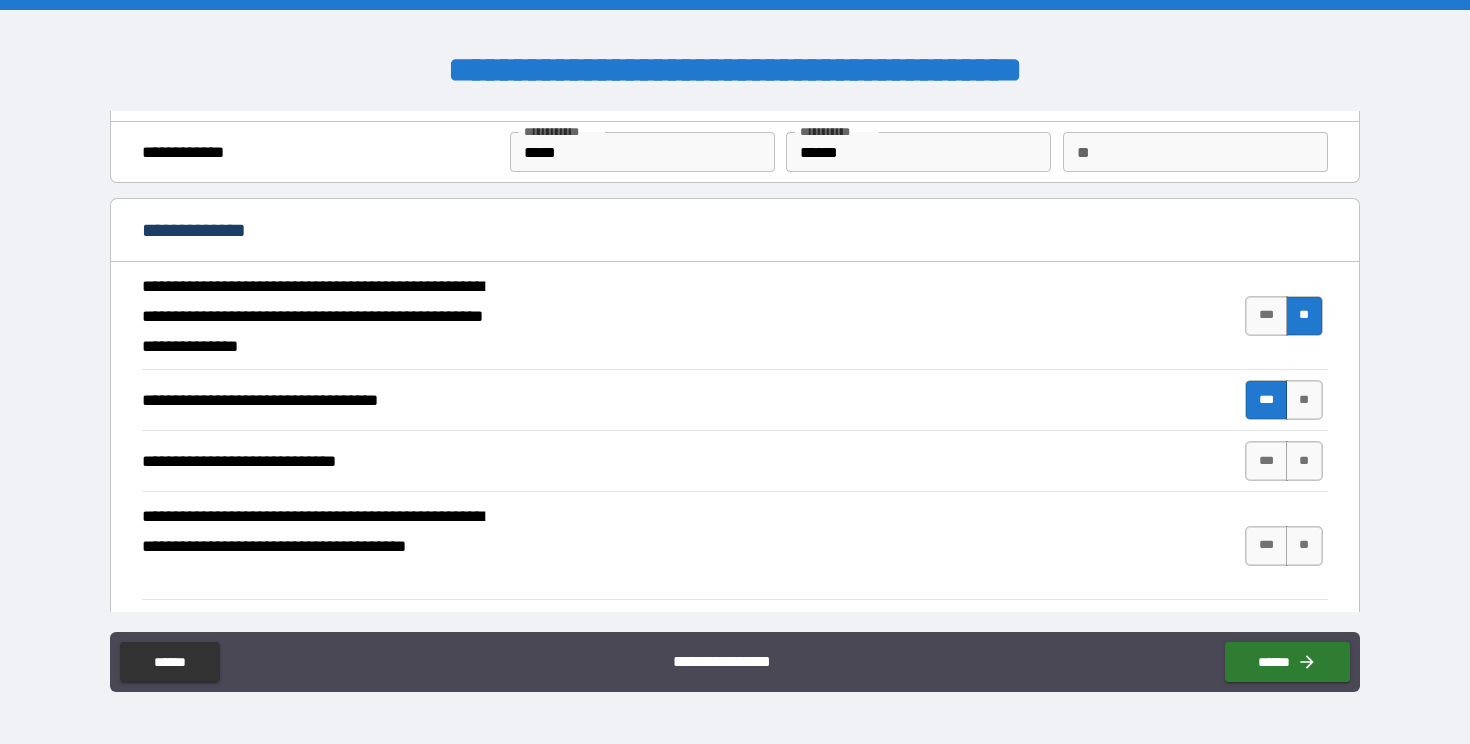 type on "*" 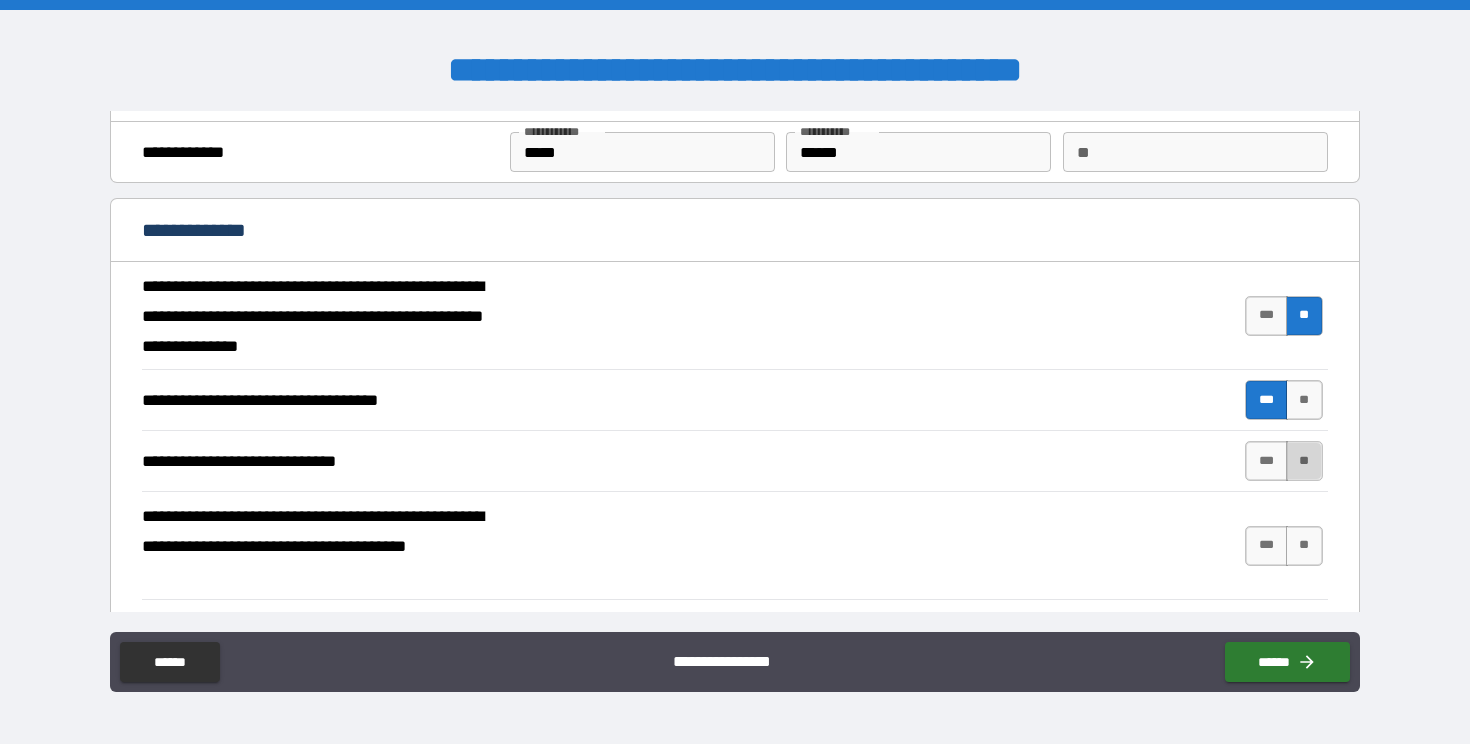 click on "**" at bounding box center (1304, 461) 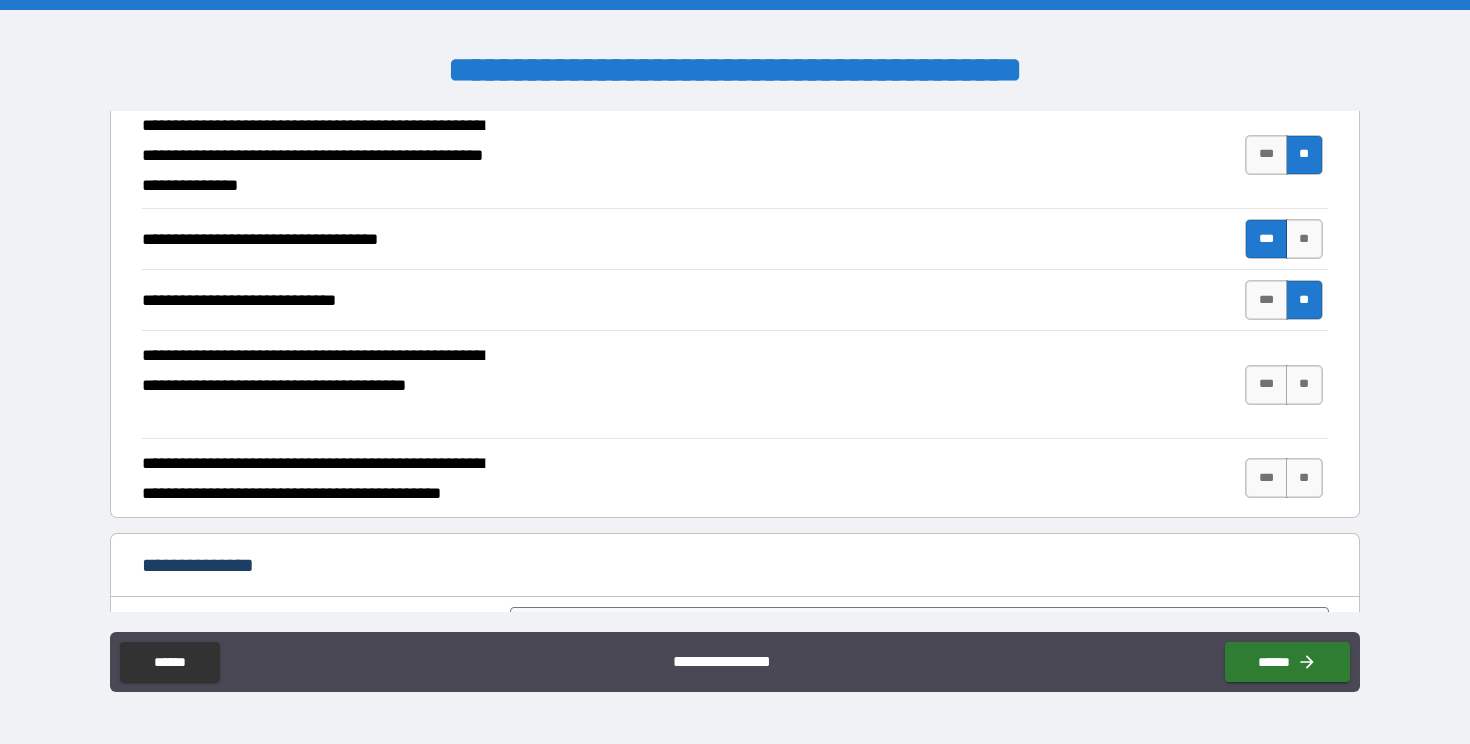 scroll, scrollTop: 217, scrollLeft: 0, axis: vertical 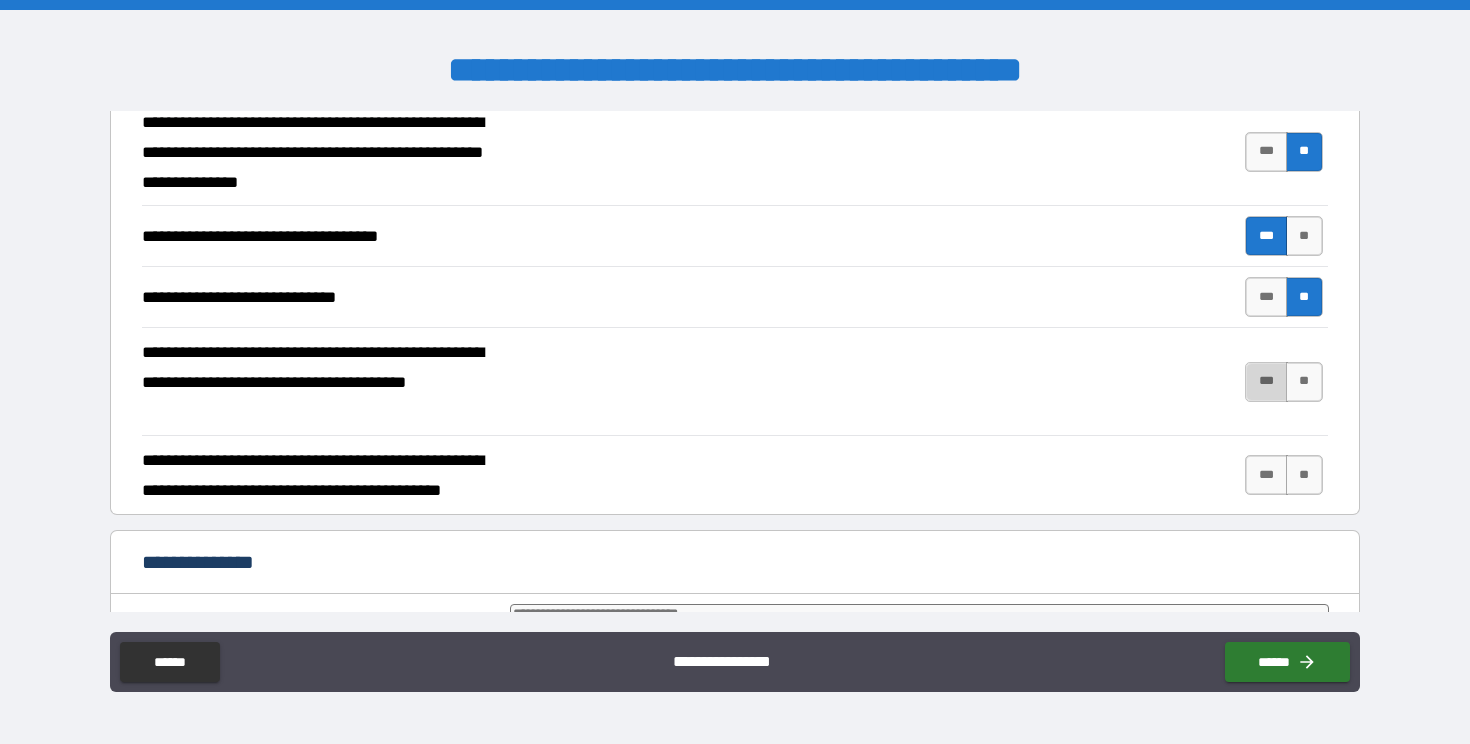 click on "***" at bounding box center [1266, 382] 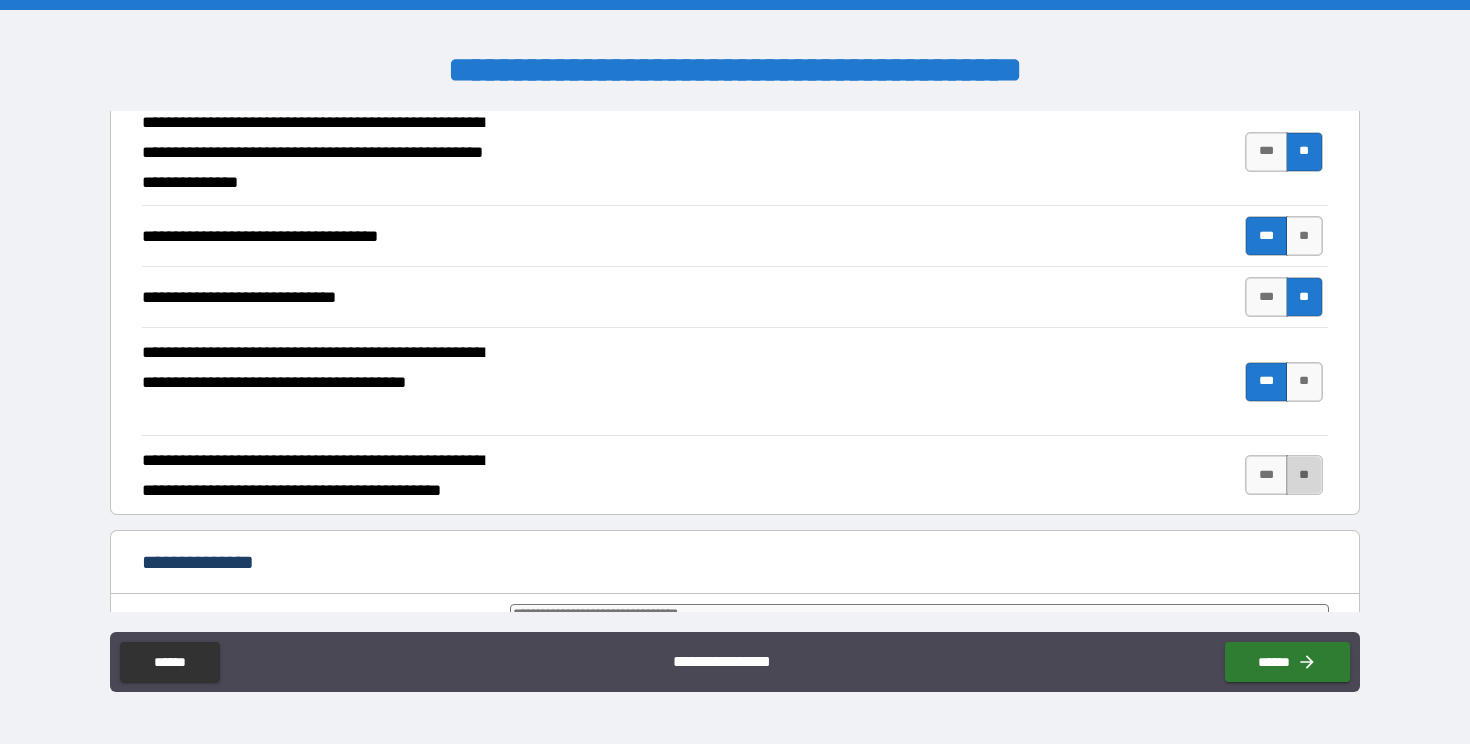 click on "**" at bounding box center (1304, 475) 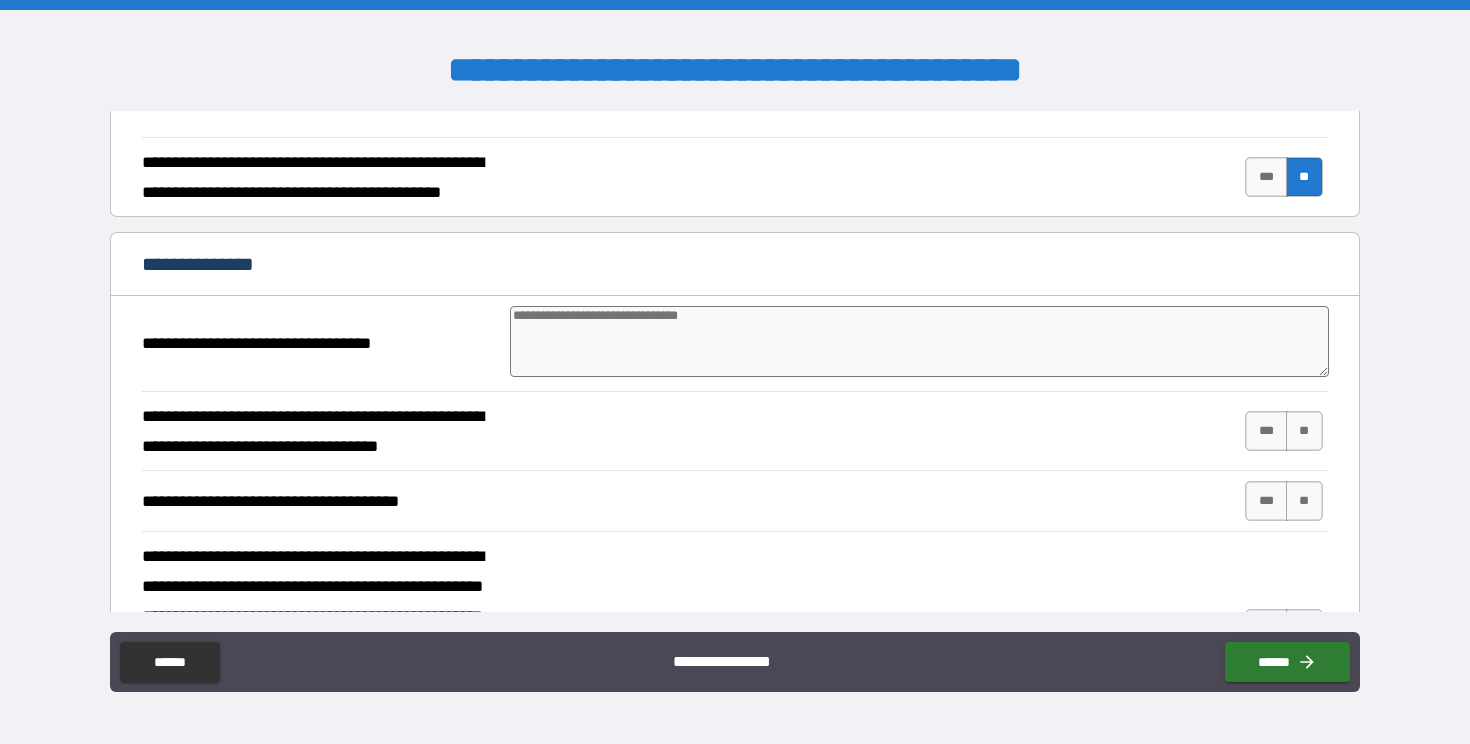 scroll, scrollTop: 537, scrollLeft: 0, axis: vertical 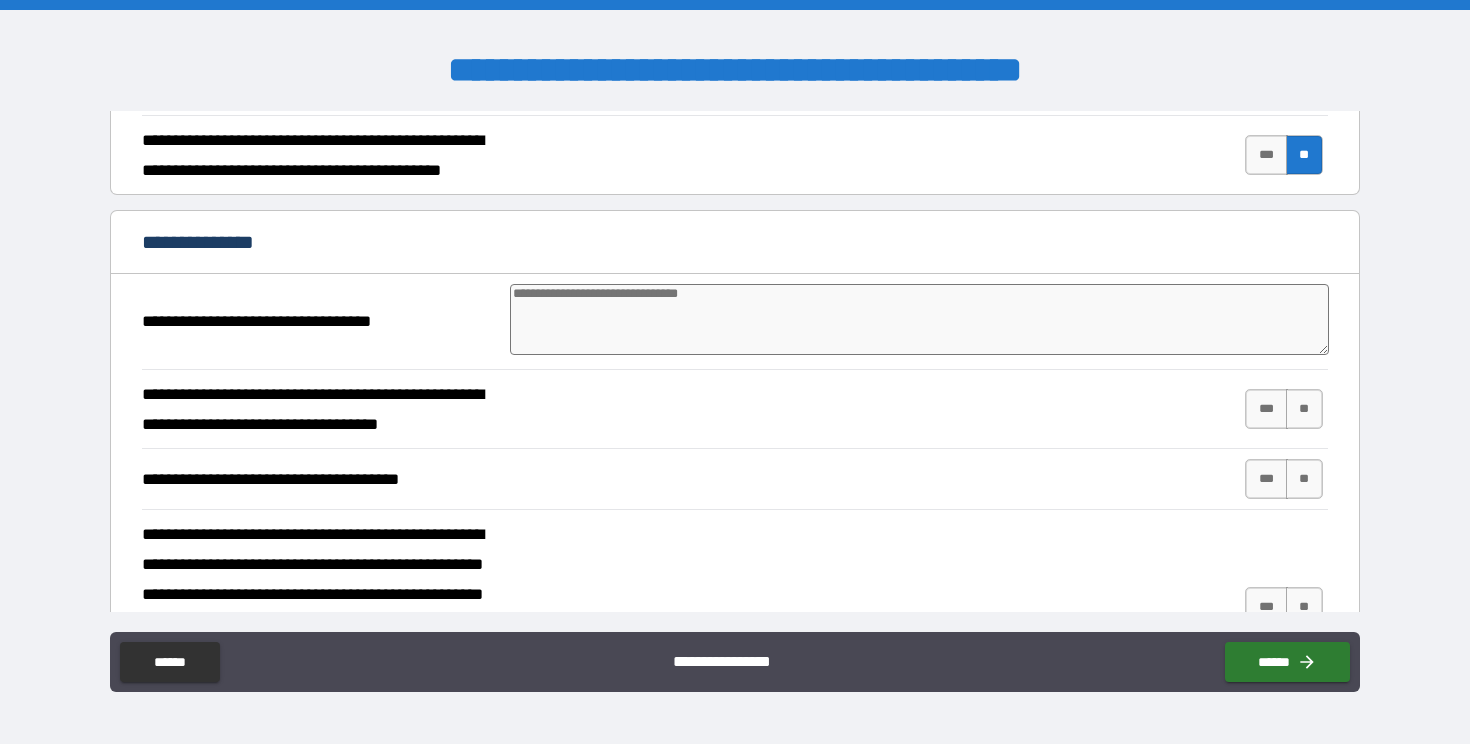 click at bounding box center [919, 319] 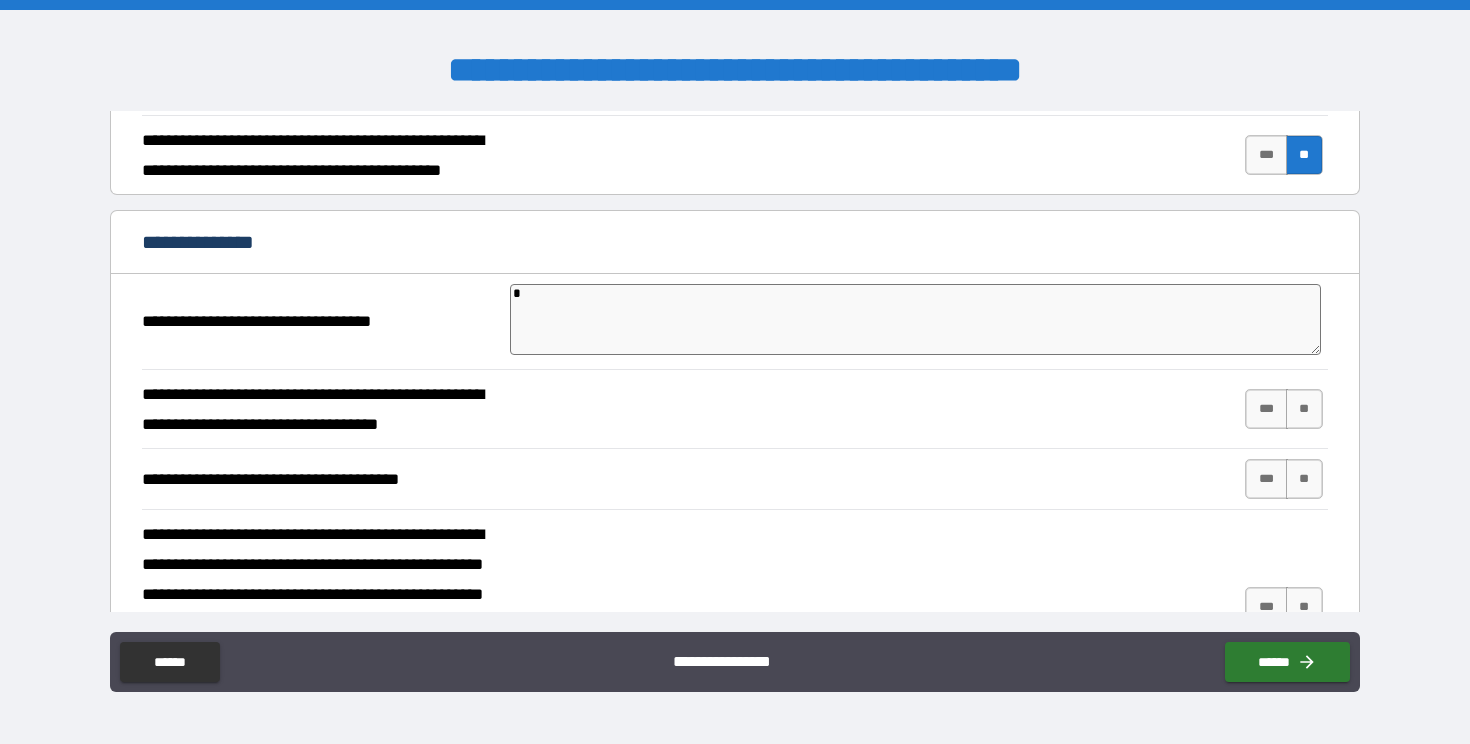 type on "**" 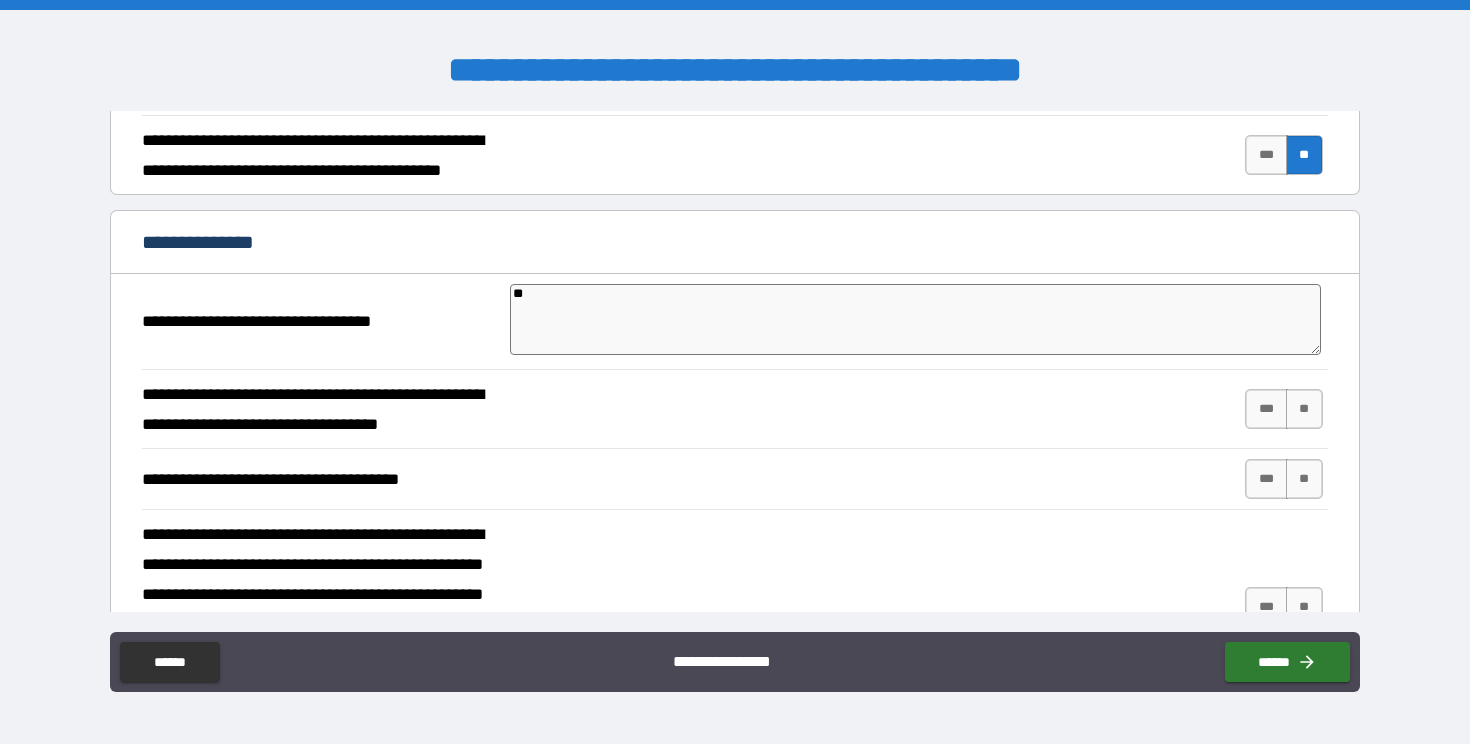 type on "***" 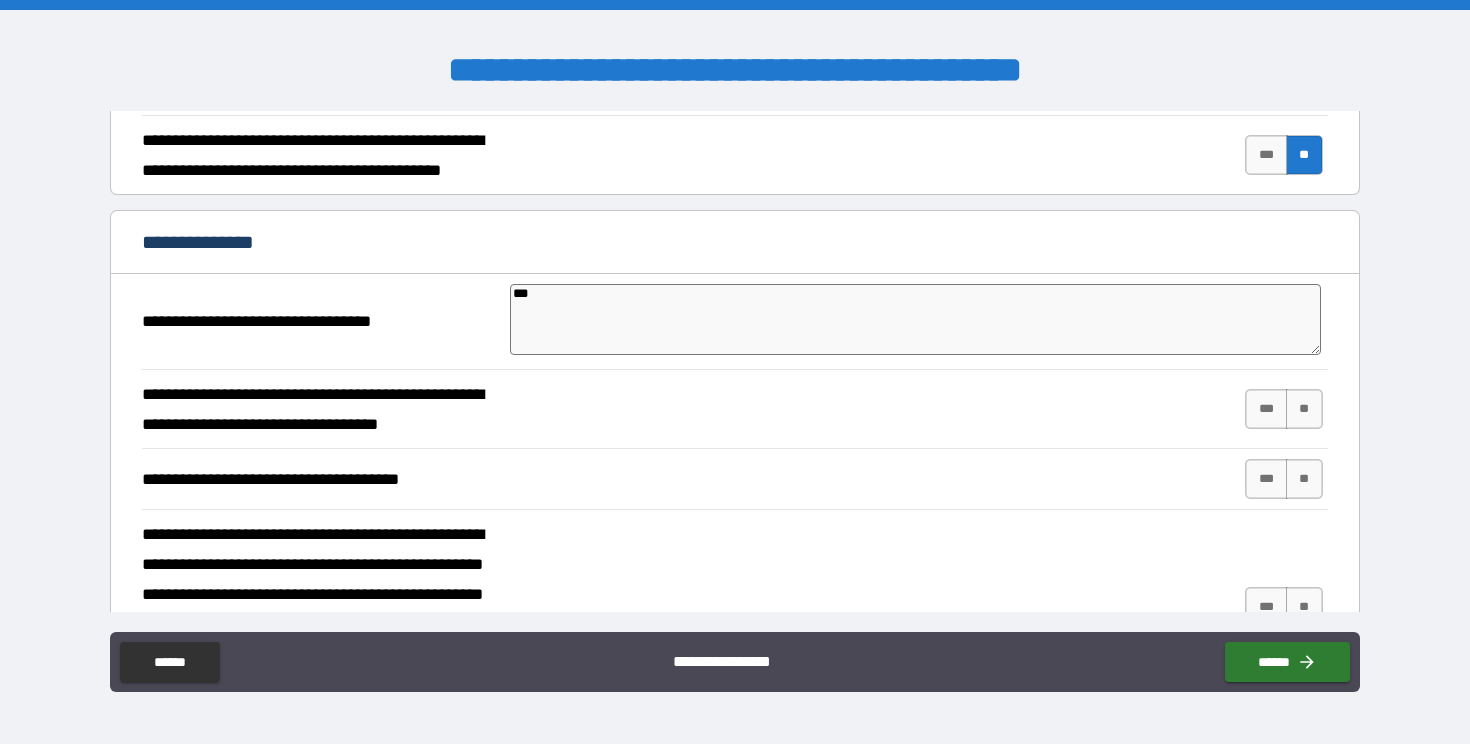 type on "***" 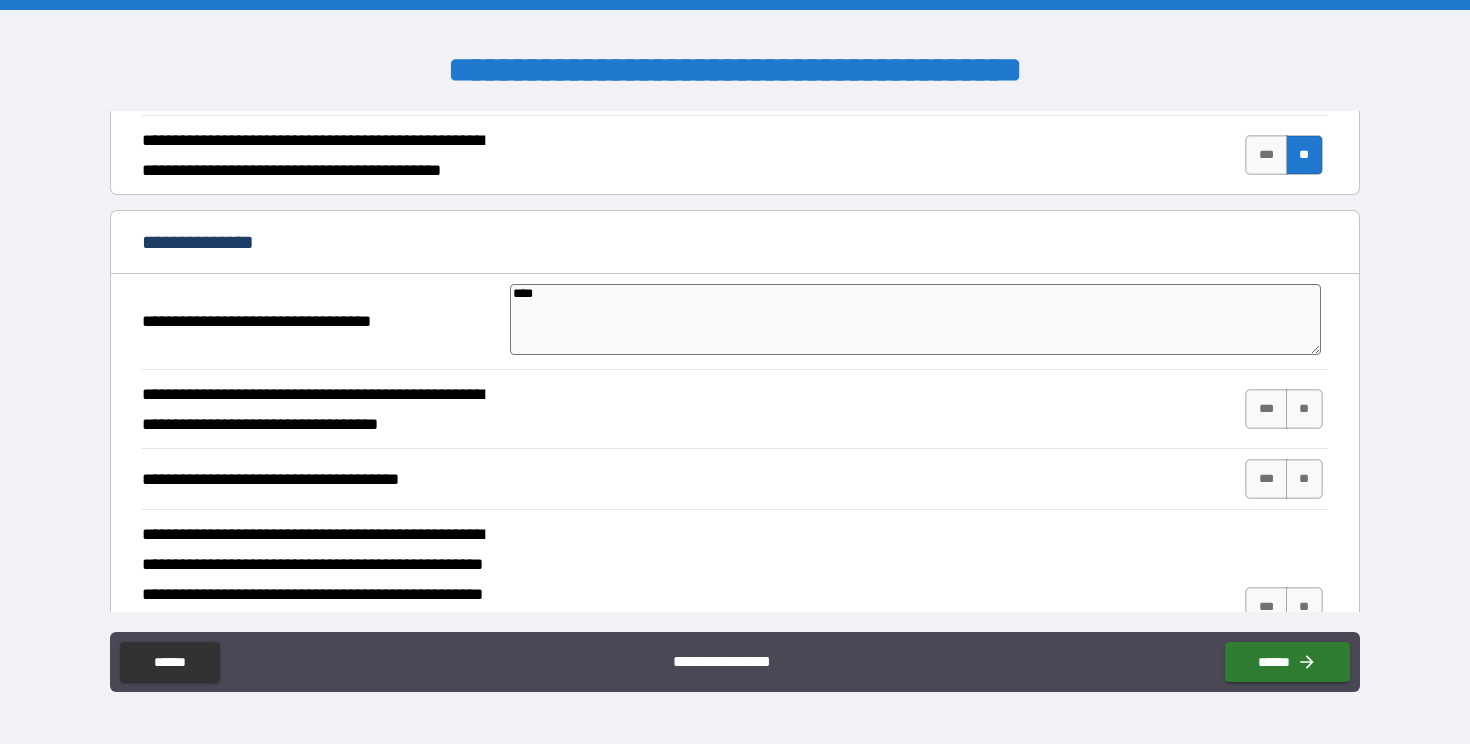 type on "*" 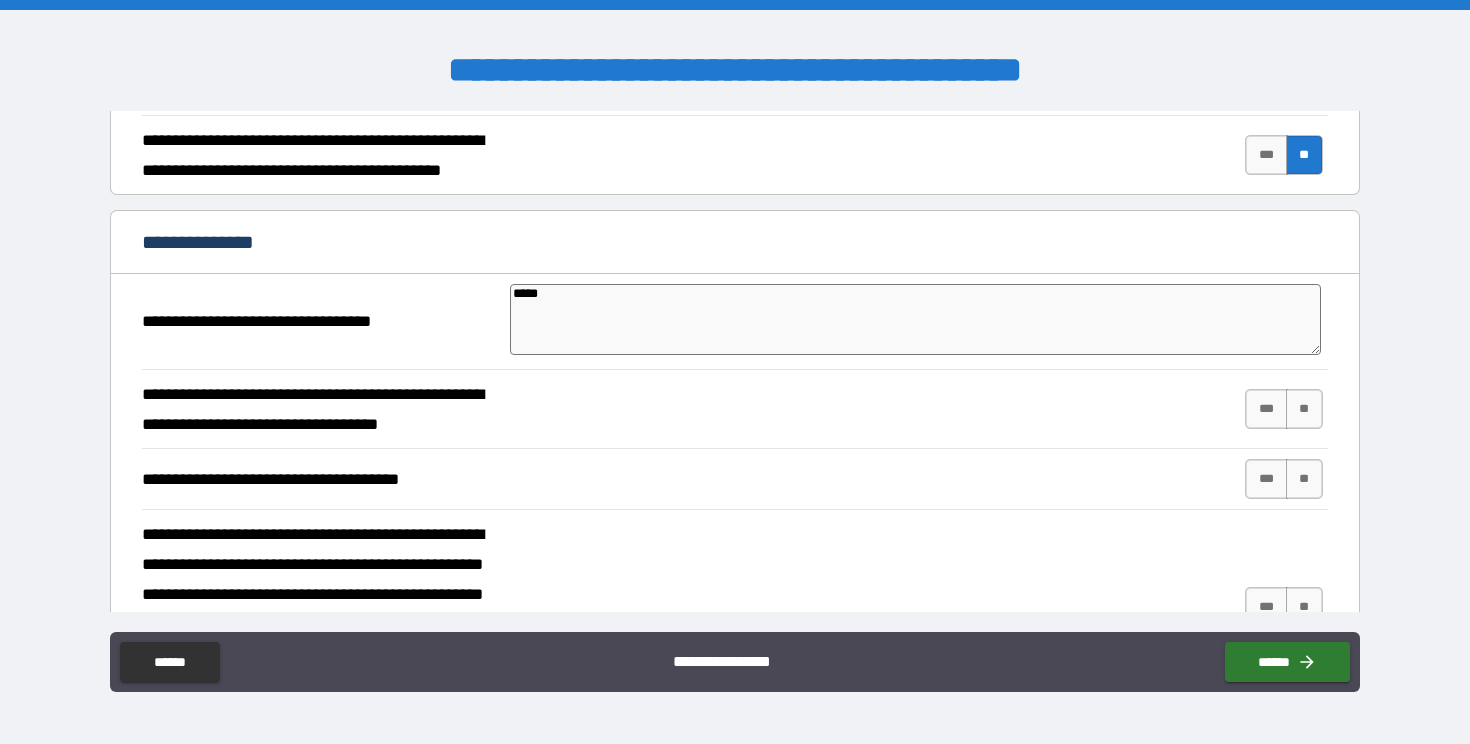 type on "******" 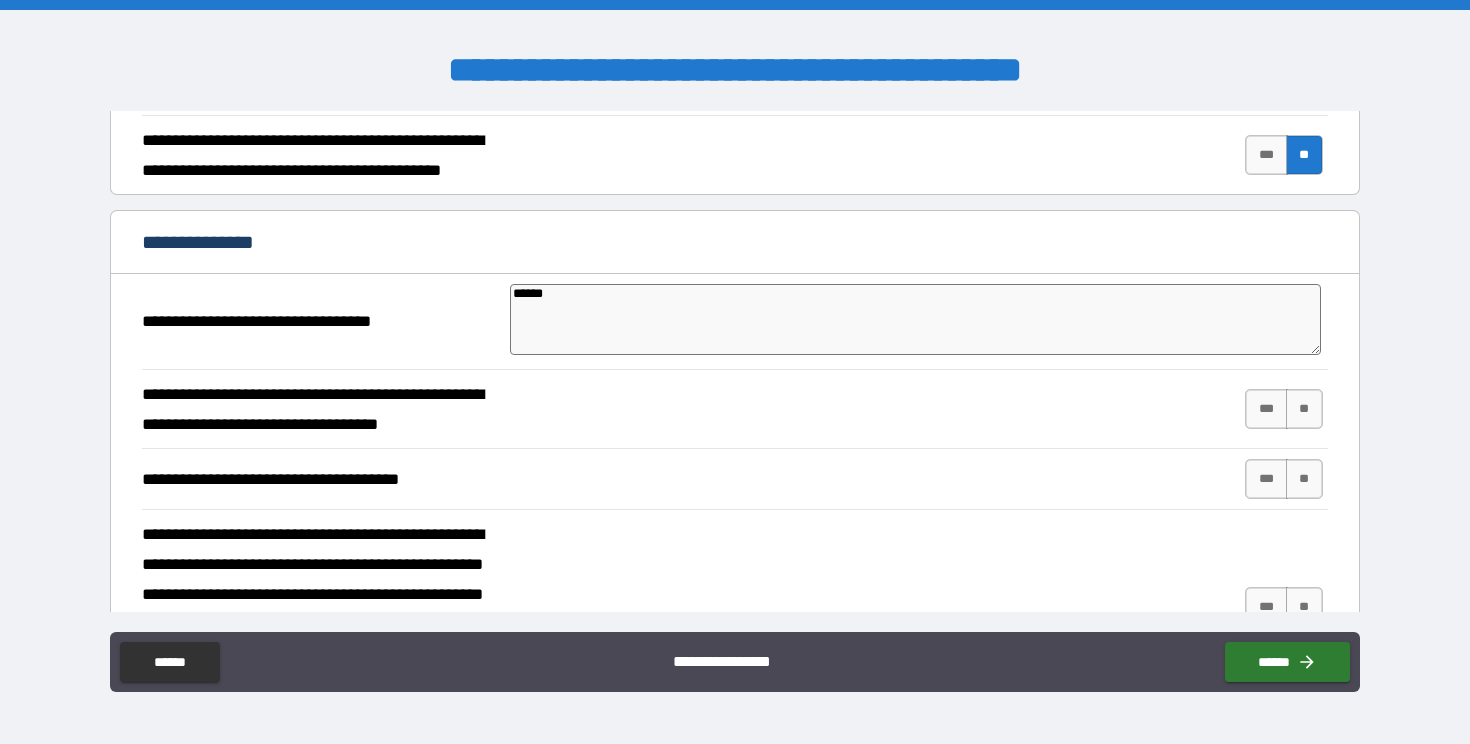 type on "*******" 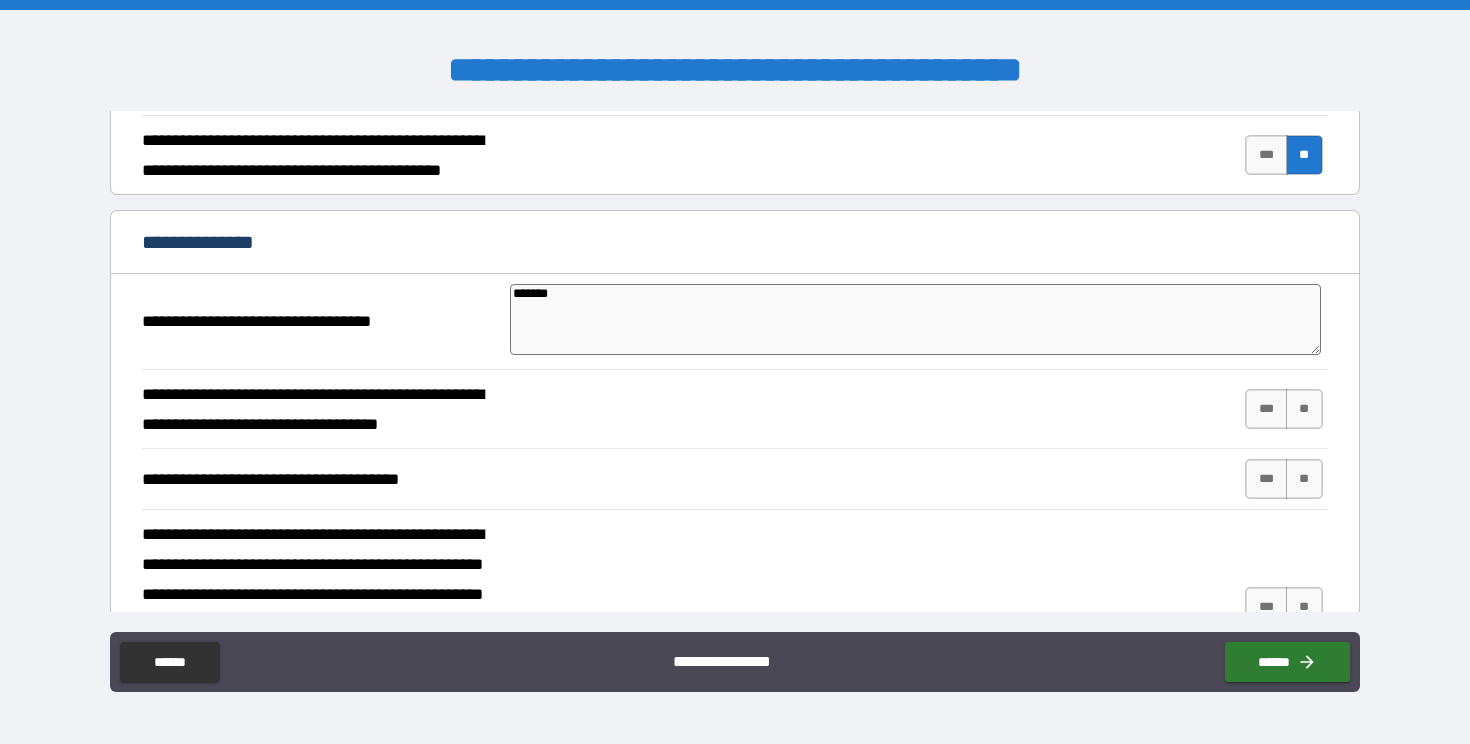 type on "********" 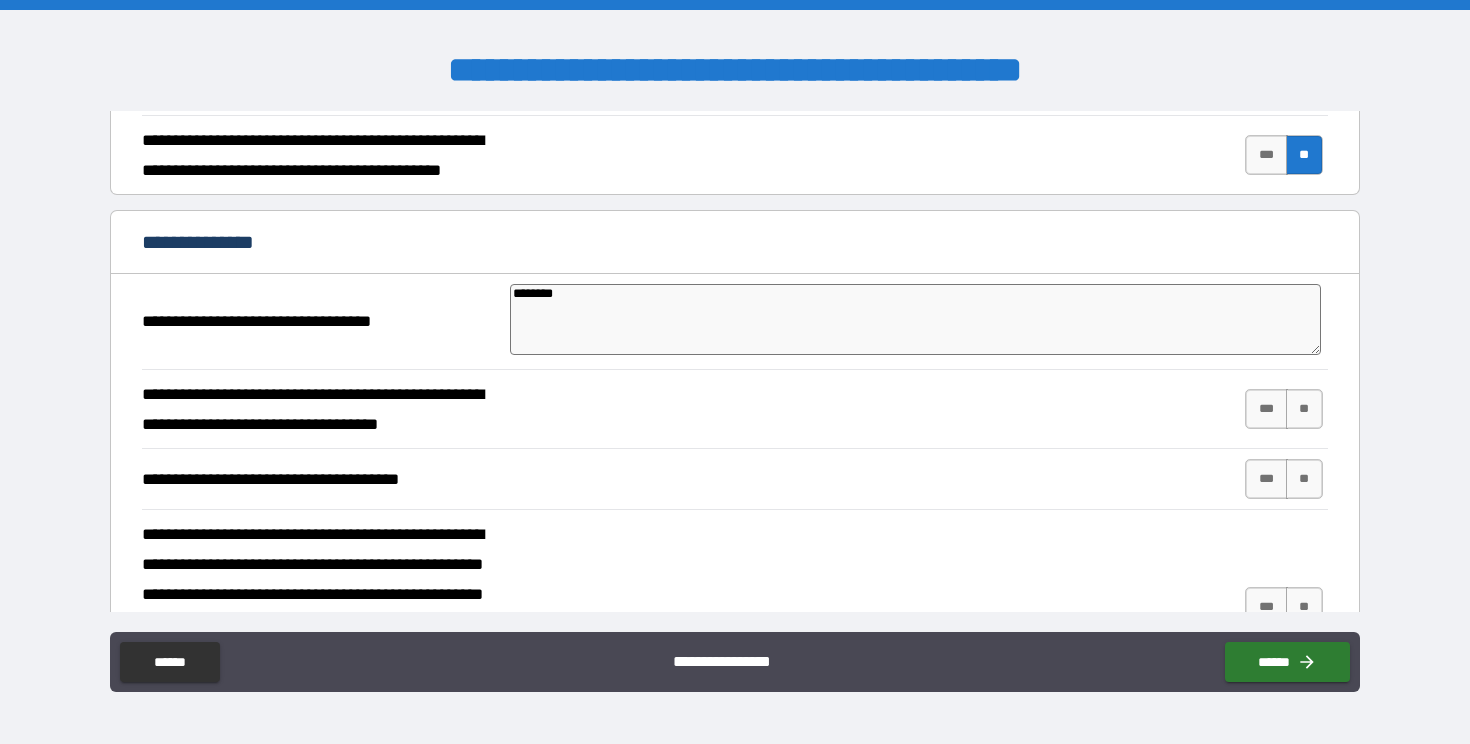 type on "*********" 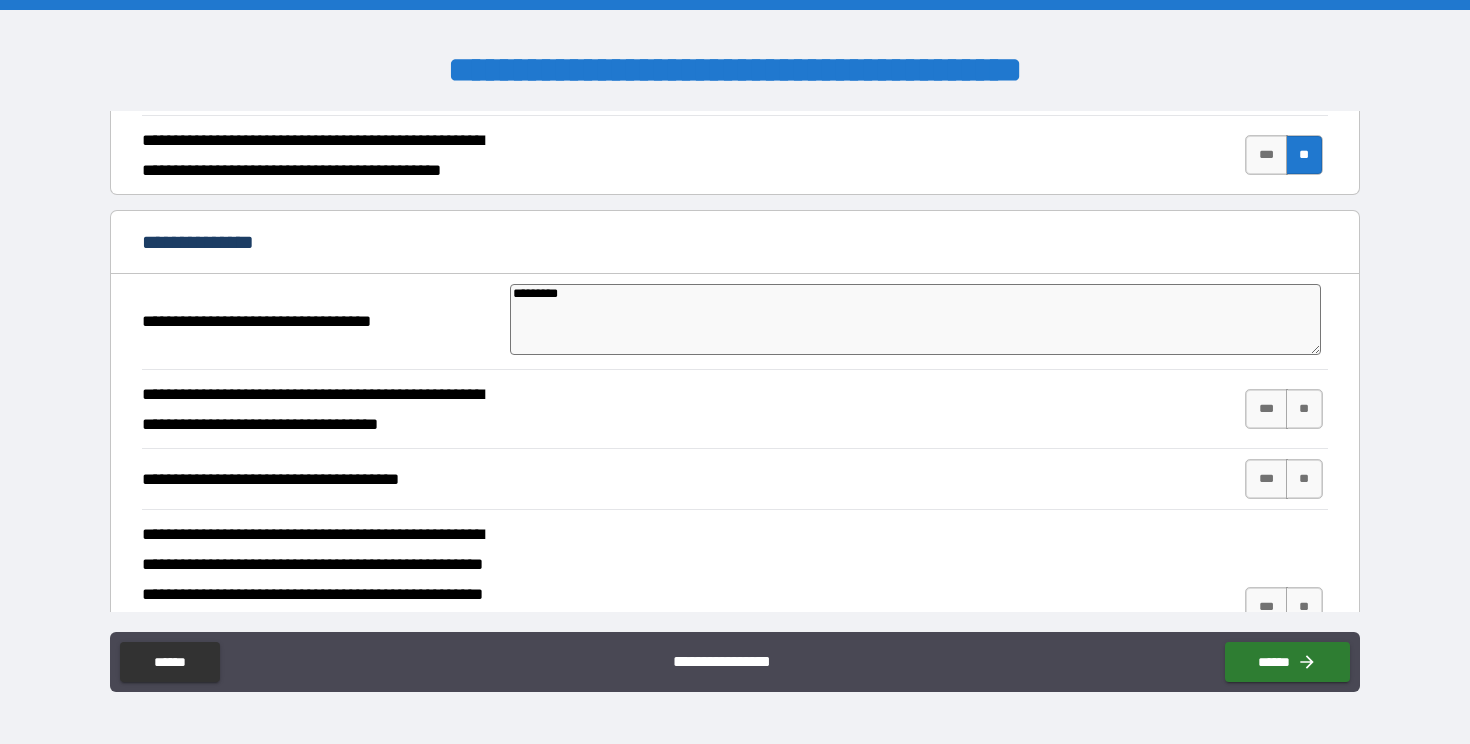 type on "*" 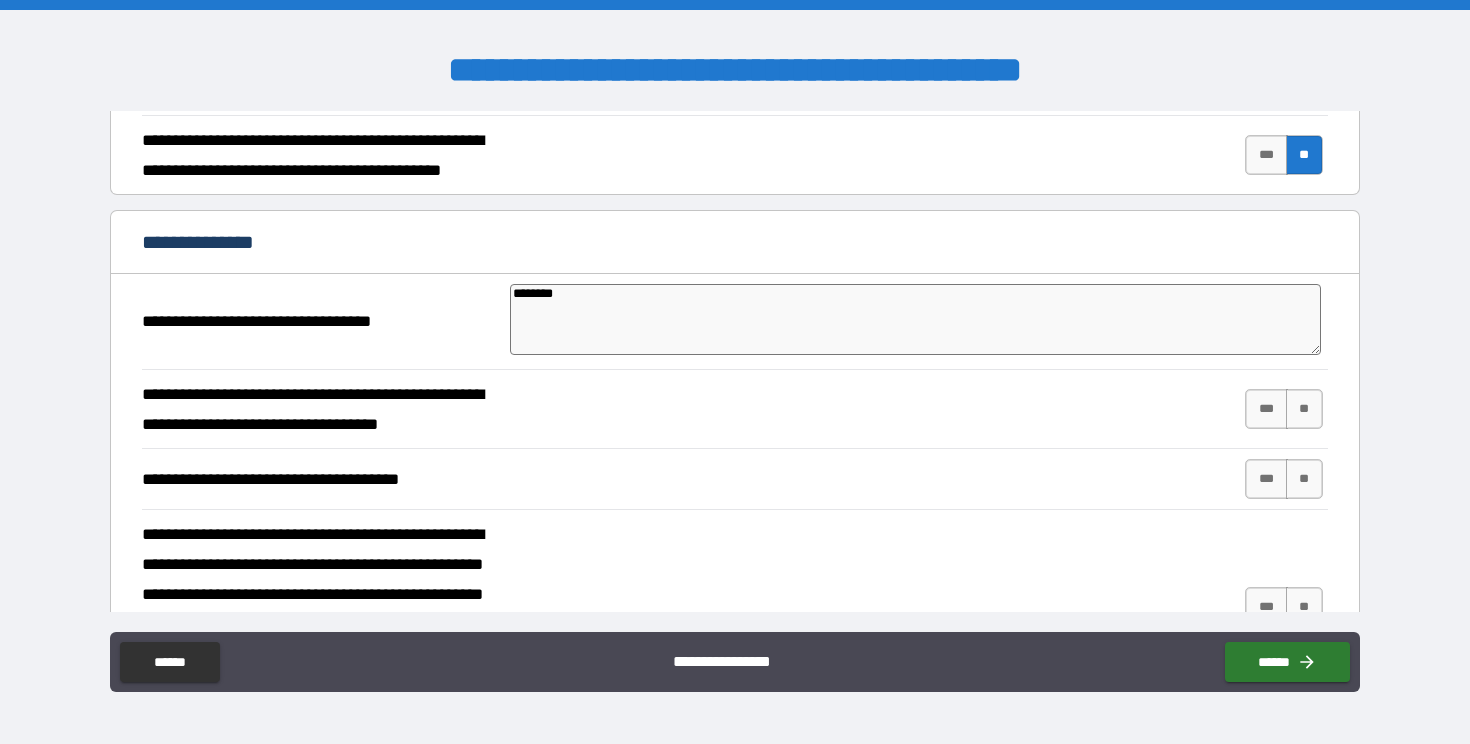 type on "*******" 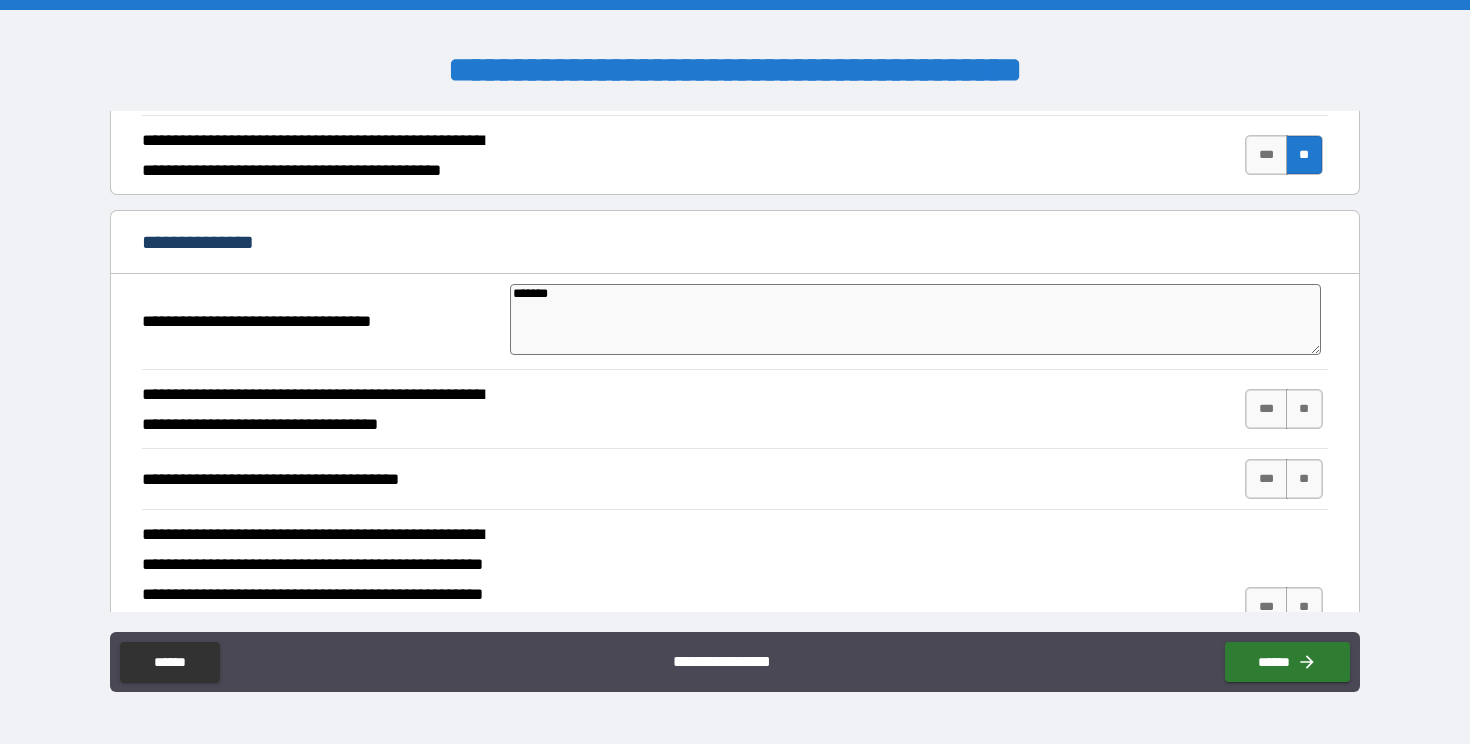 type on "*" 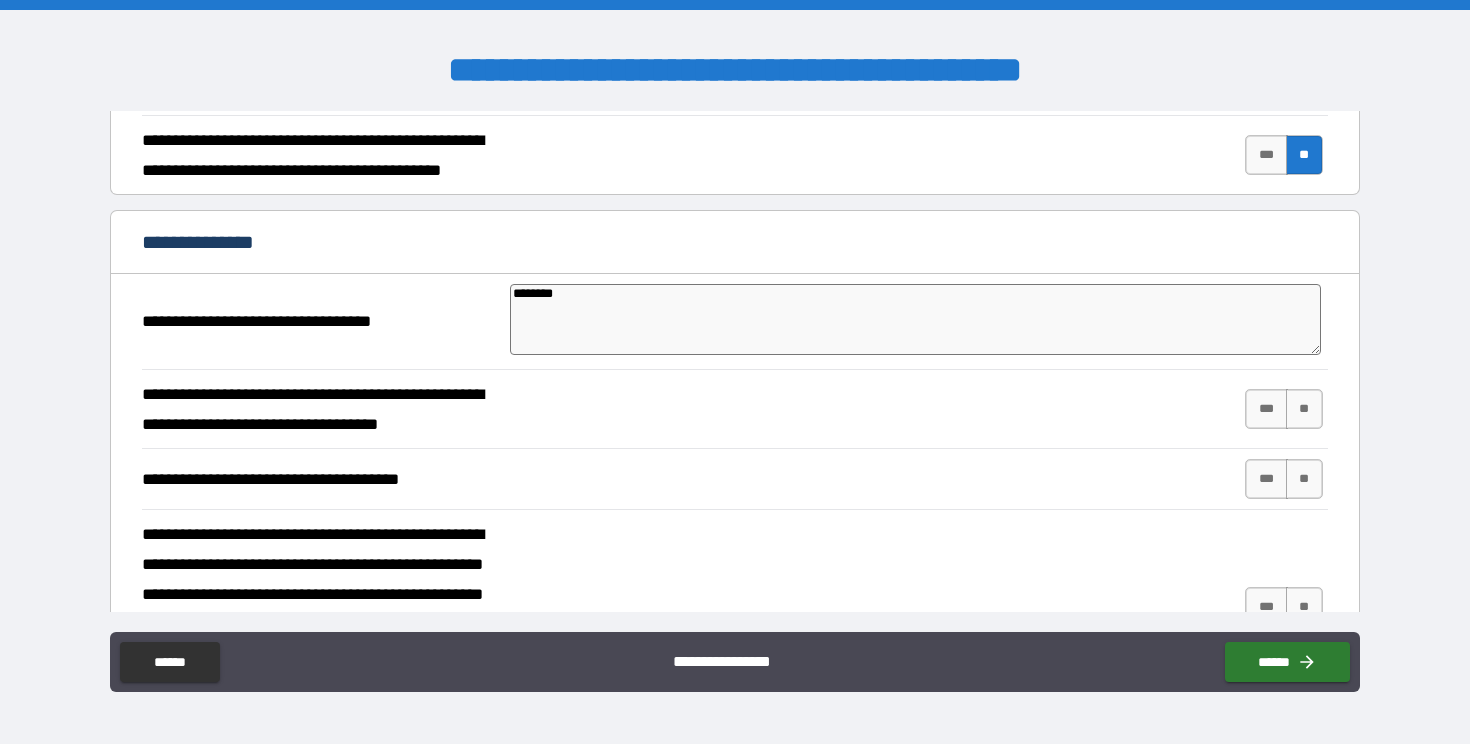 type on "*********" 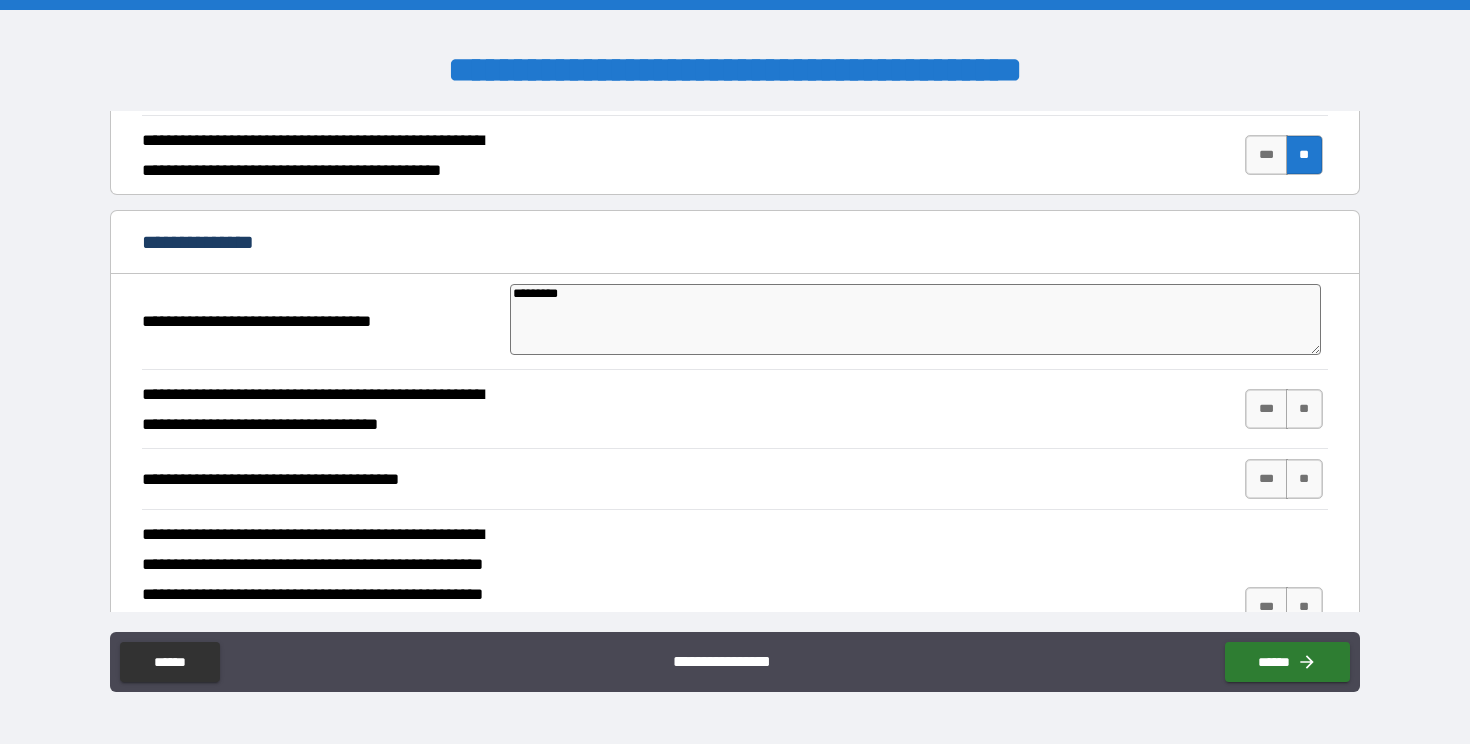 type on "**********" 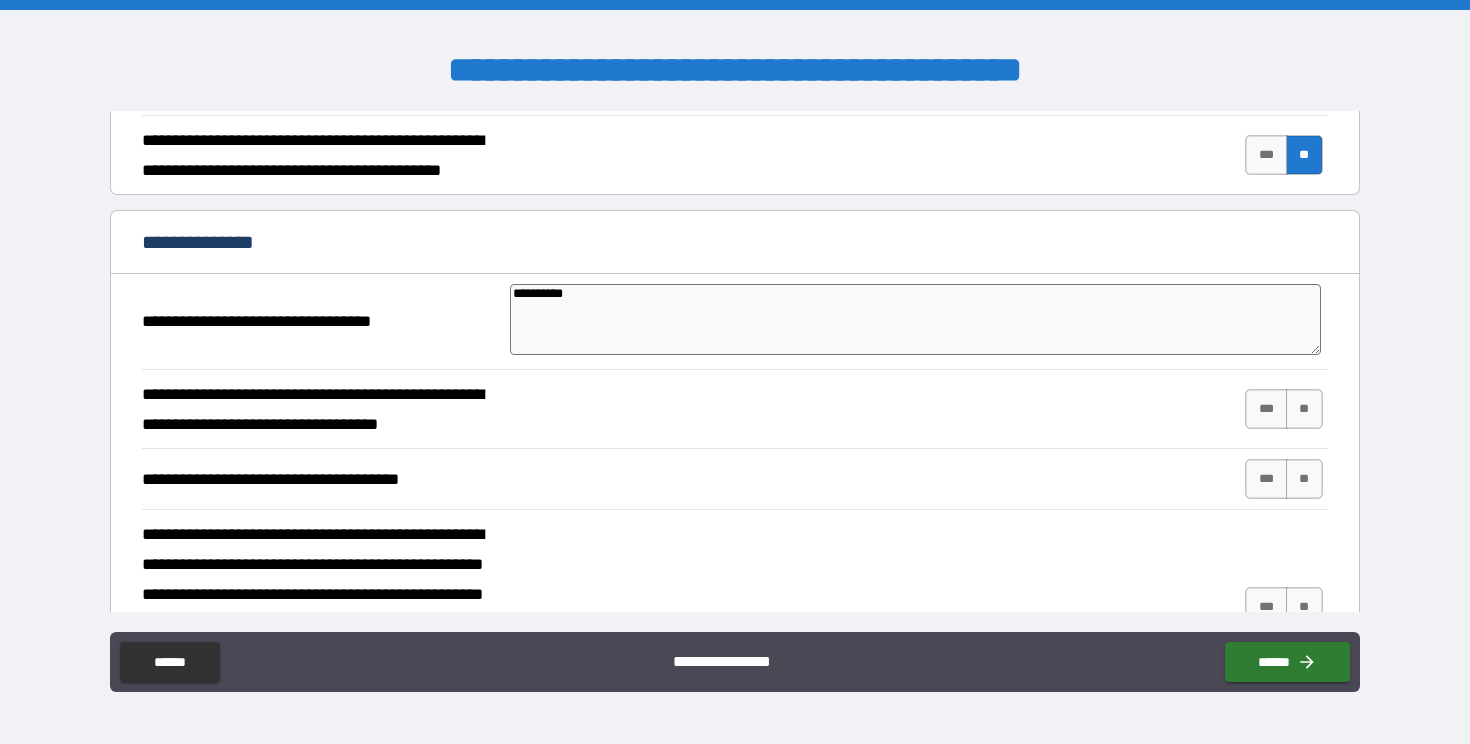 type on "**********" 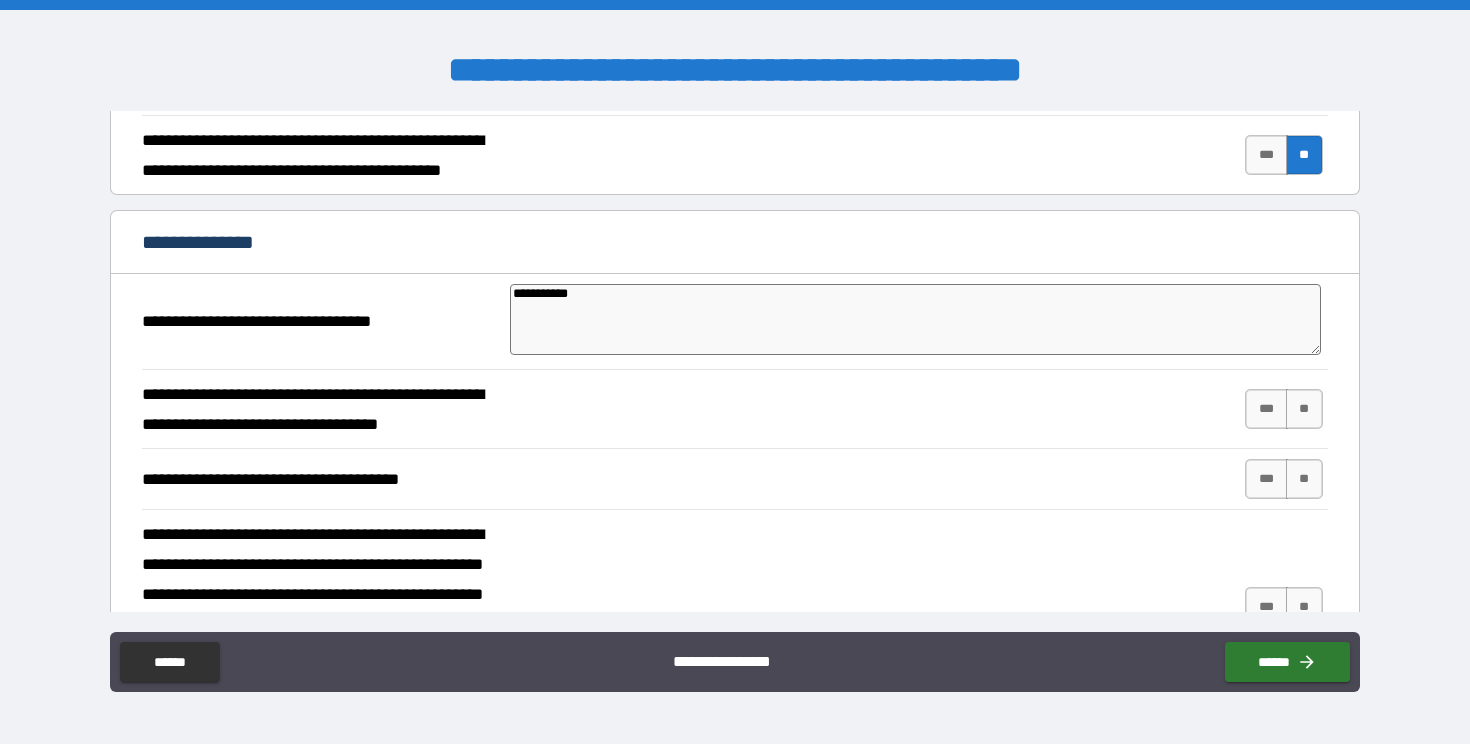 type on "**********" 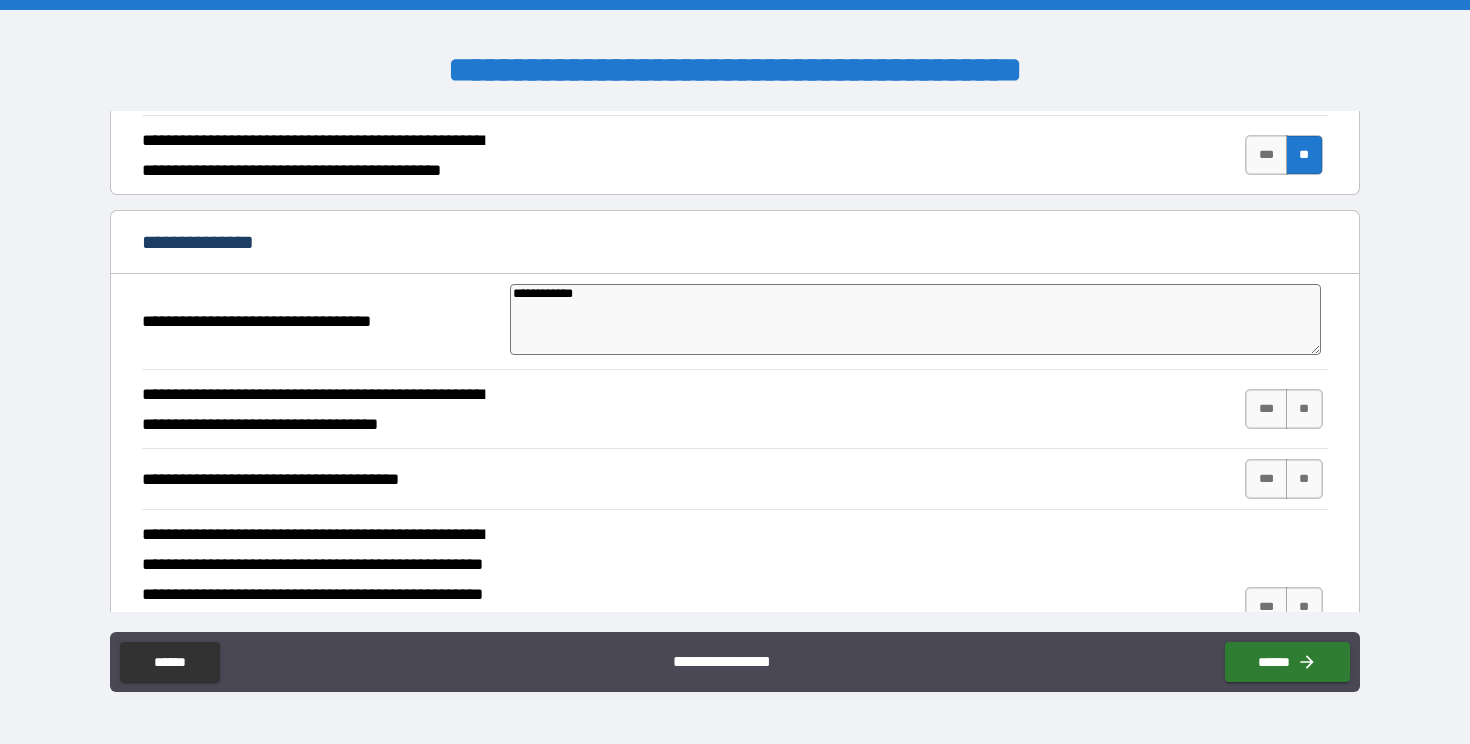 type on "*" 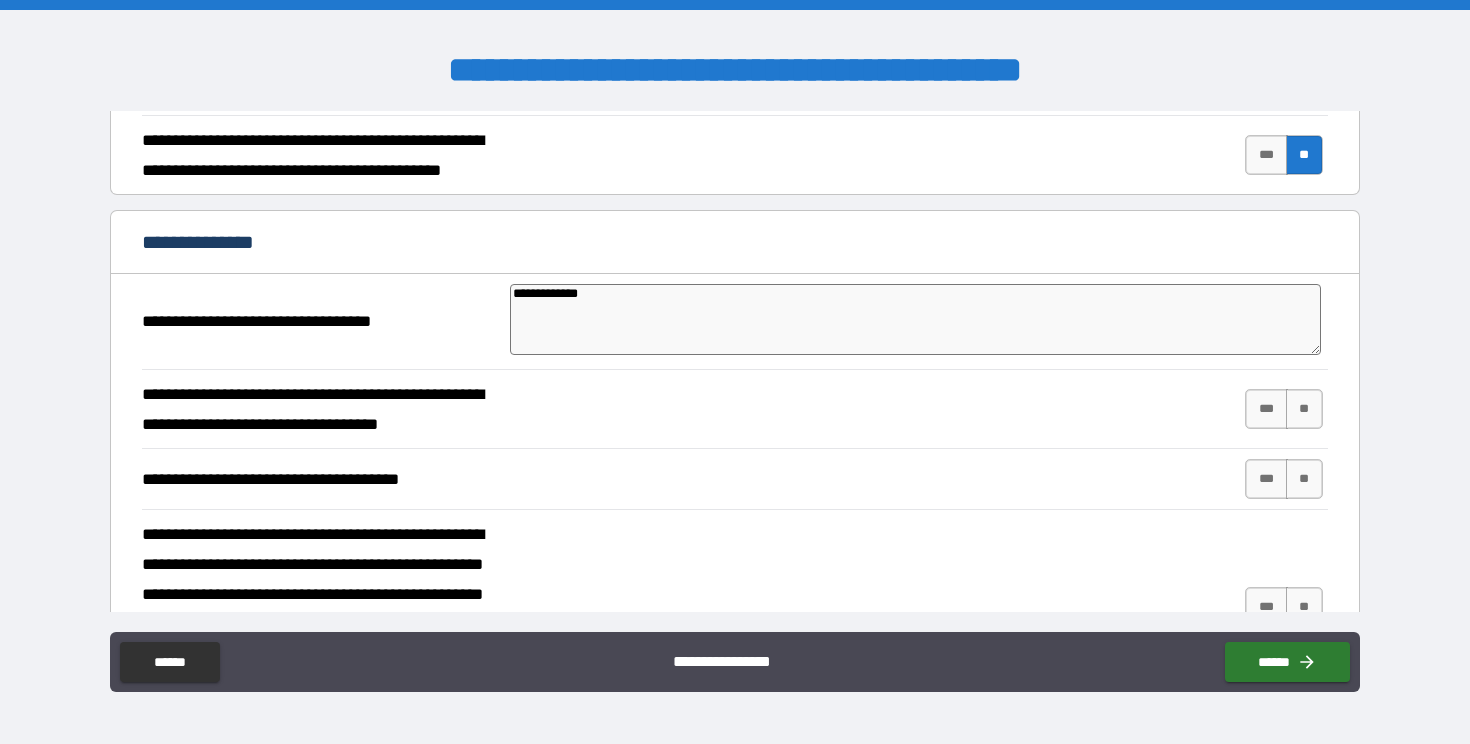 type on "**********" 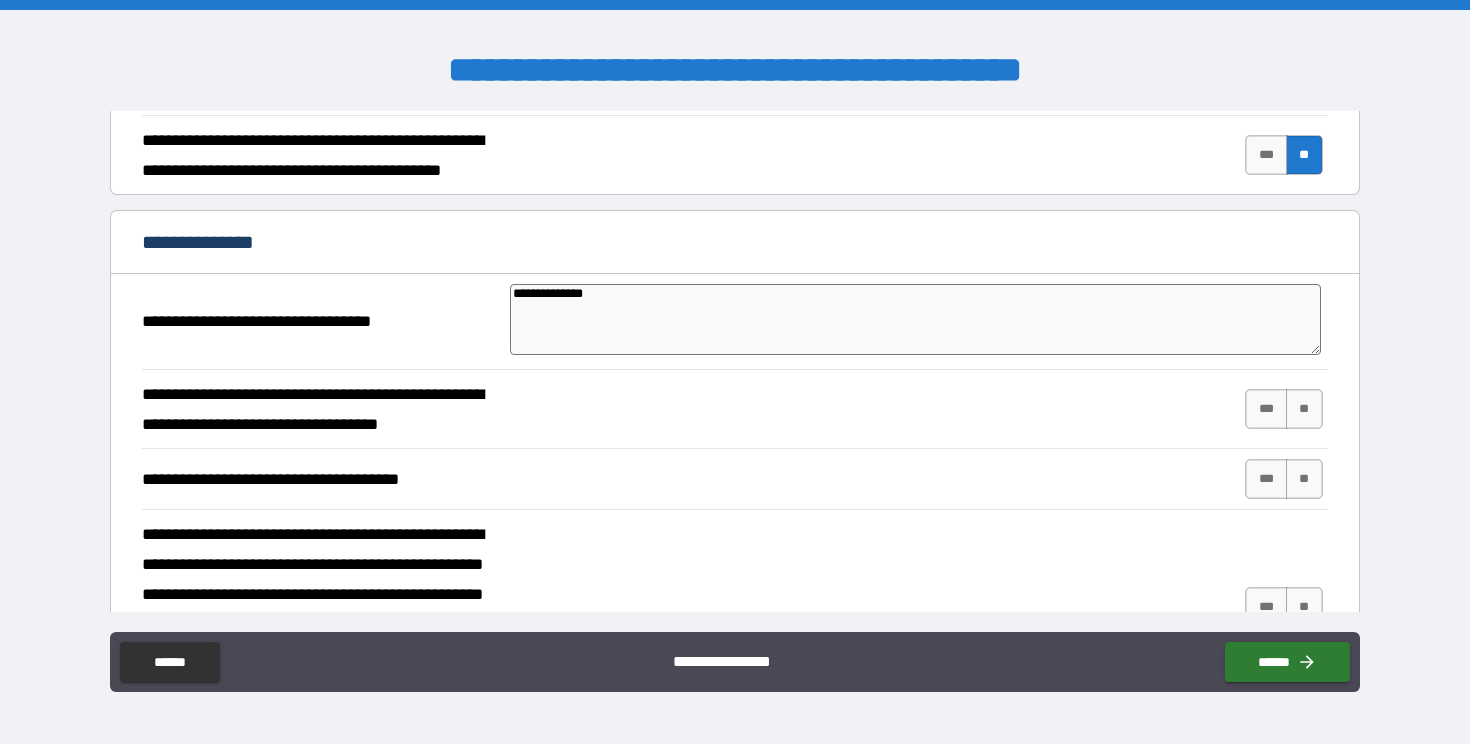 type on "*" 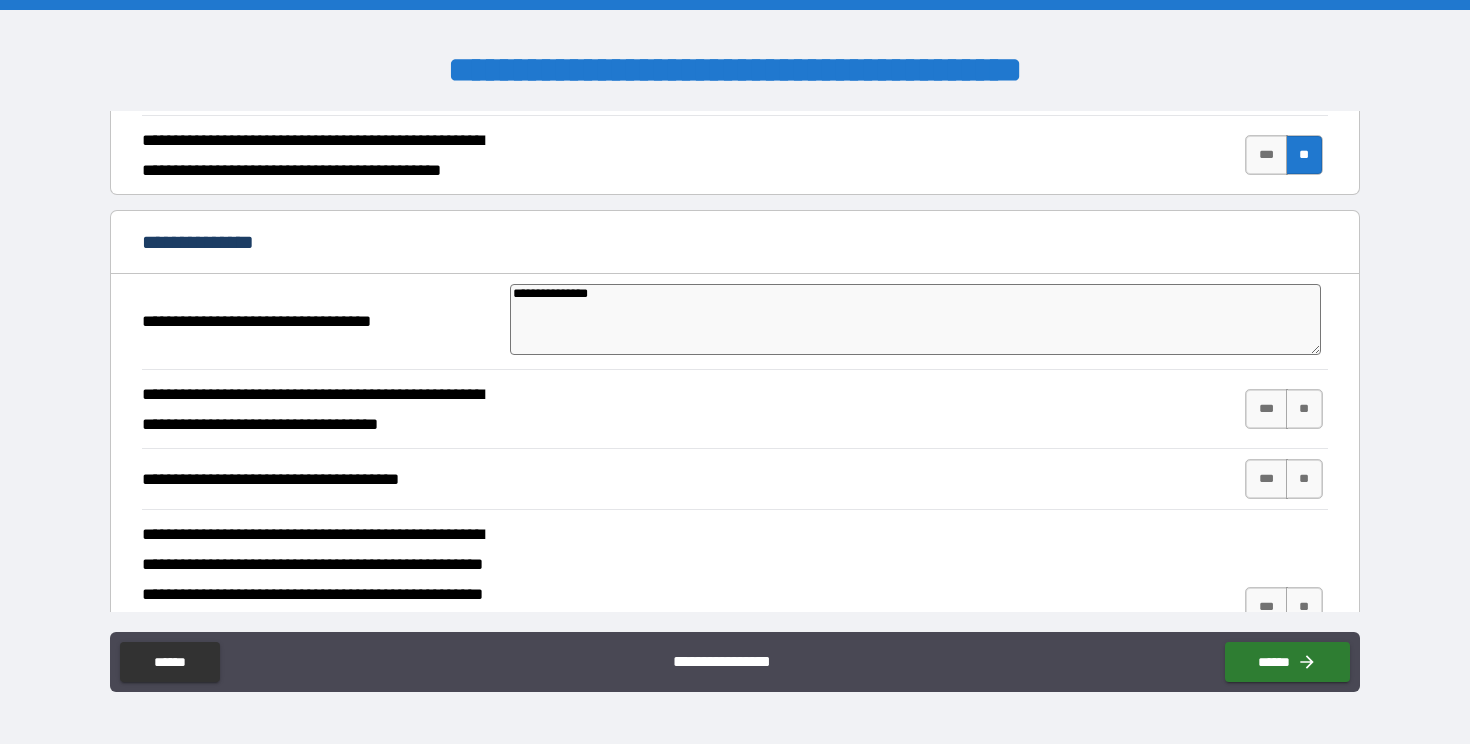 type on "**********" 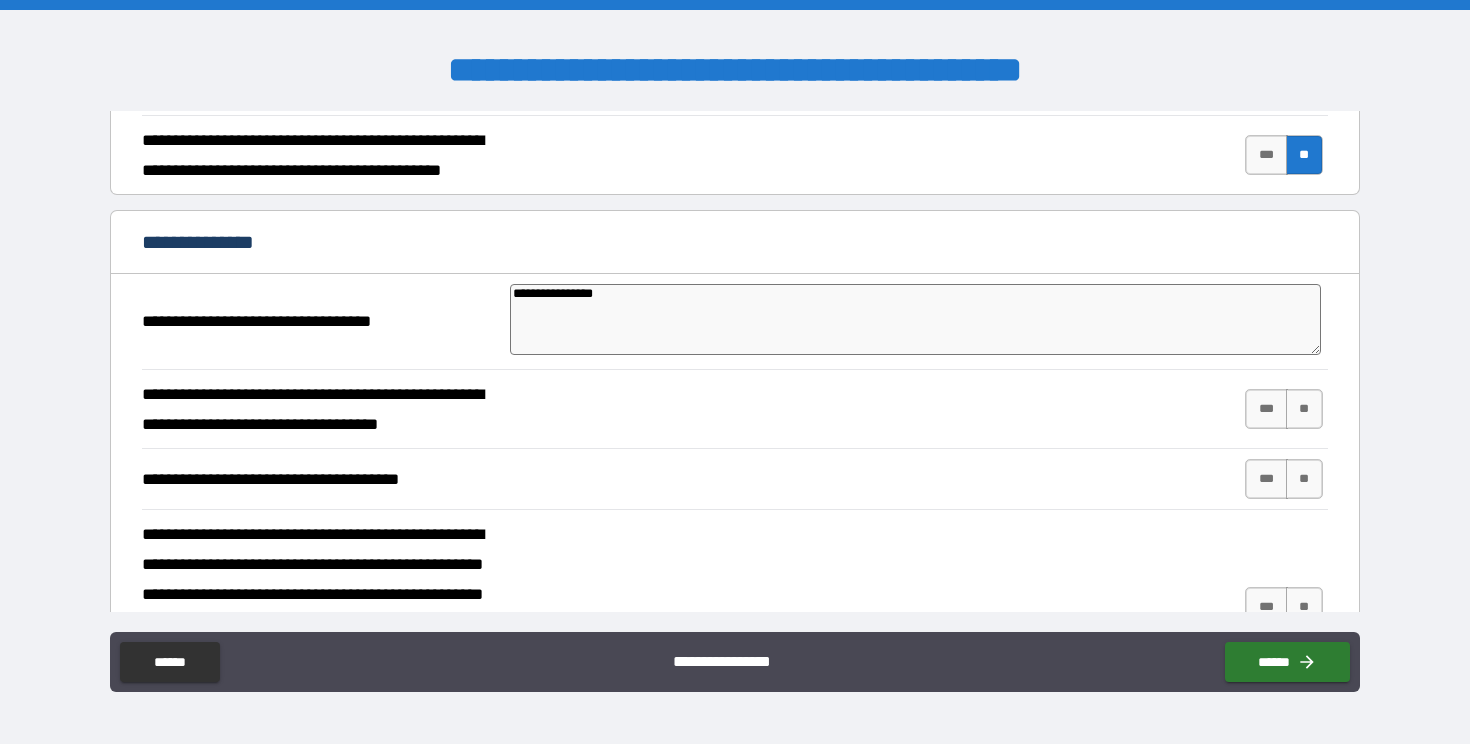 type on "*" 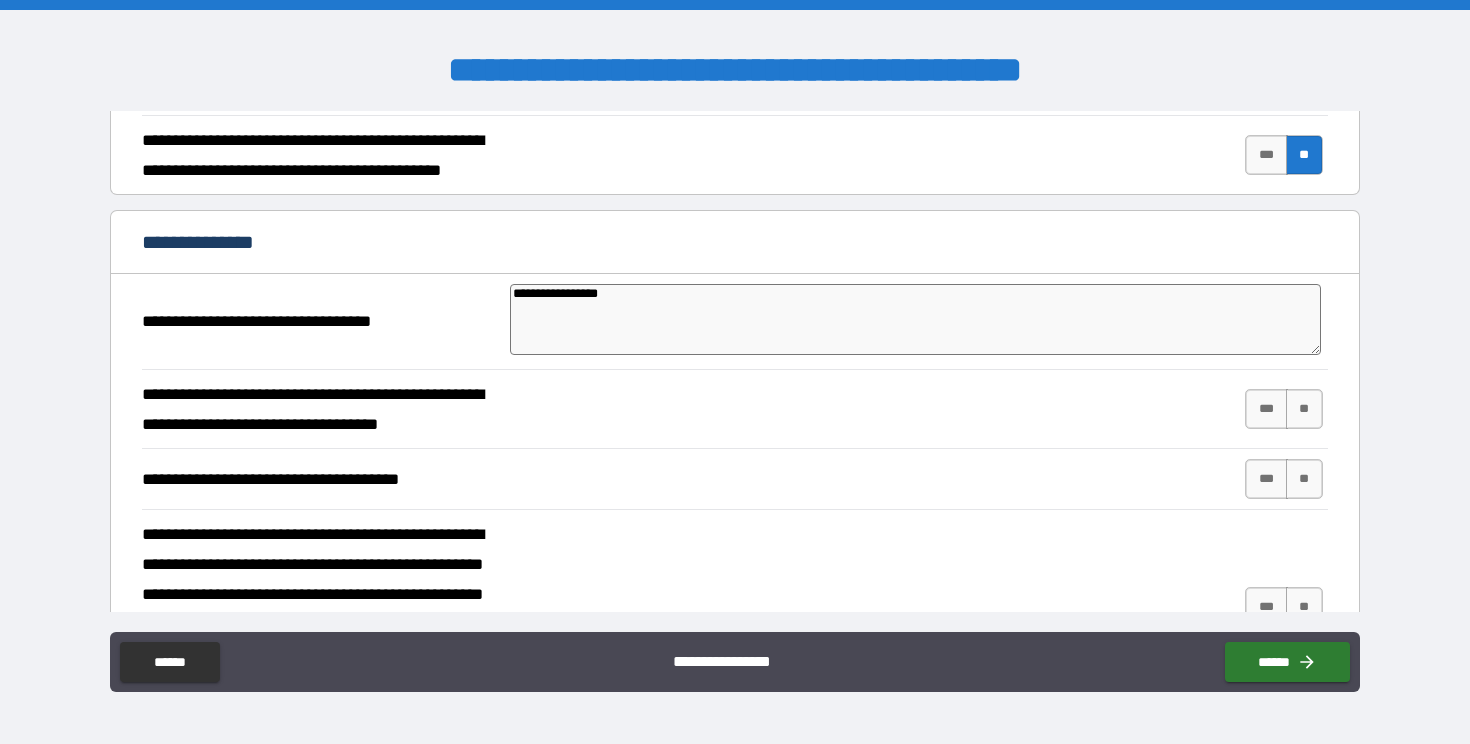 type on "**********" 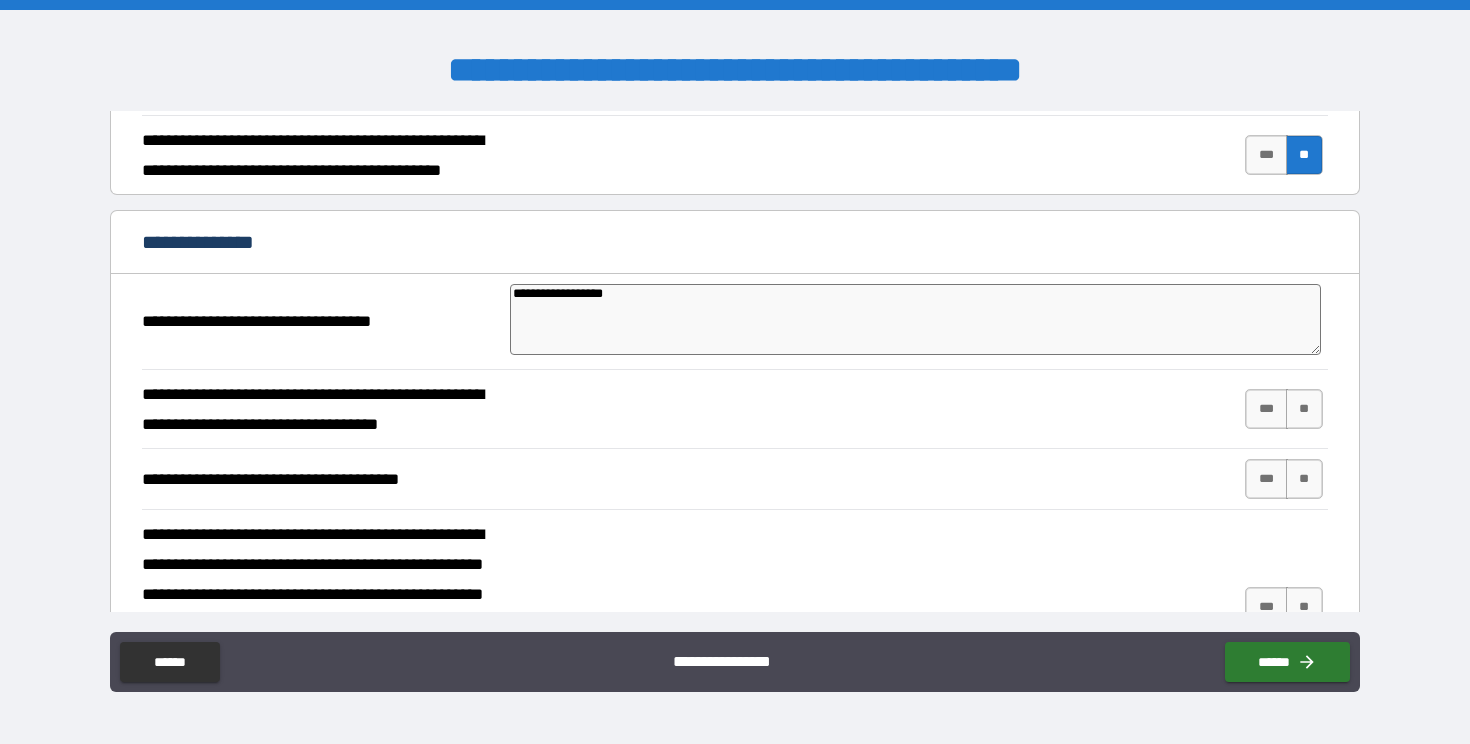 type on "**********" 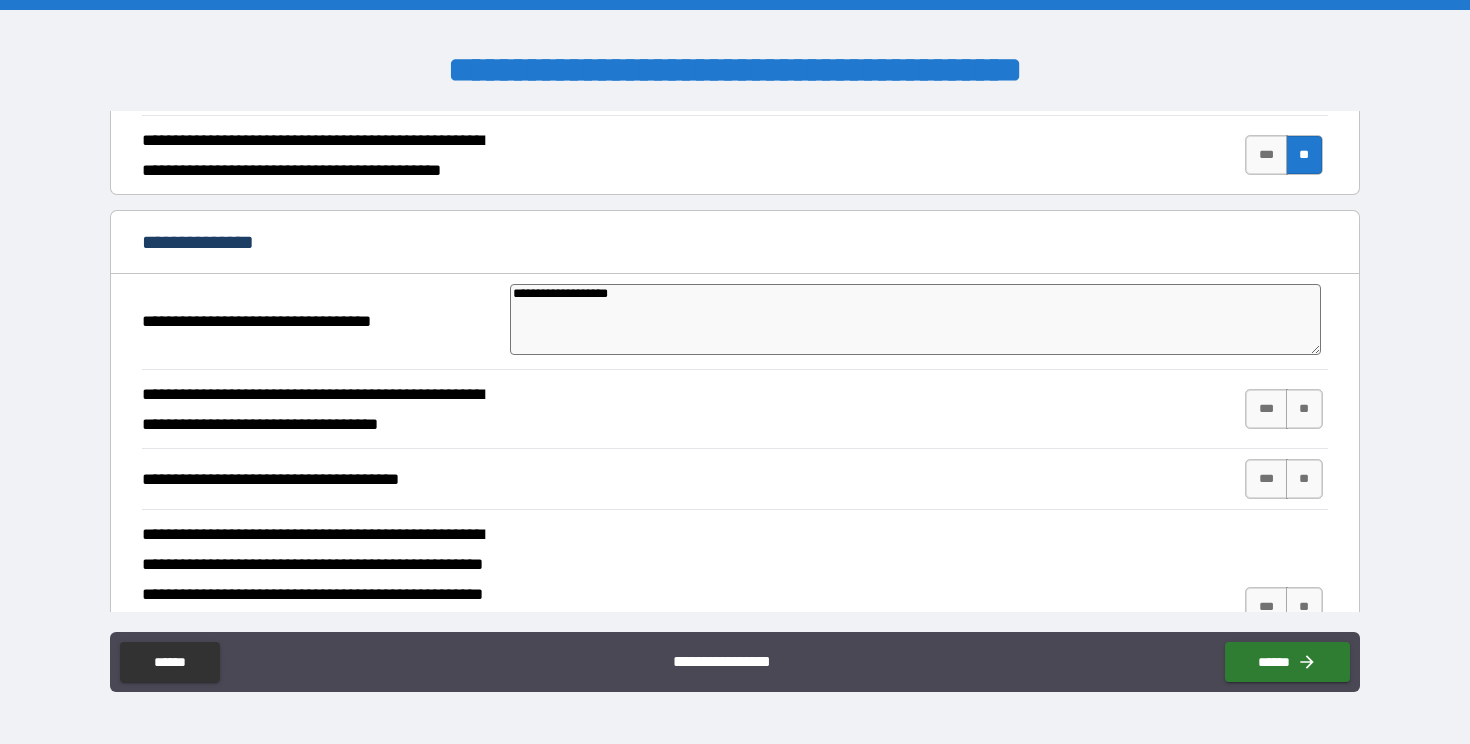 type on "*" 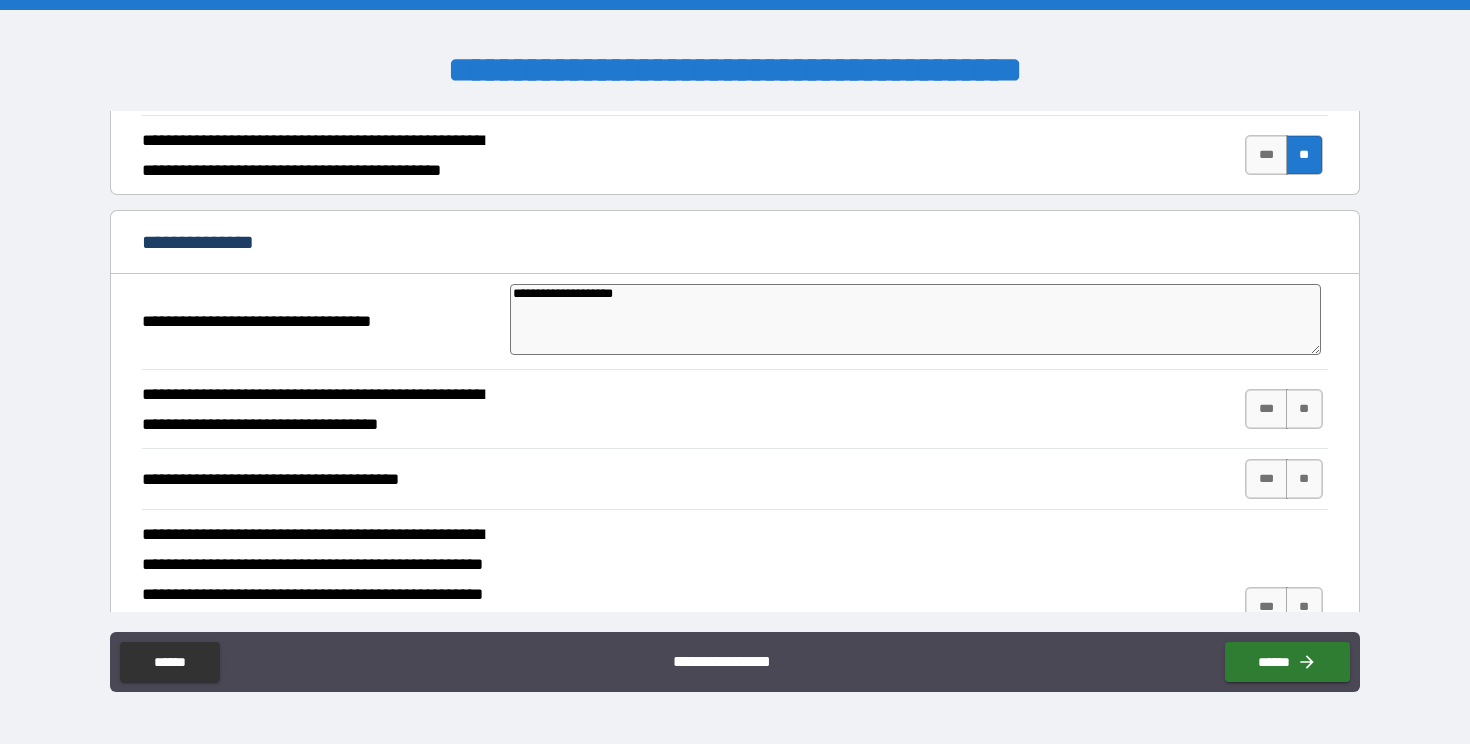 type on "*" 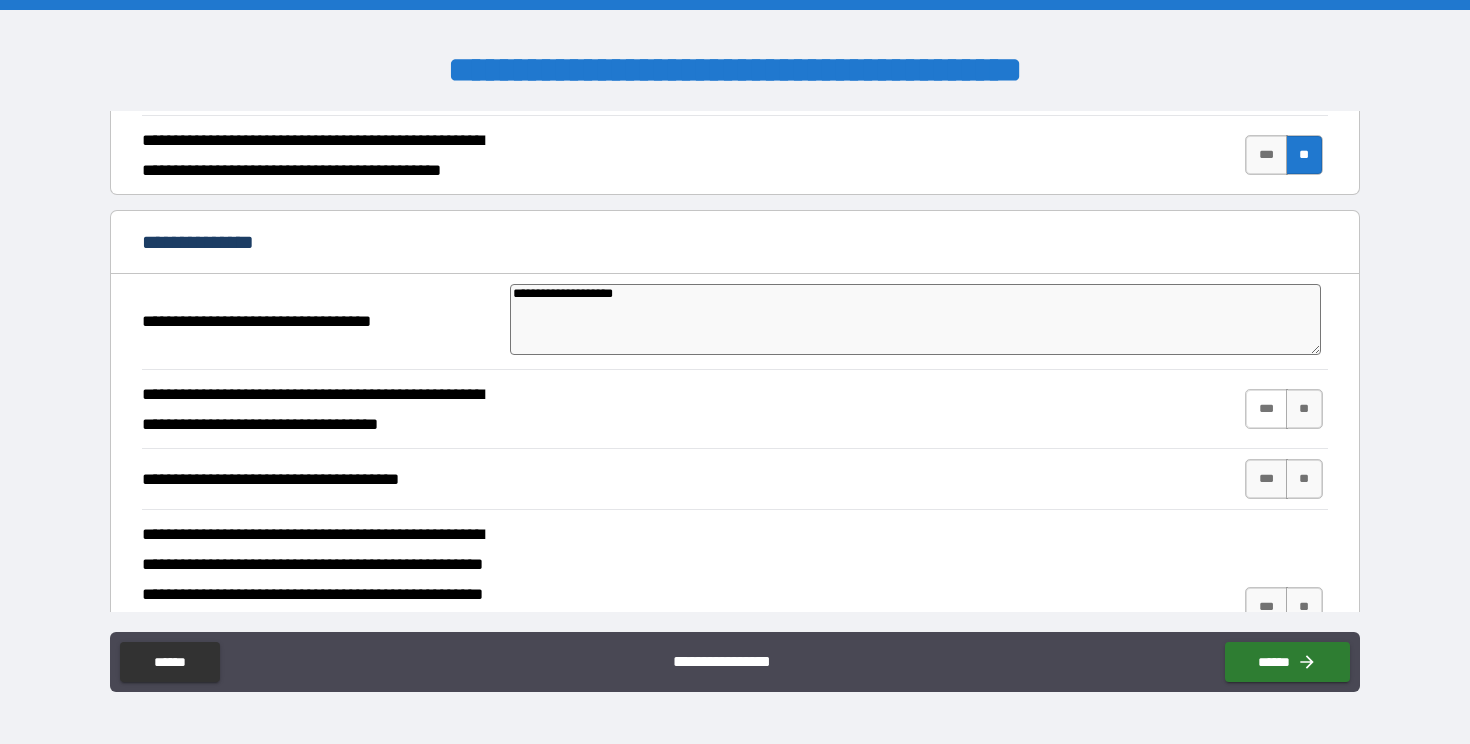 type on "**********" 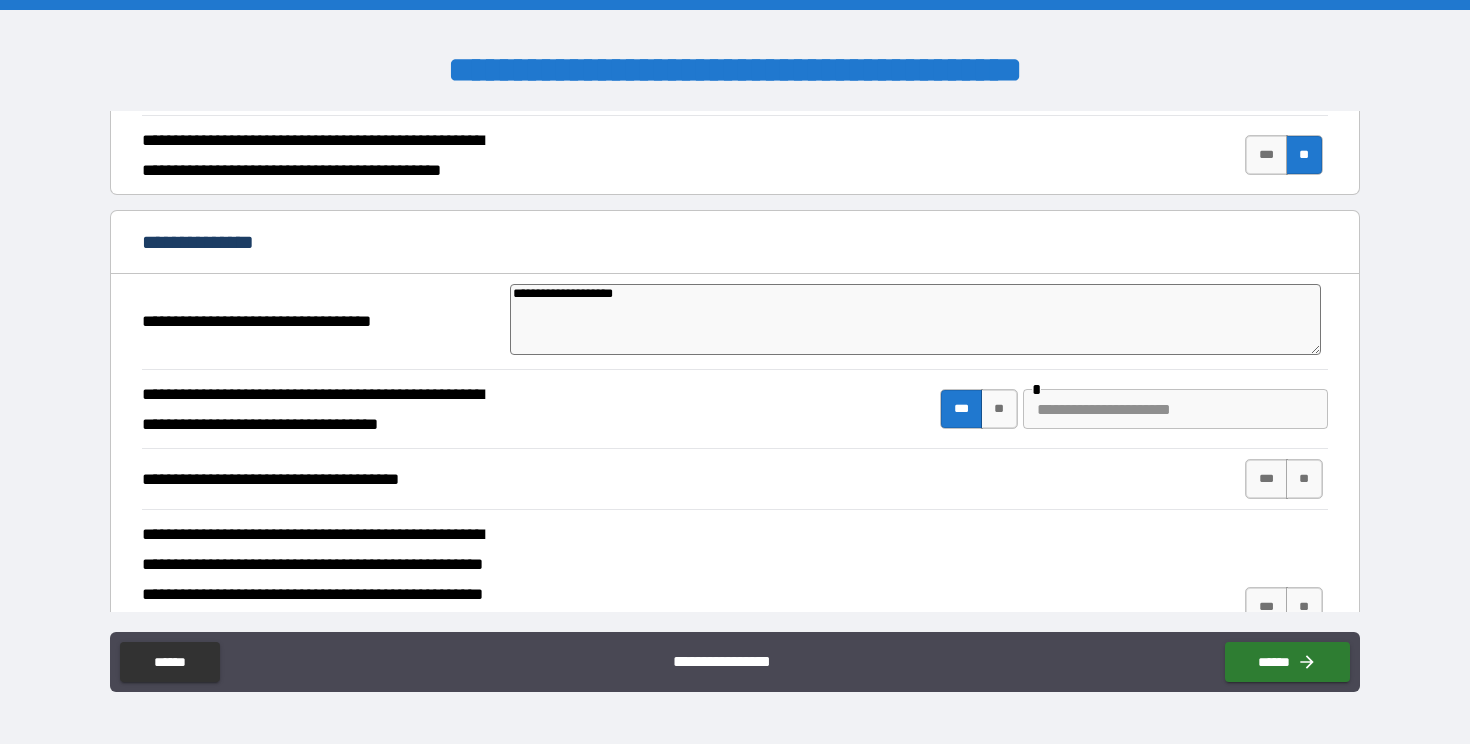 type on "*" 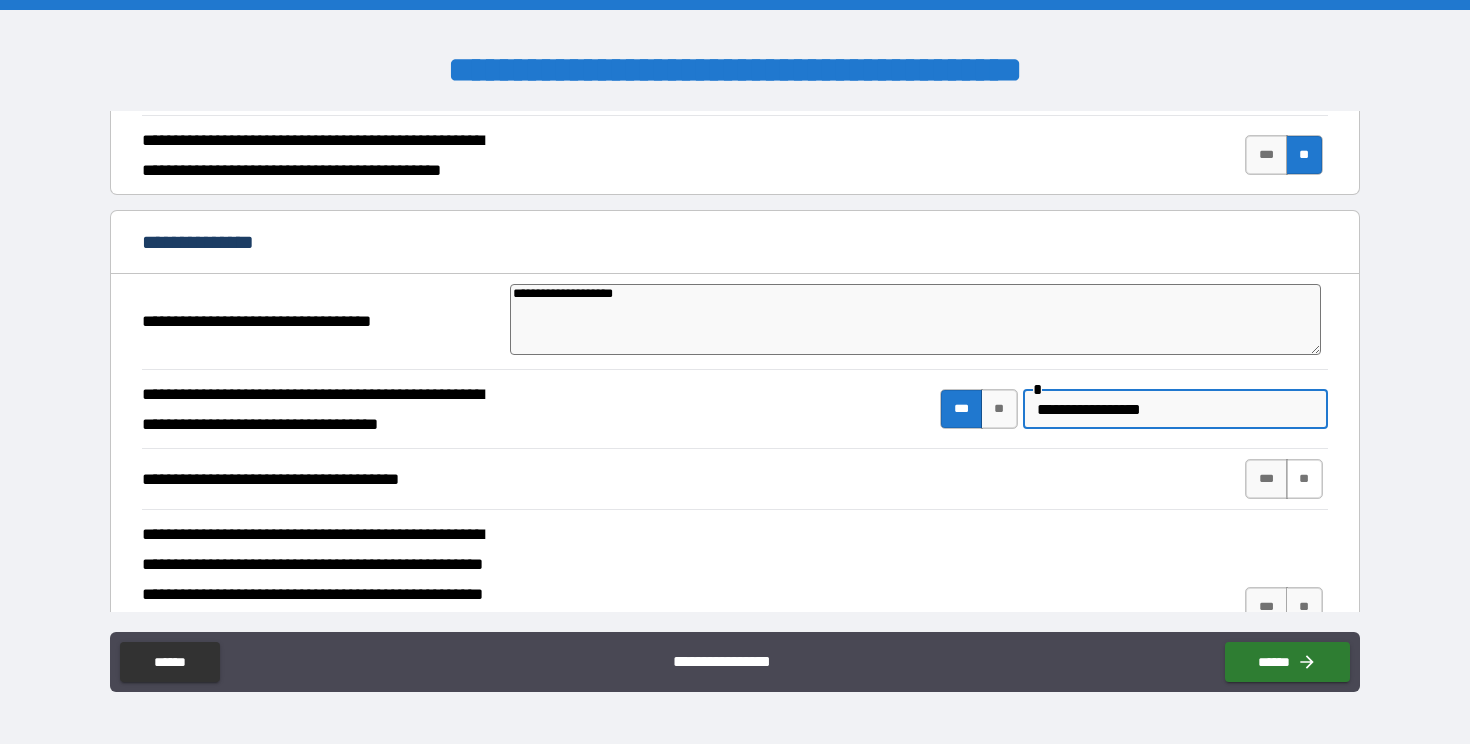 type on "**********" 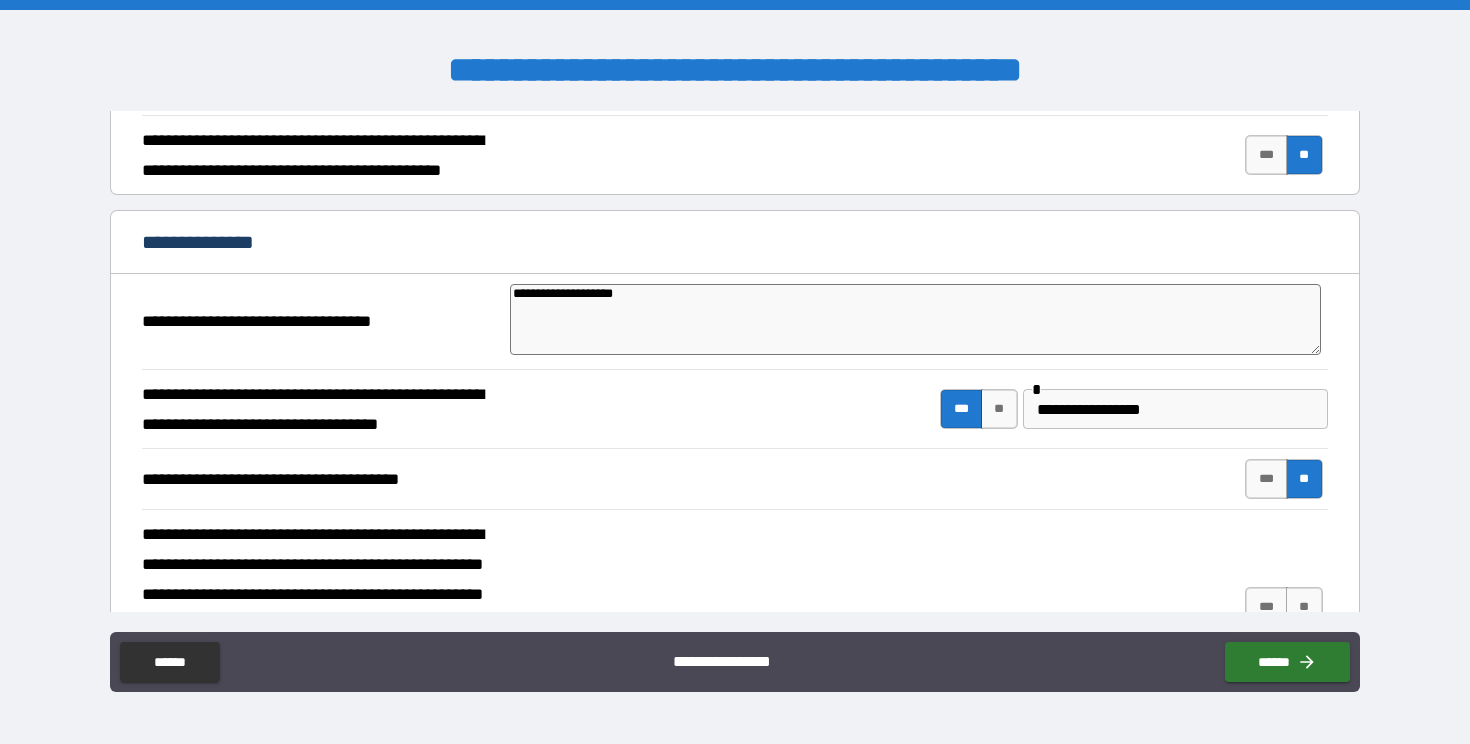 type on "*" 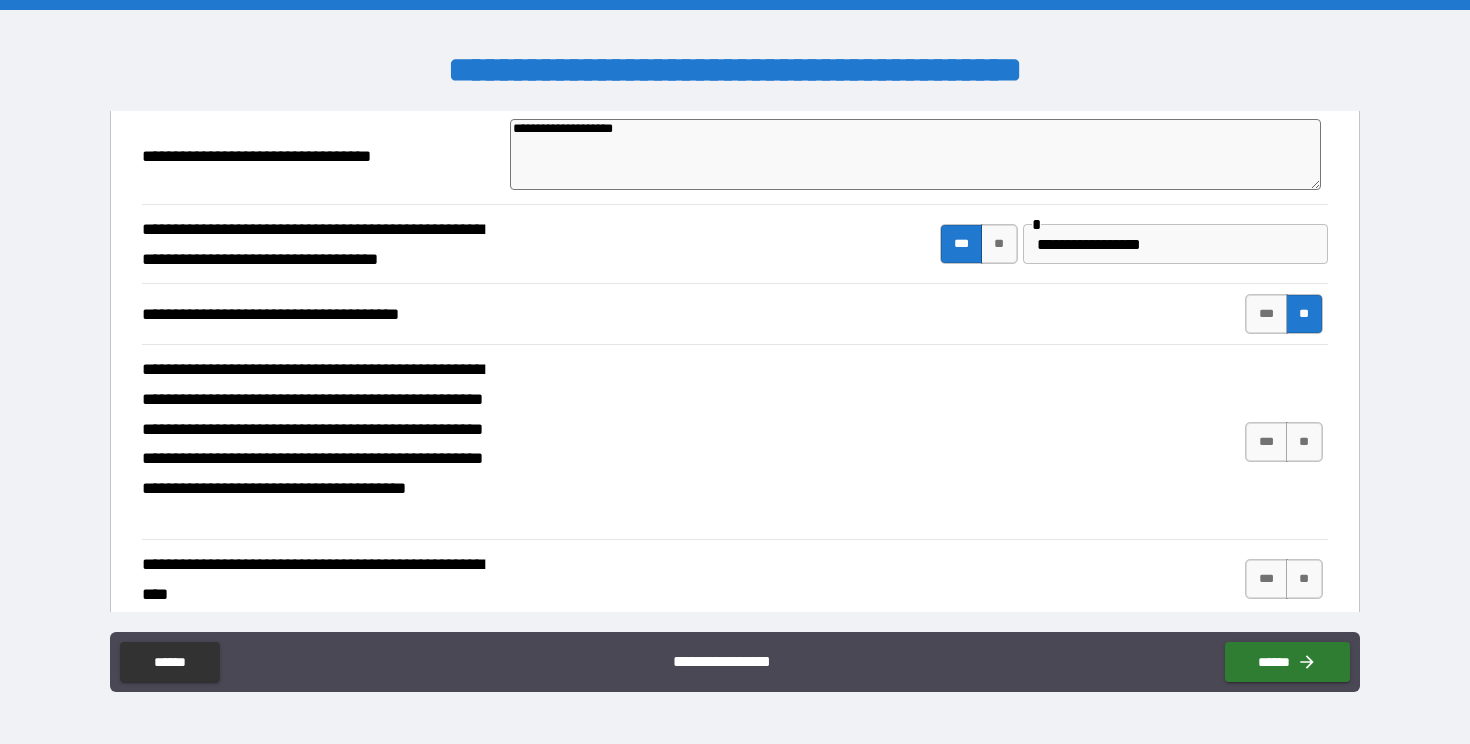 scroll, scrollTop: 712, scrollLeft: 0, axis: vertical 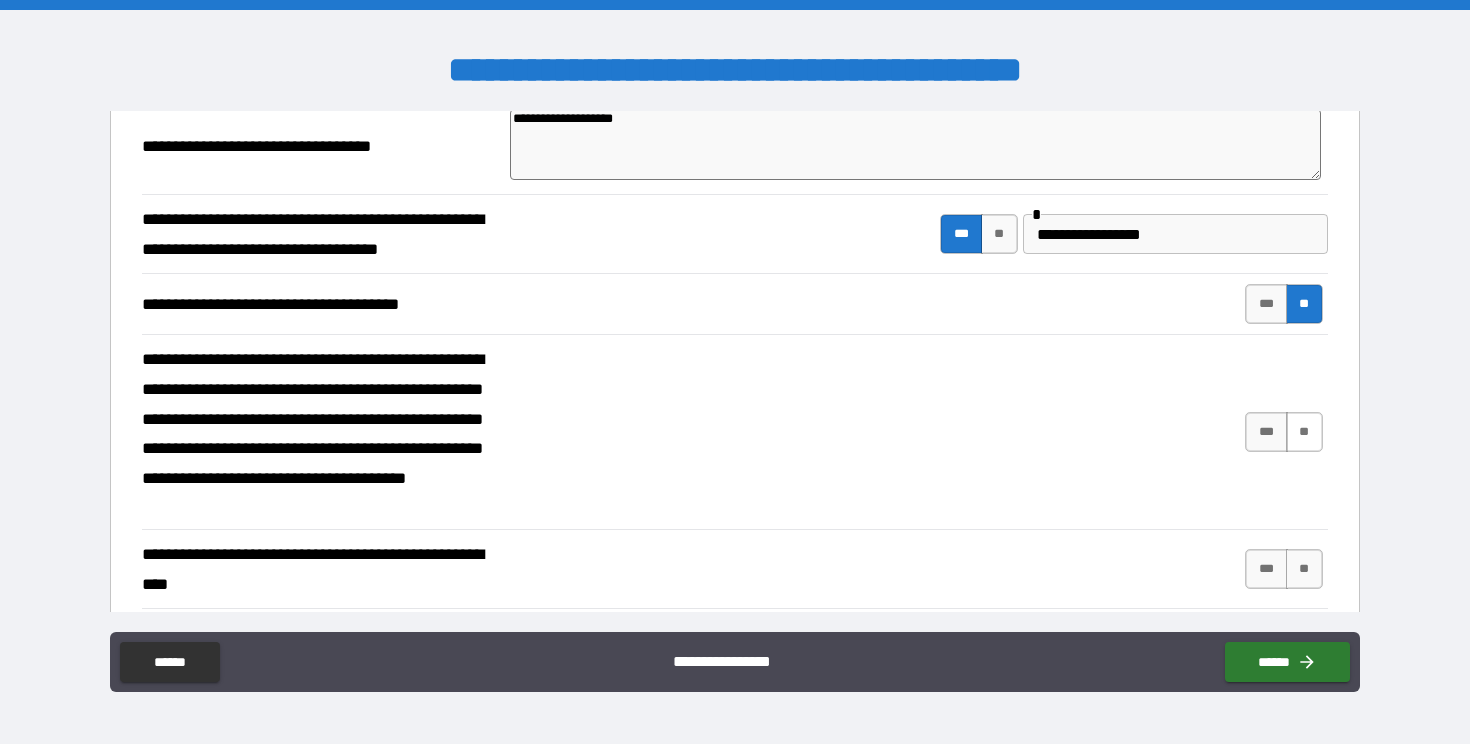 click on "**" at bounding box center [1304, 432] 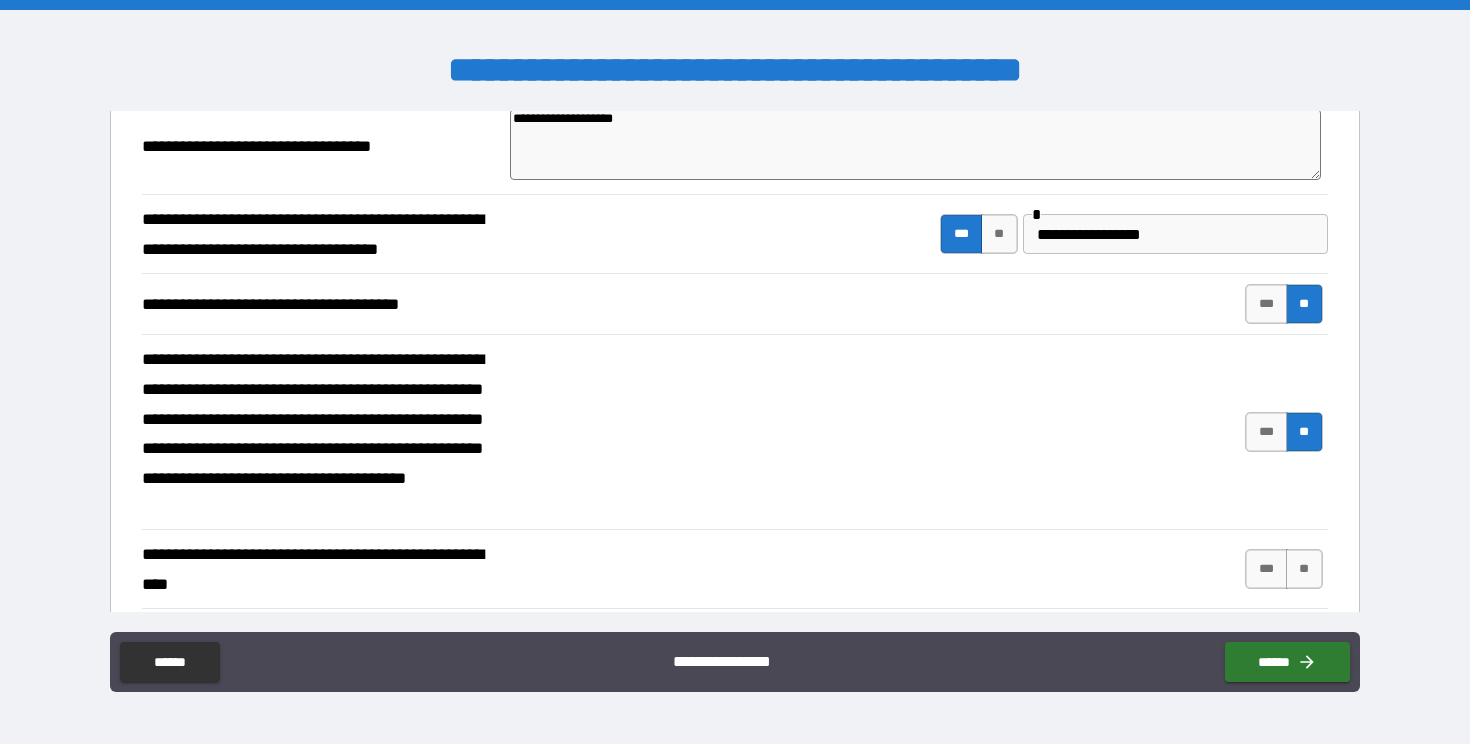 type on "*" 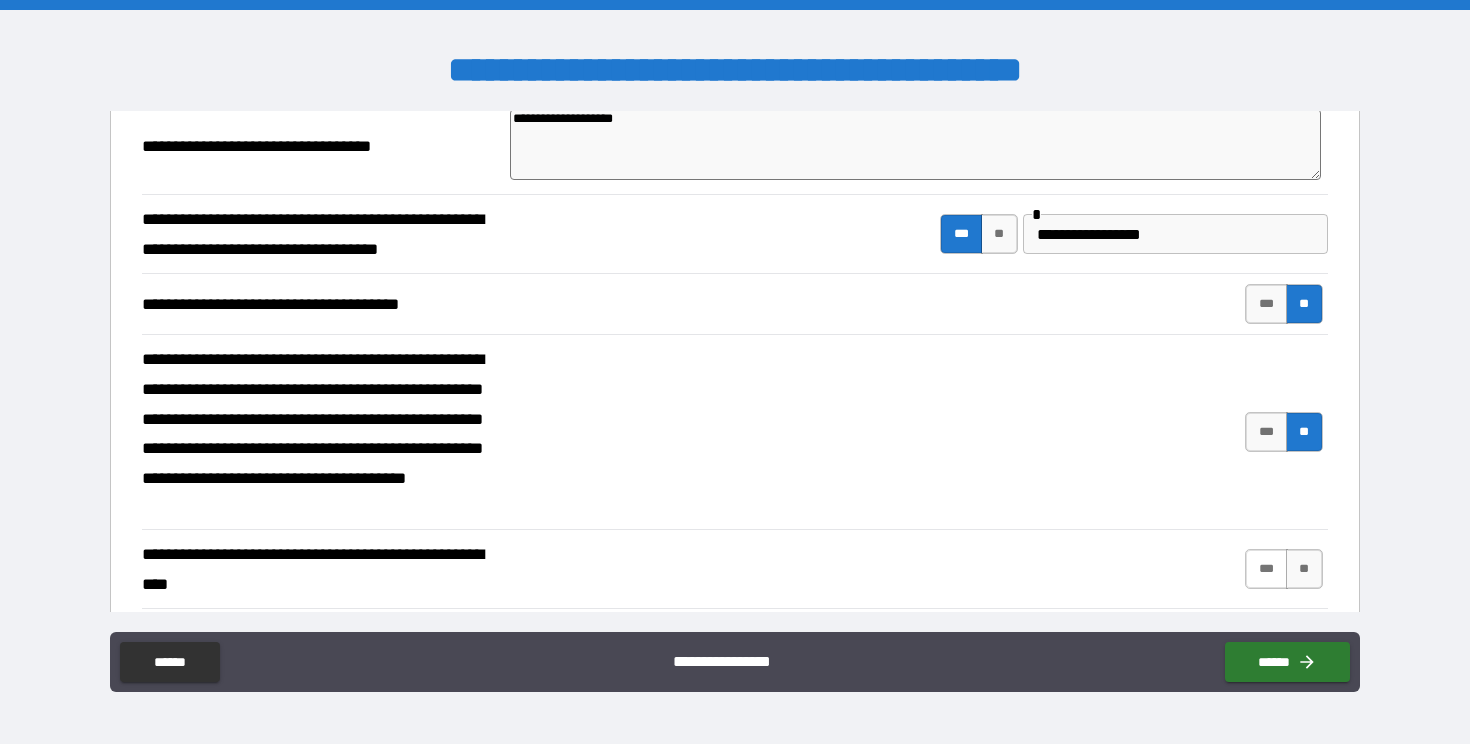 click on "***" at bounding box center [1266, 569] 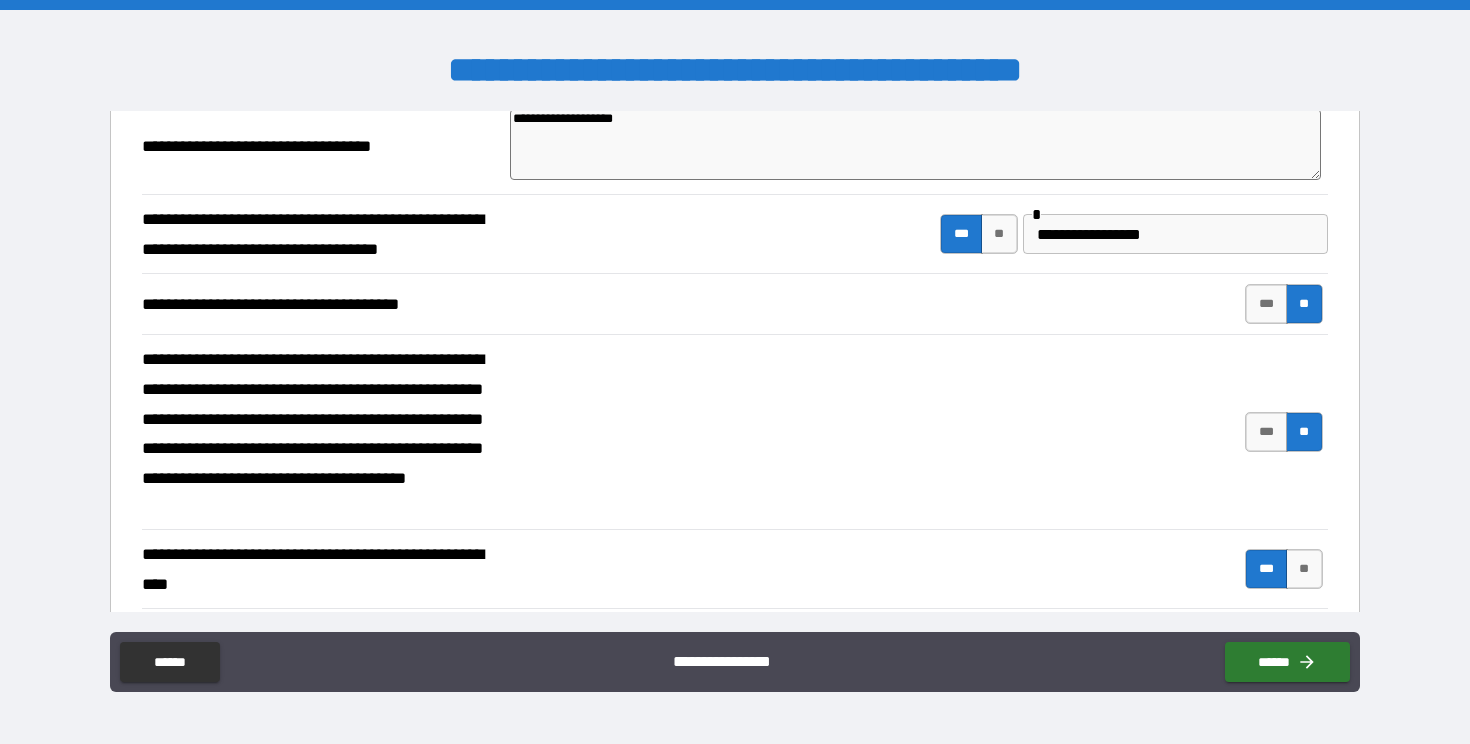type on "*" 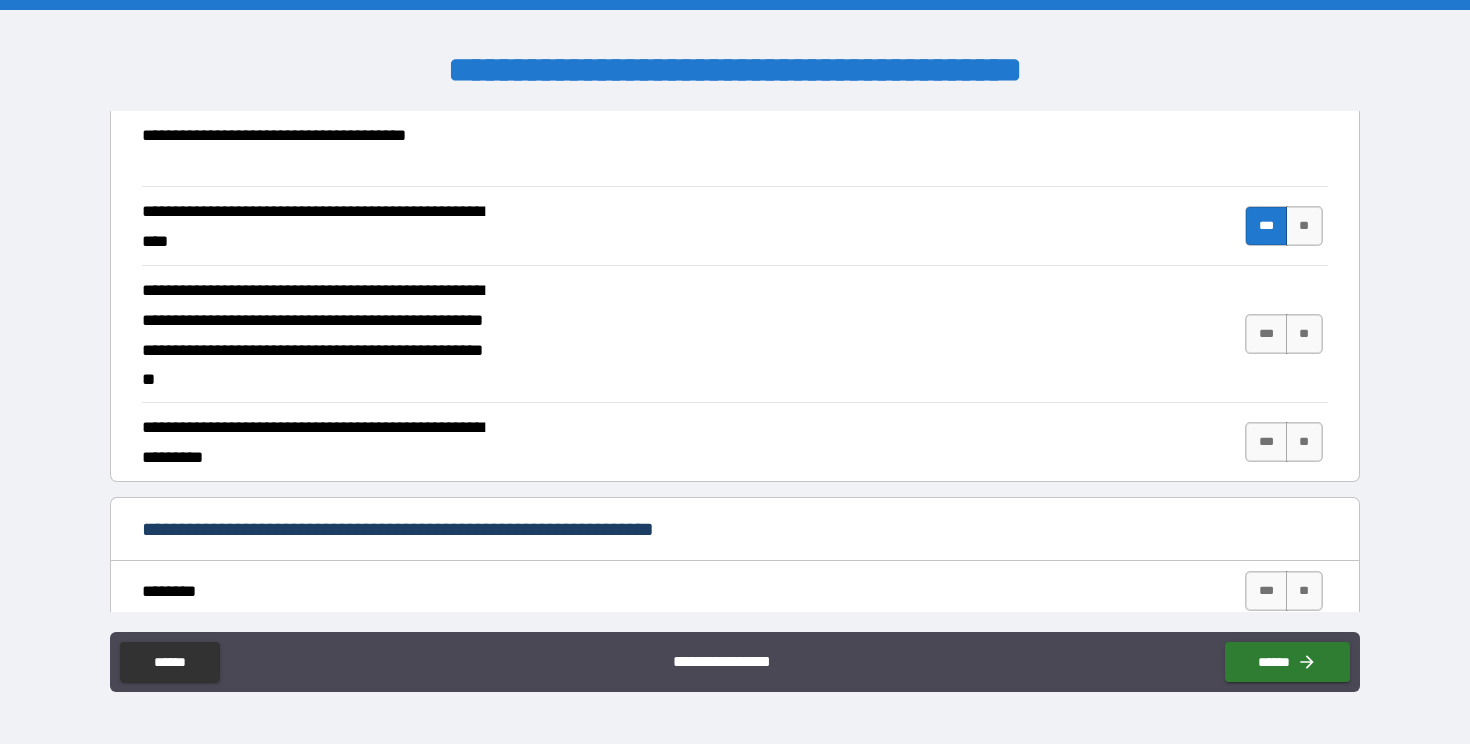 scroll, scrollTop: 1071, scrollLeft: 0, axis: vertical 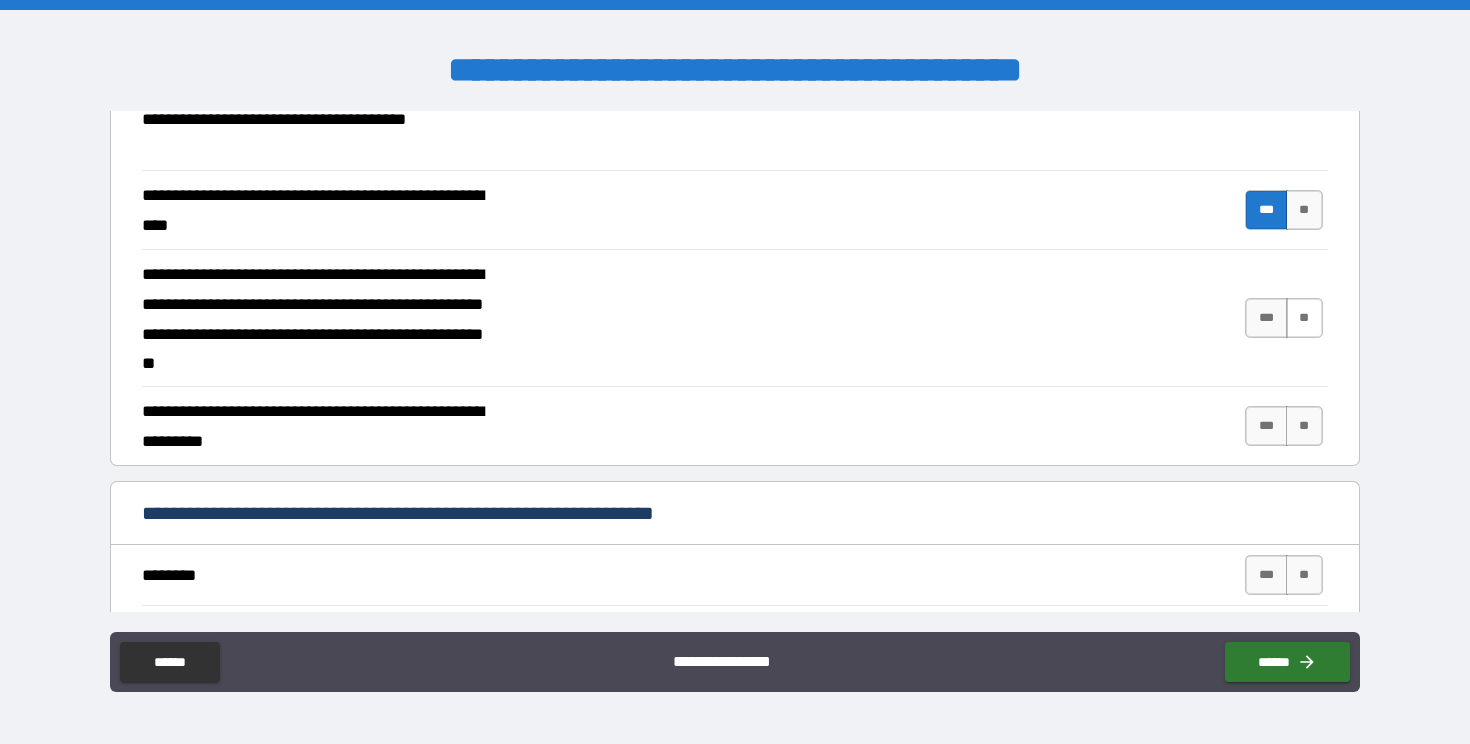 click on "**" at bounding box center (1304, 318) 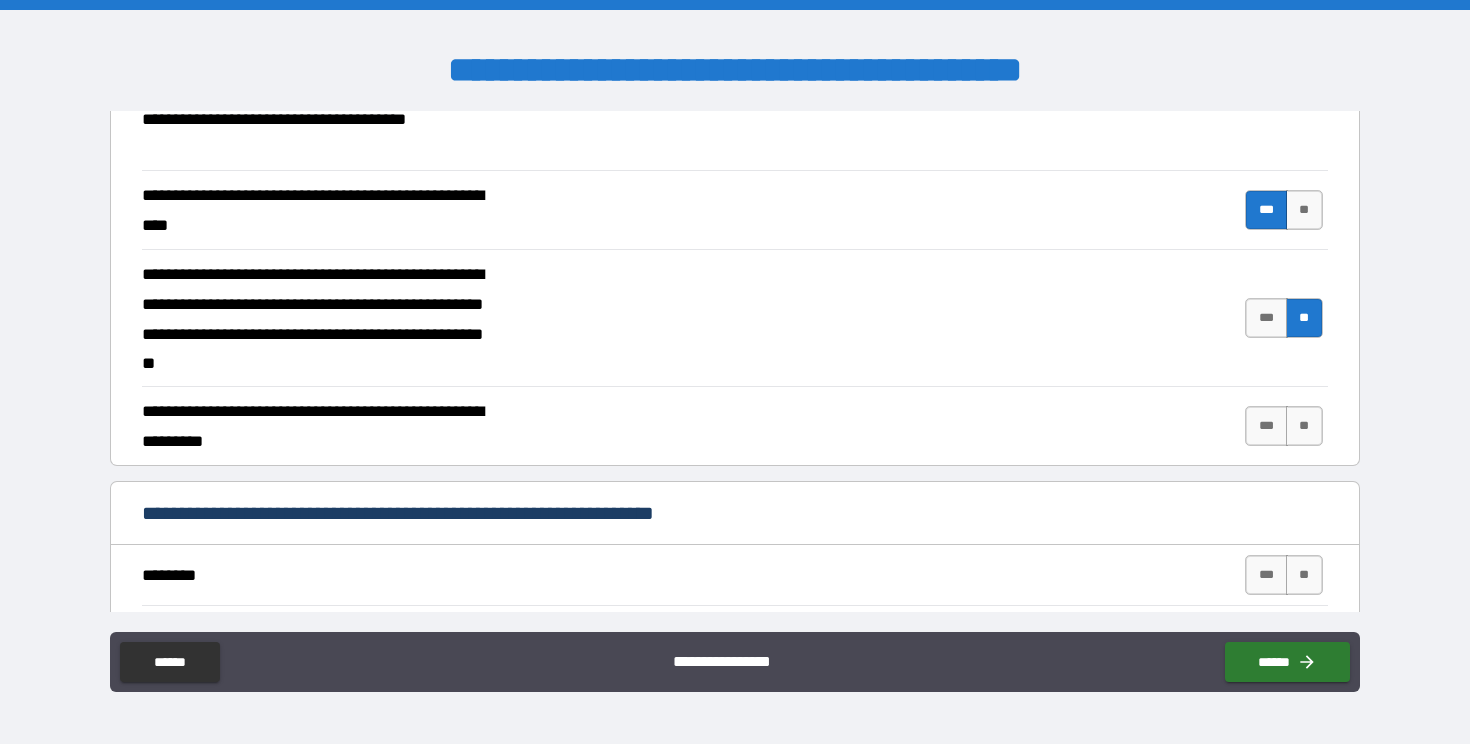 type on "*" 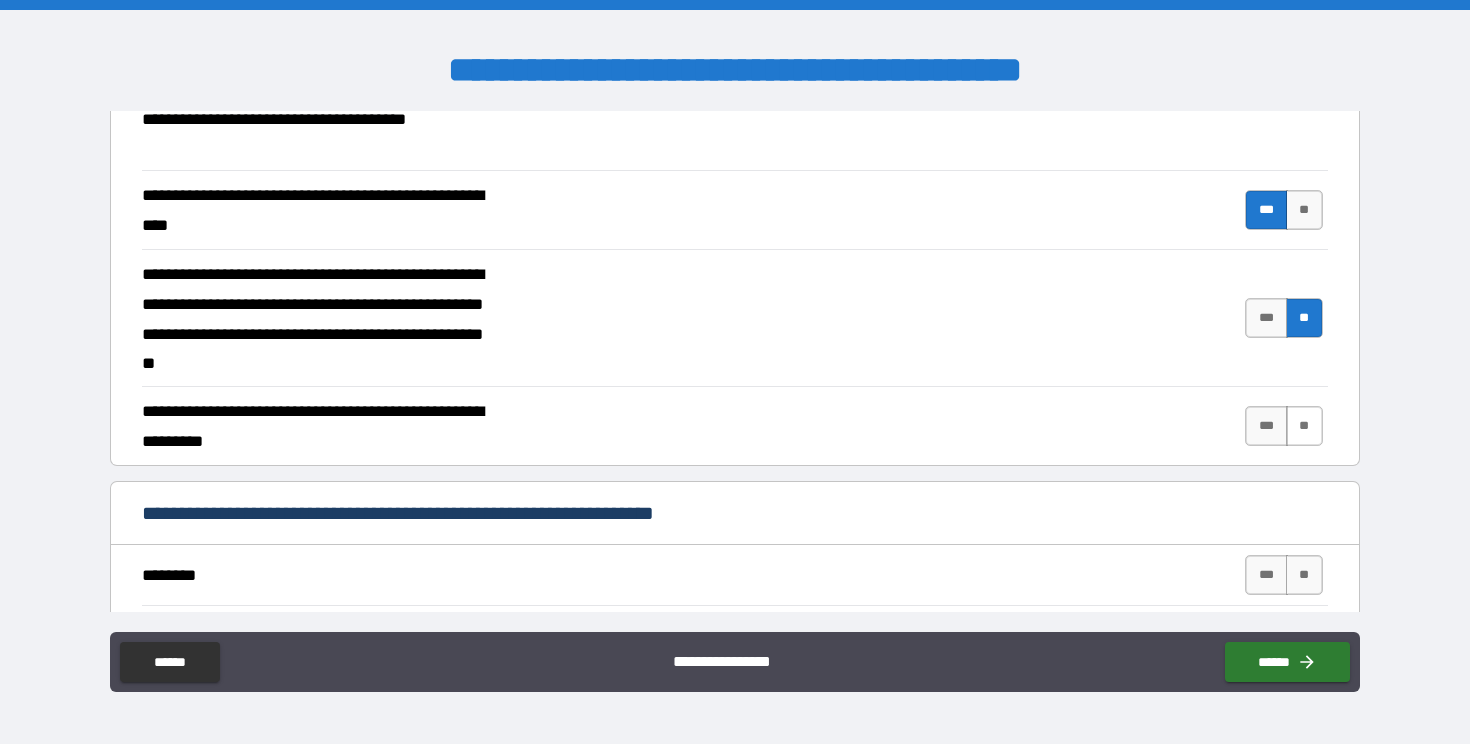 click on "**" at bounding box center (1304, 426) 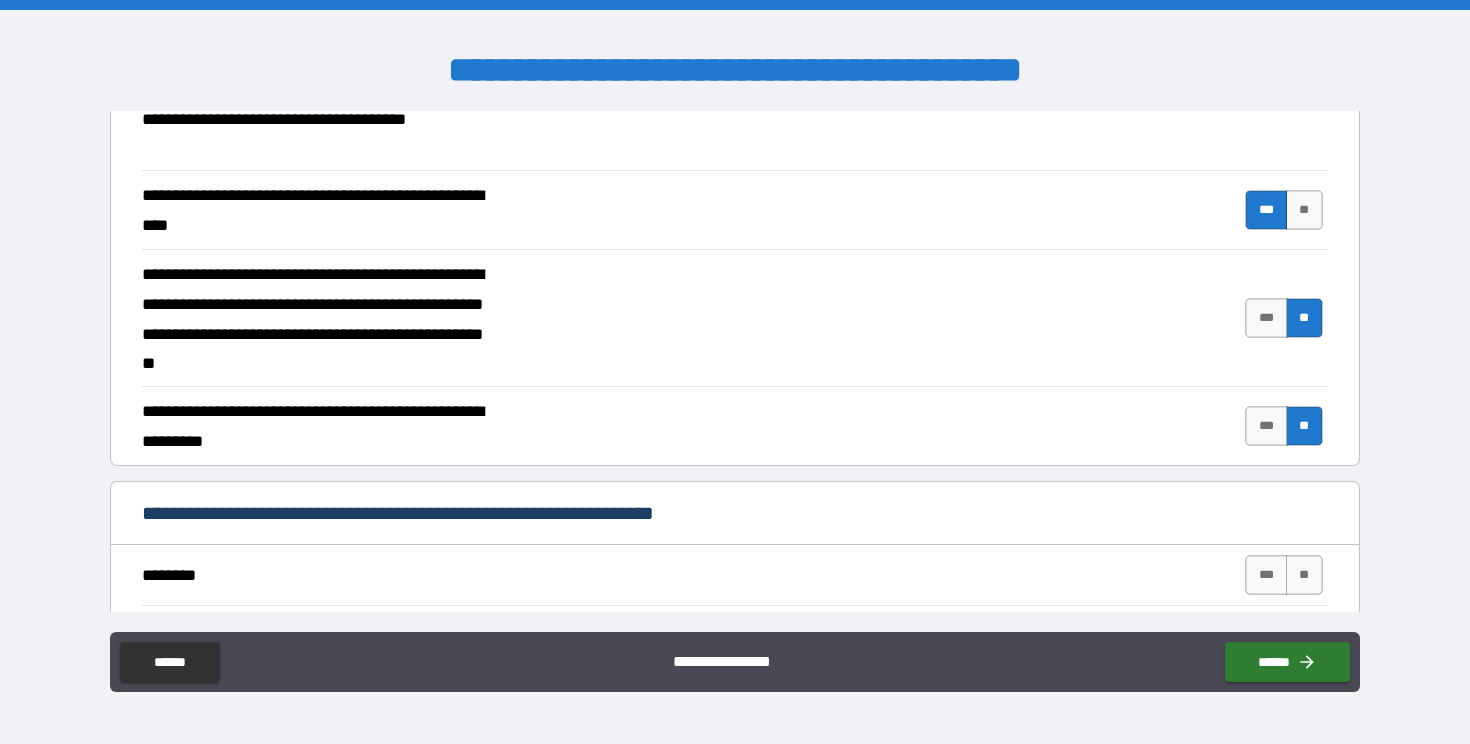 type on "*" 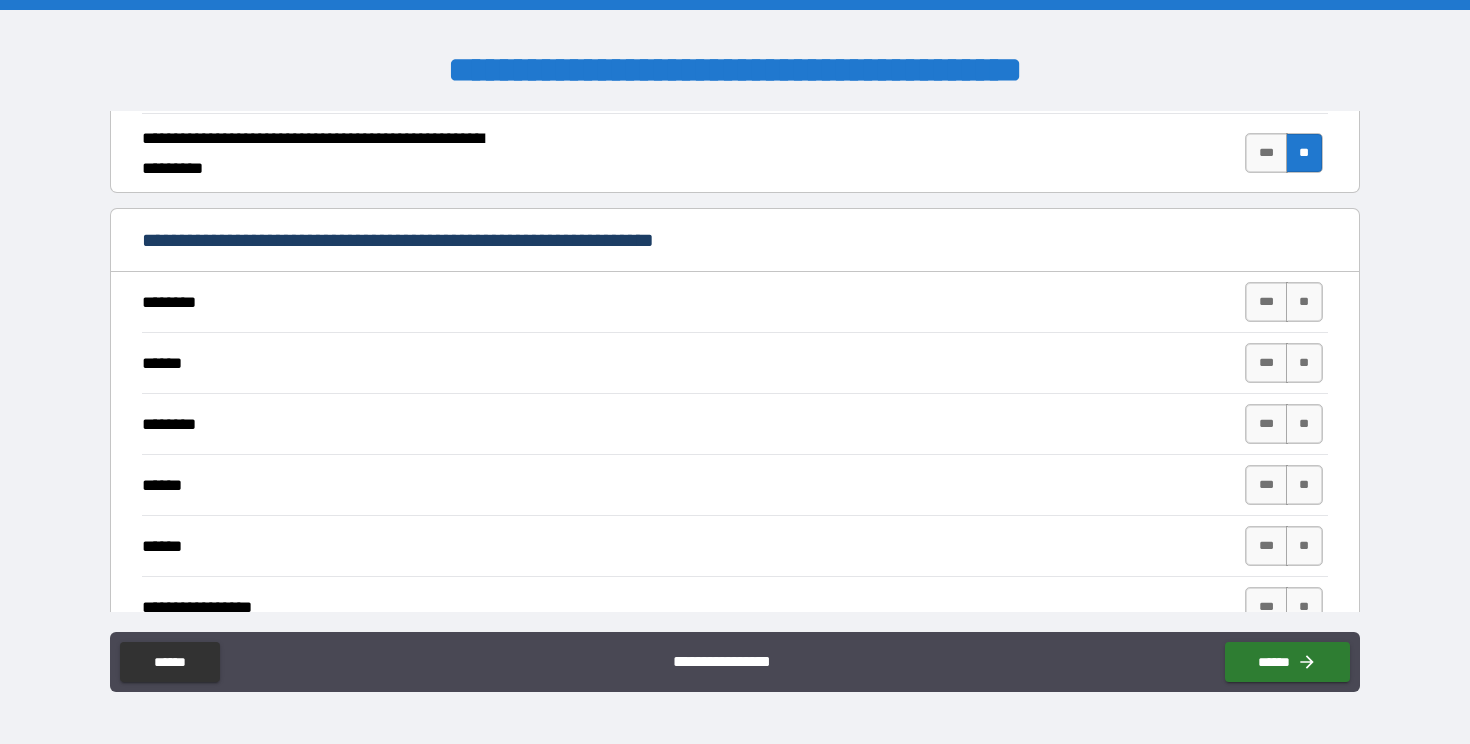 scroll, scrollTop: 1345, scrollLeft: 0, axis: vertical 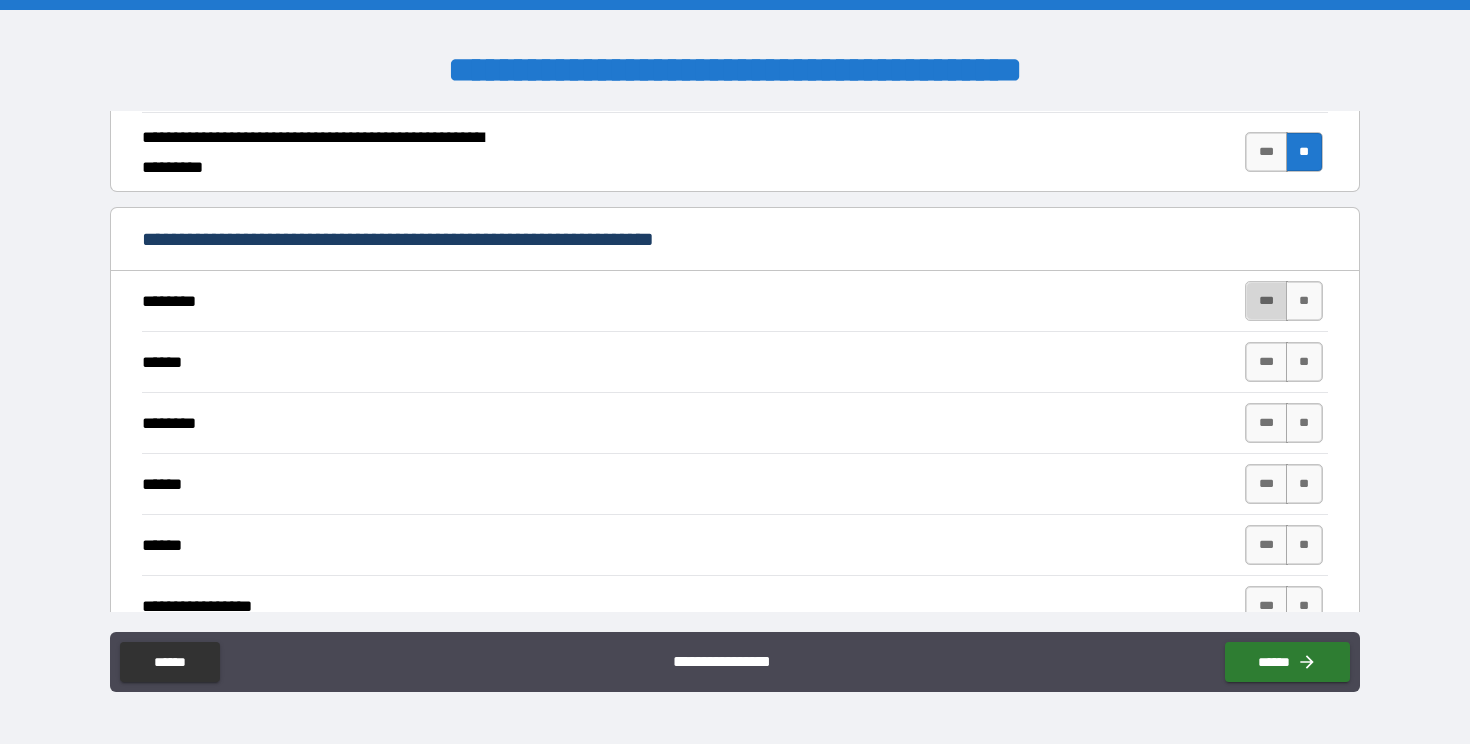 click on "***" at bounding box center [1266, 301] 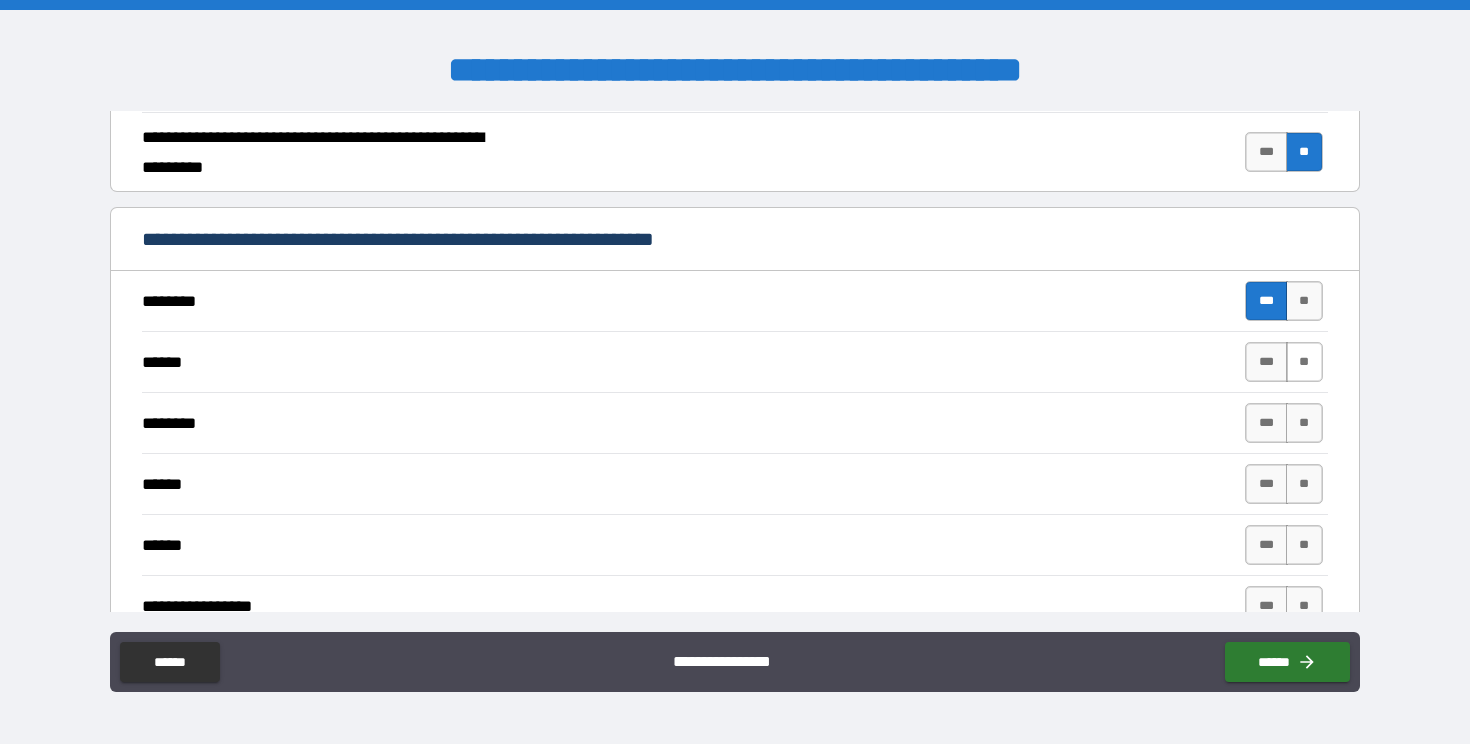 click on "**" at bounding box center [1304, 362] 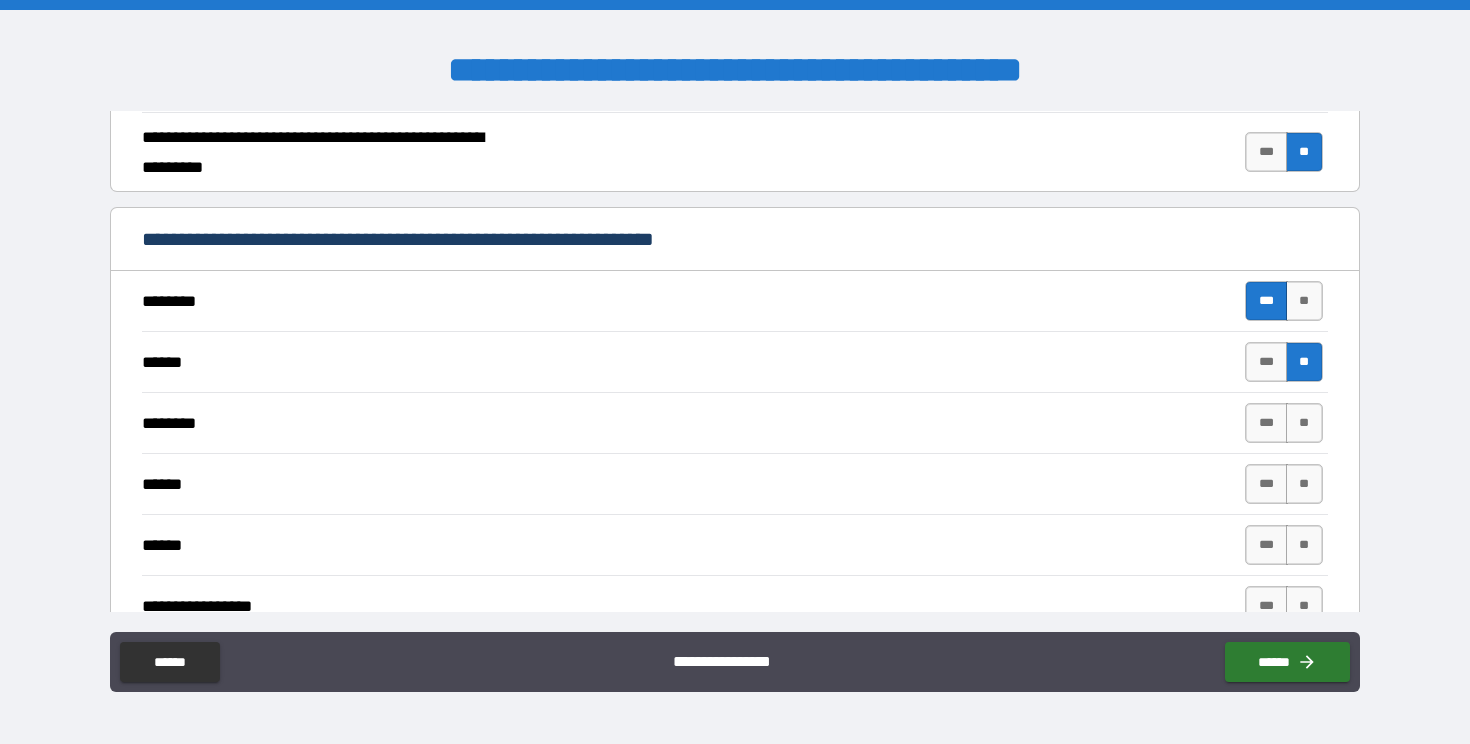 type on "*" 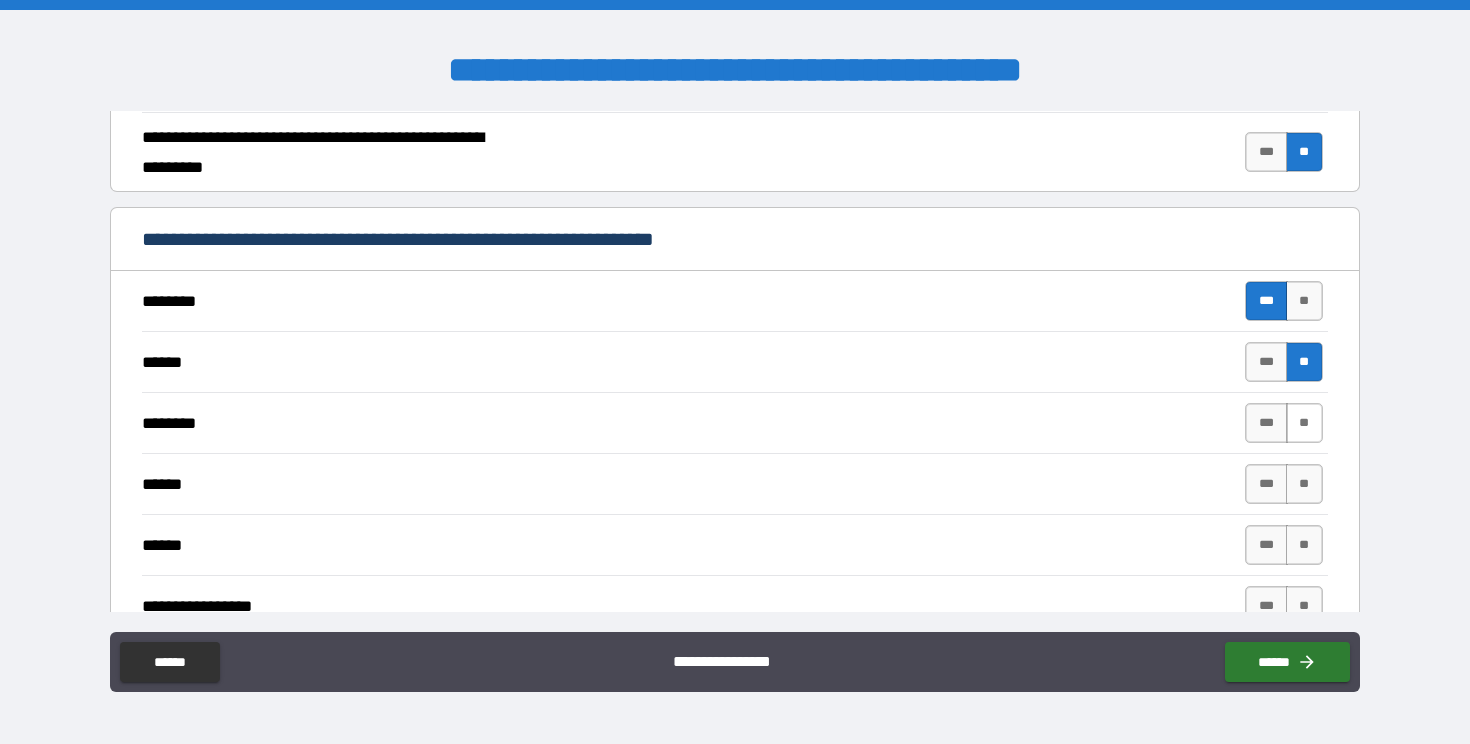 click on "**" at bounding box center (1304, 423) 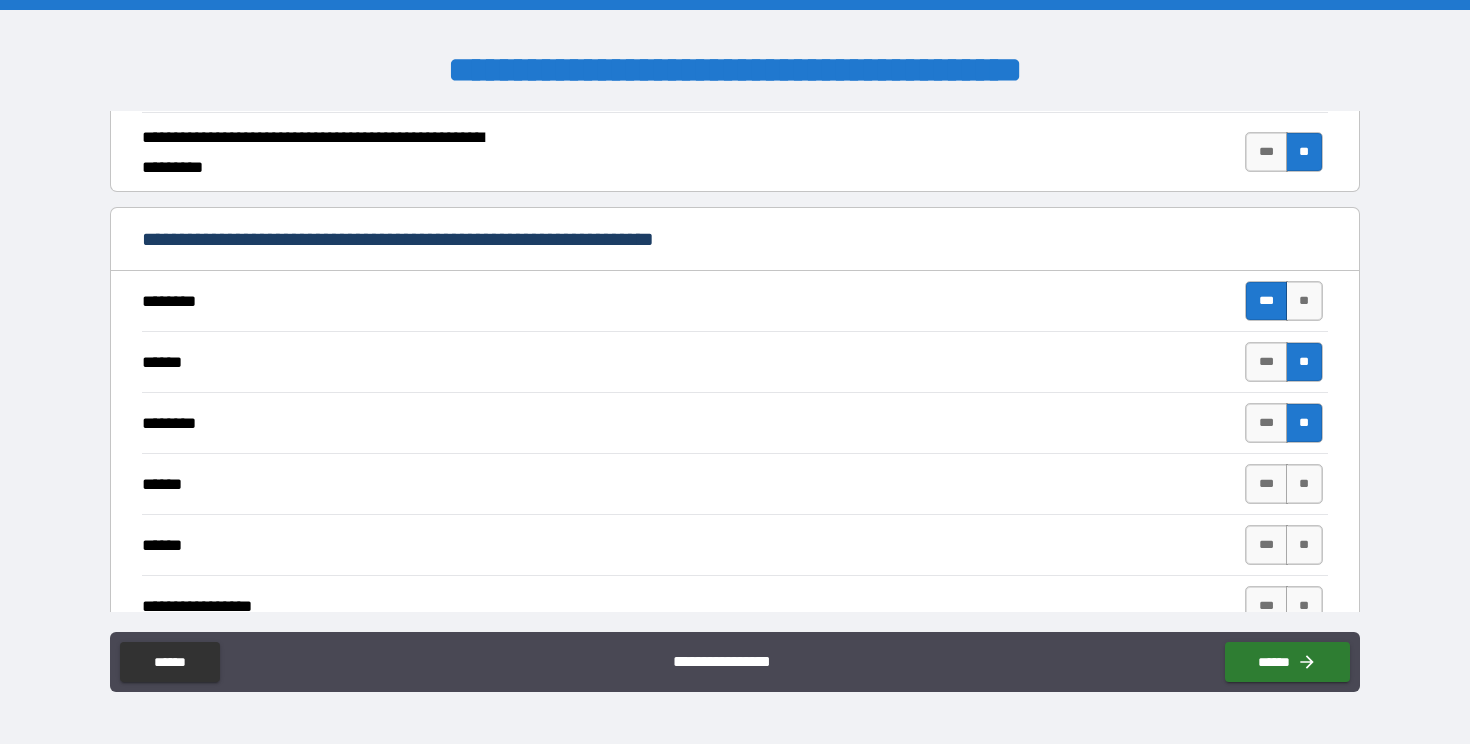 type on "*" 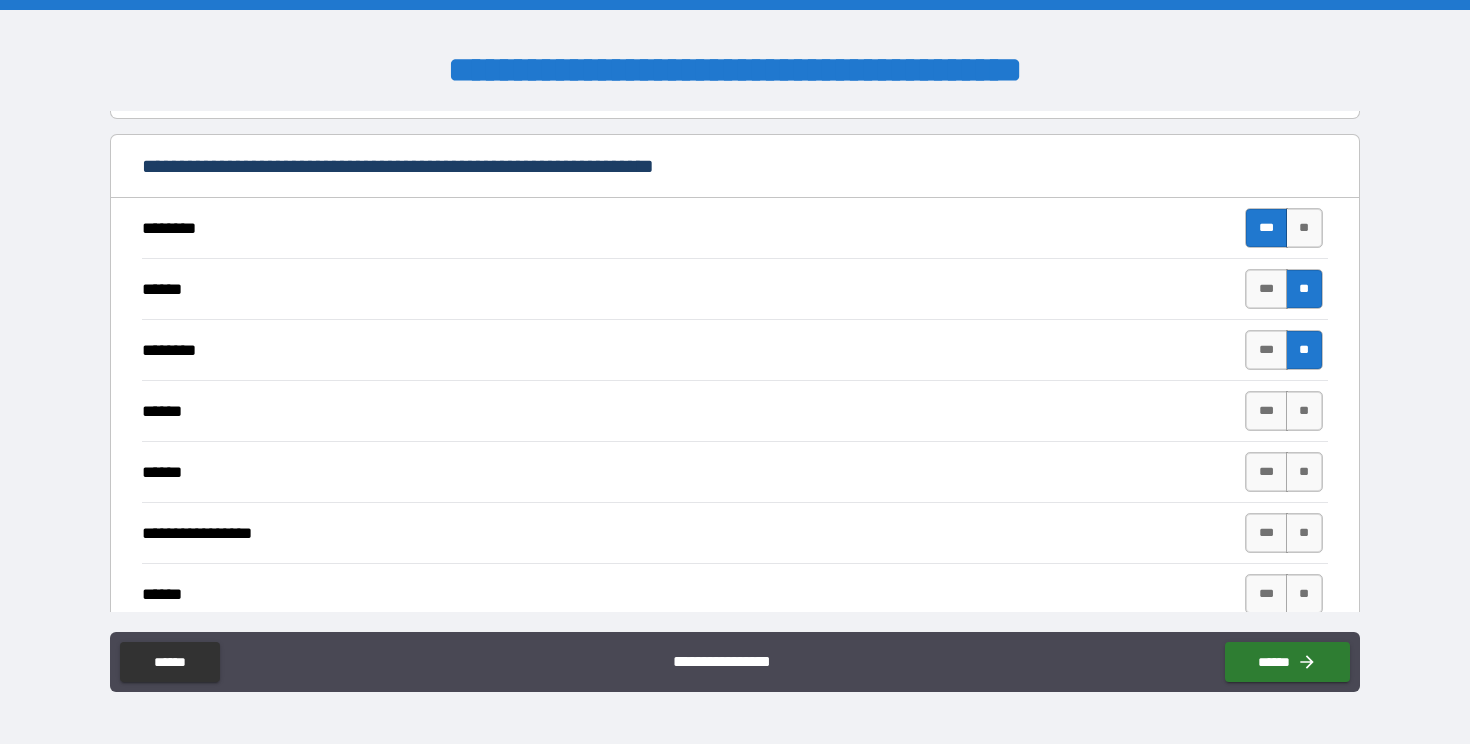scroll, scrollTop: 1420, scrollLeft: 0, axis: vertical 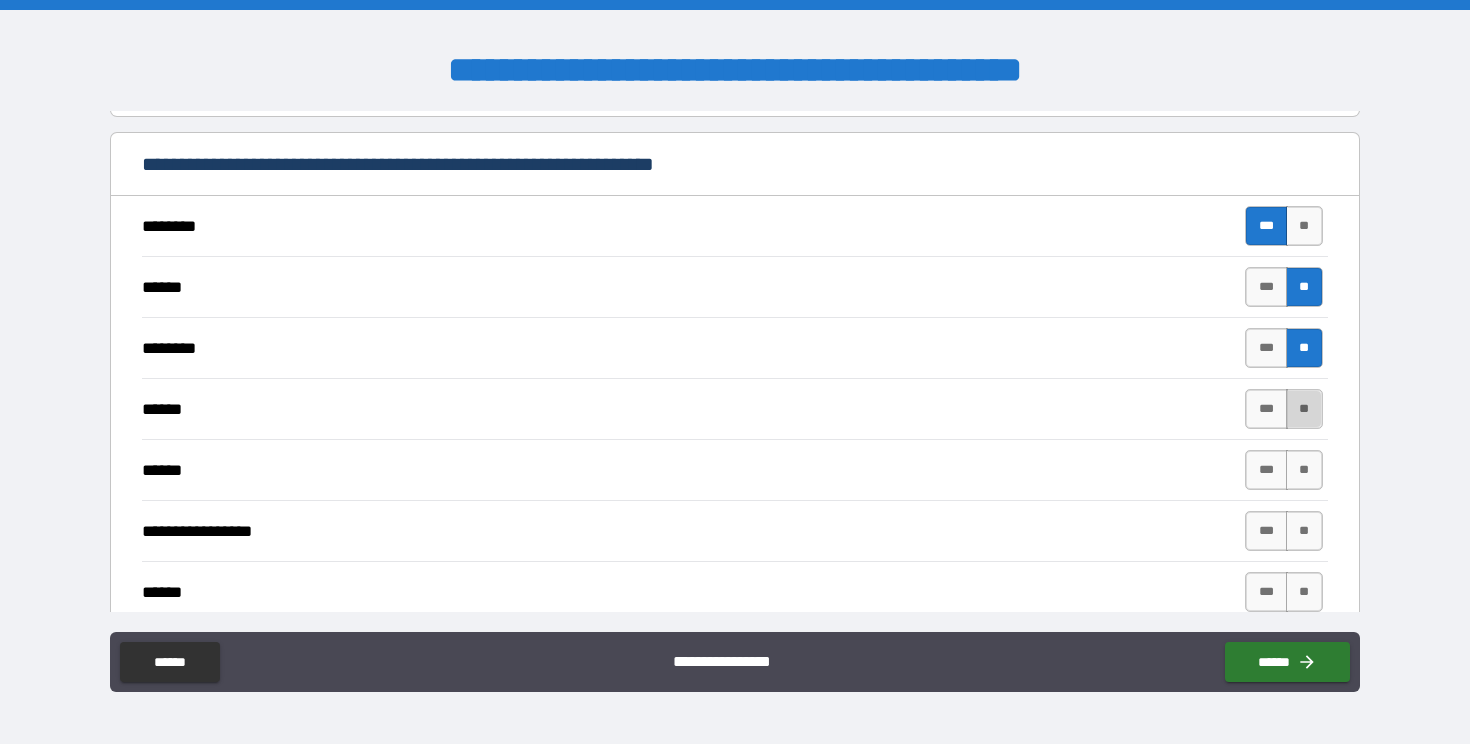 click on "**" at bounding box center (1304, 409) 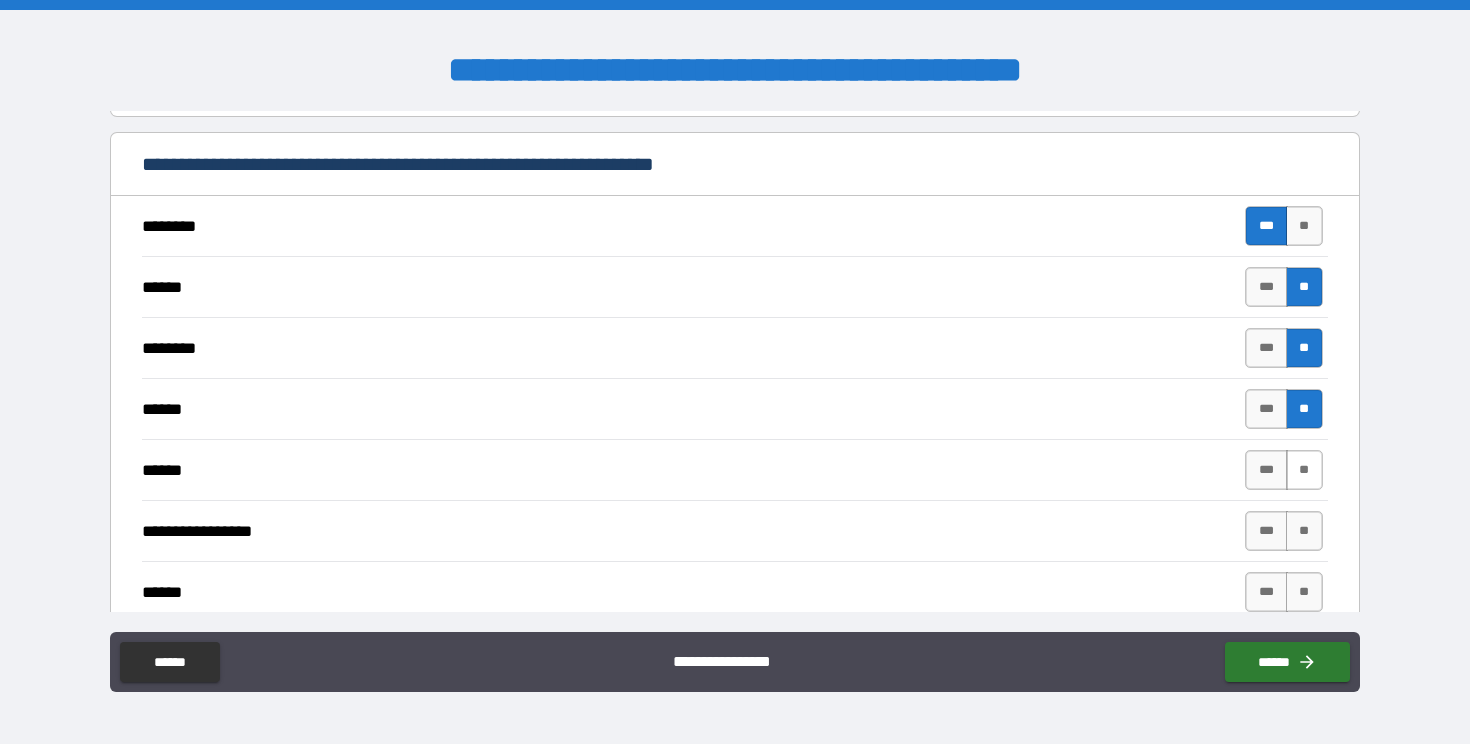 type on "*" 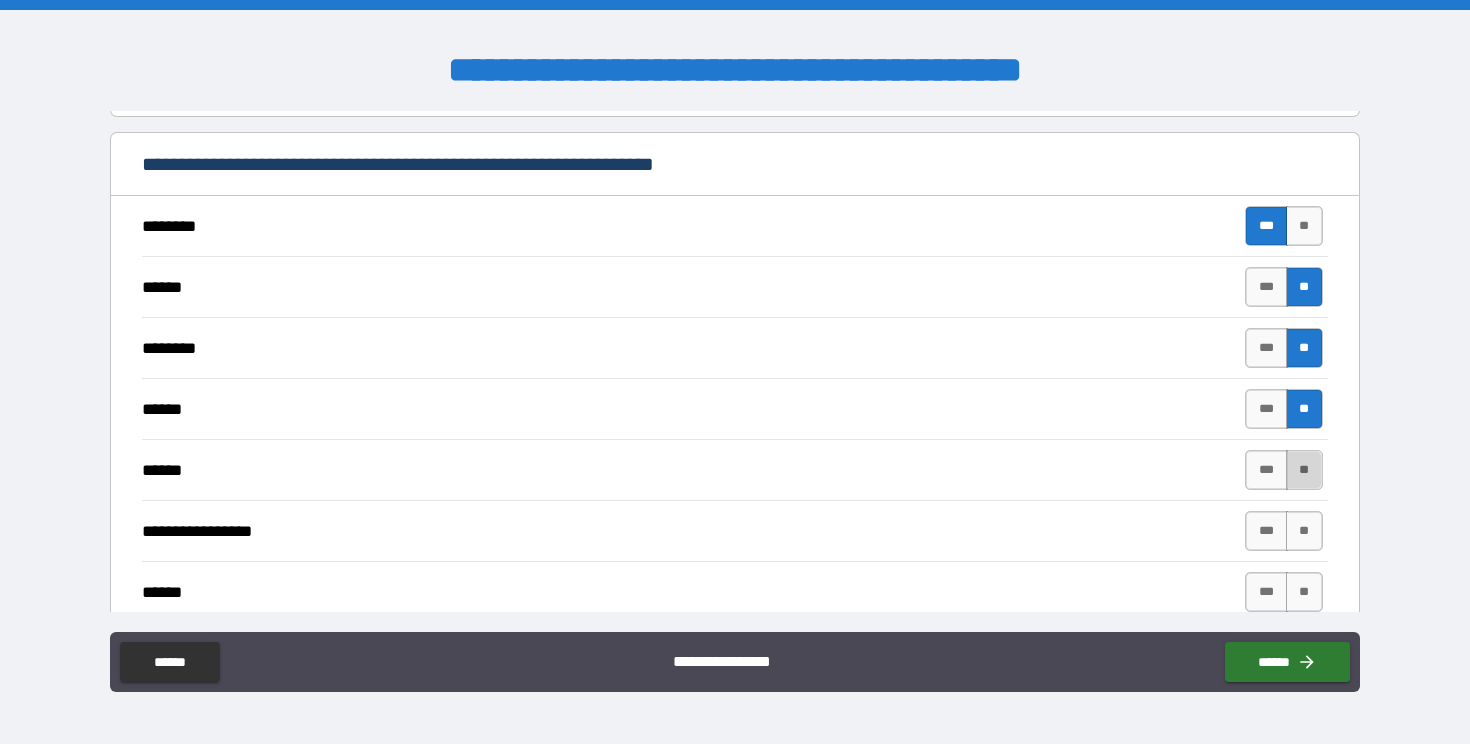 click on "**" at bounding box center [1304, 470] 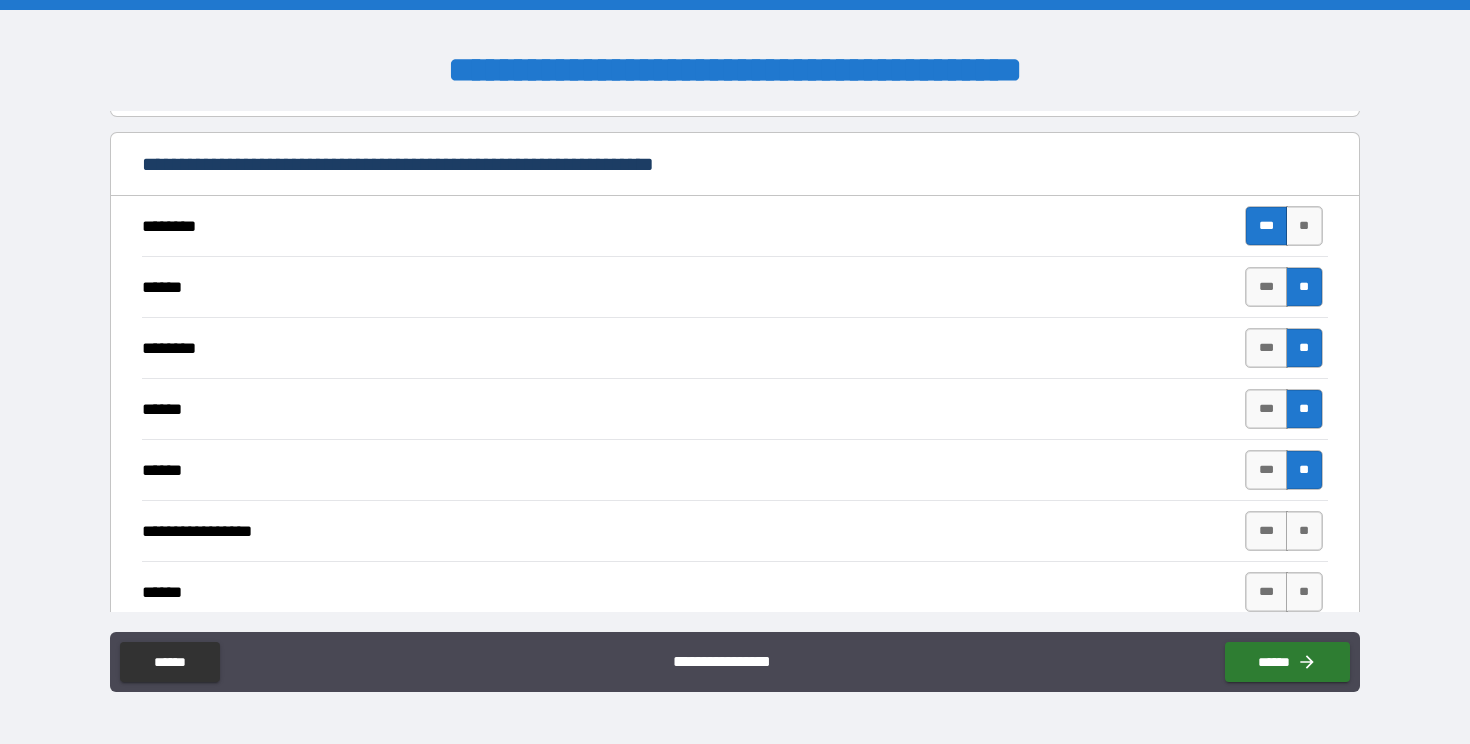 type on "*" 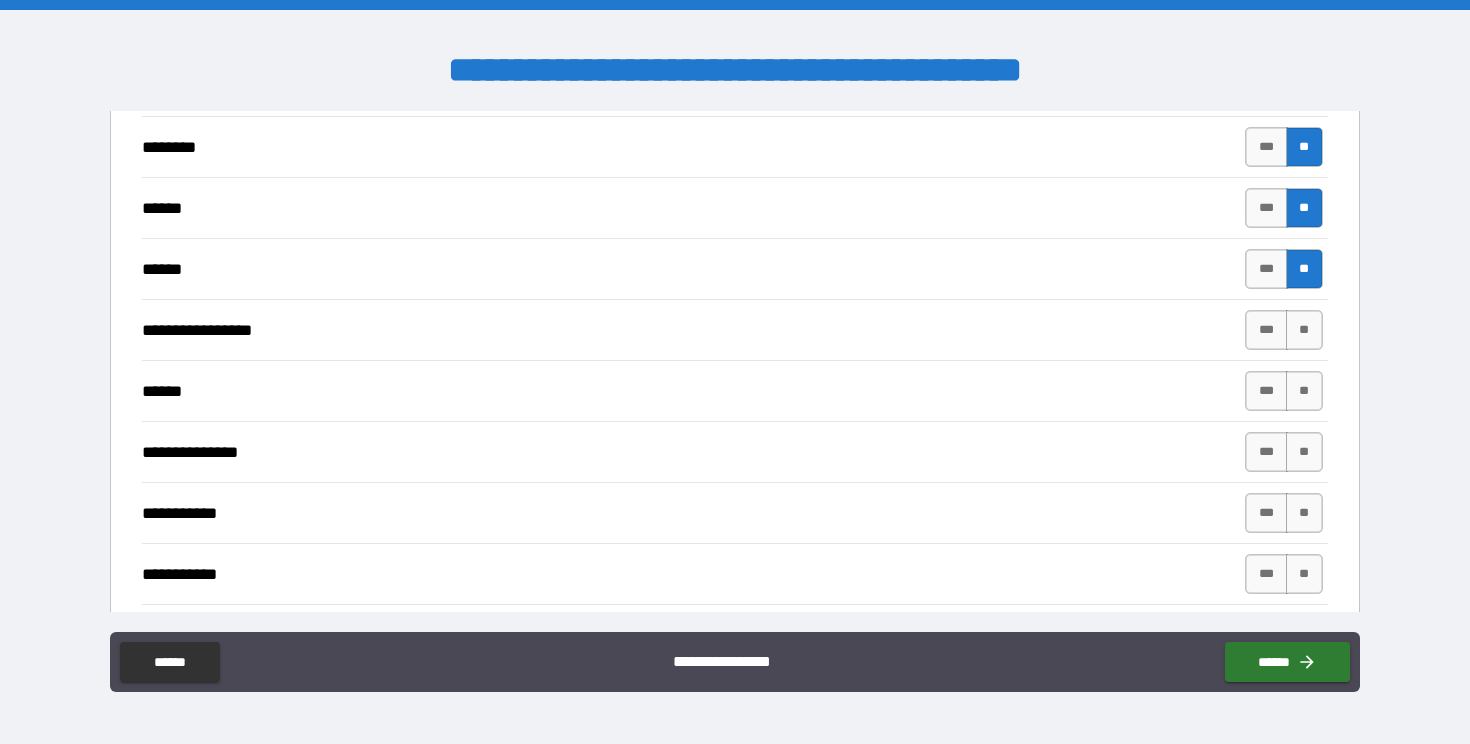 scroll, scrollTop: 1640, scrollLeft: 0, axis: vertical 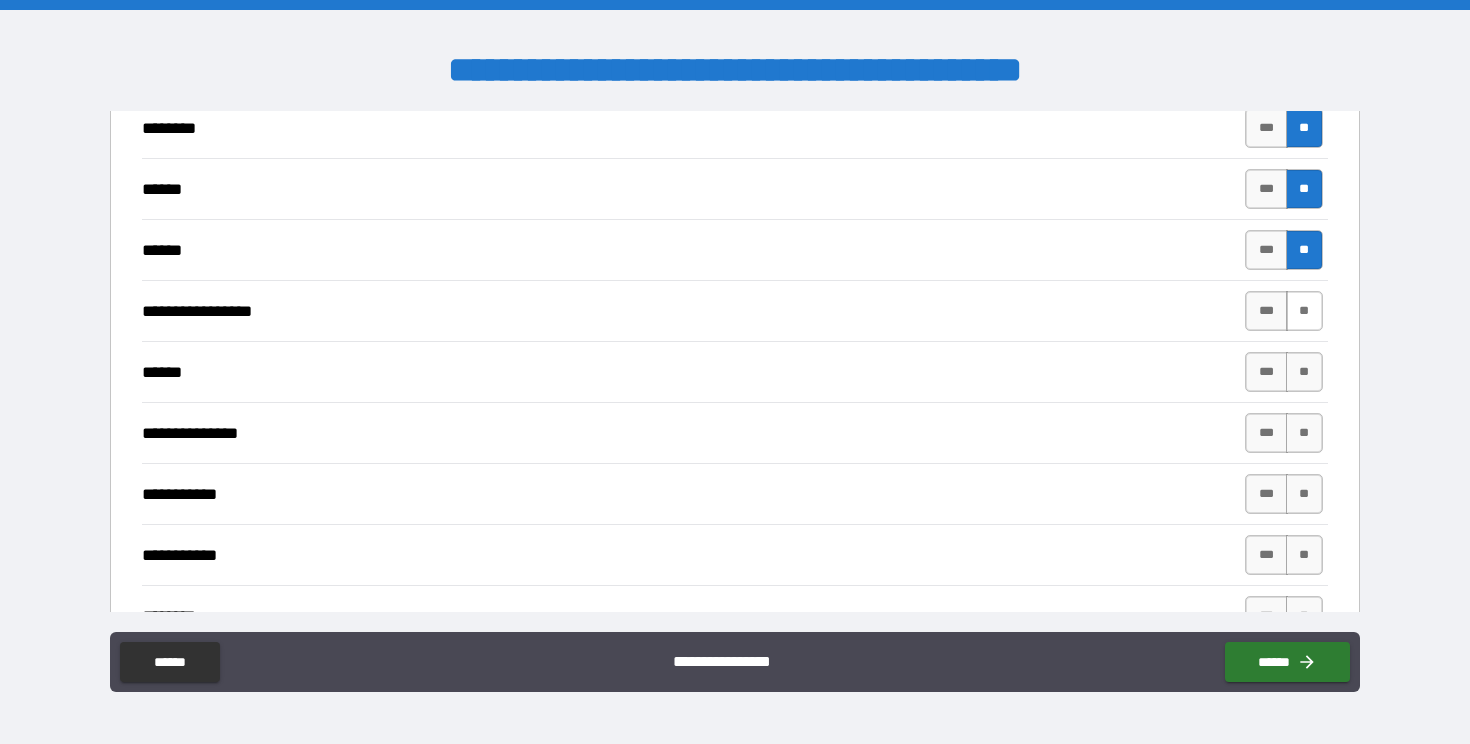click on "**" at bounding box center (1304, 311) 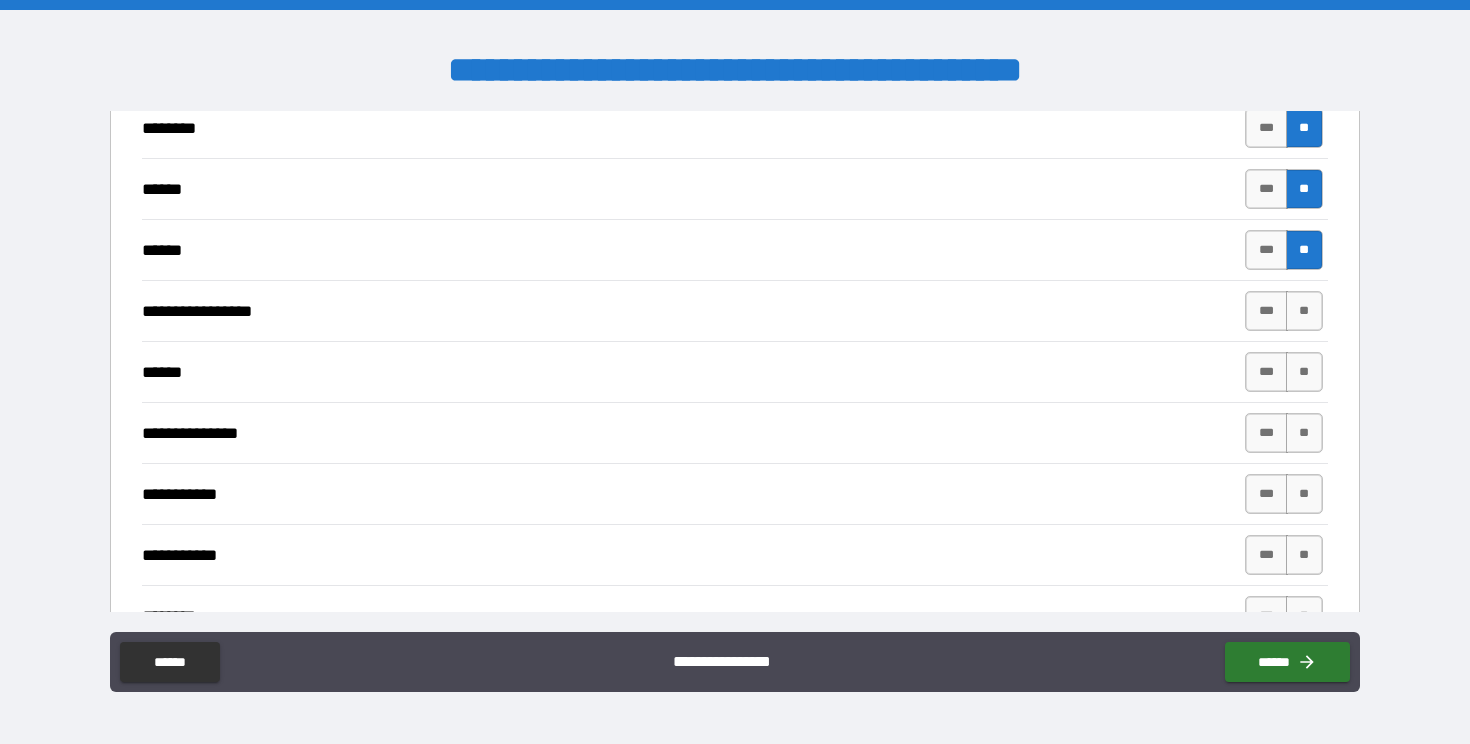type on "*" 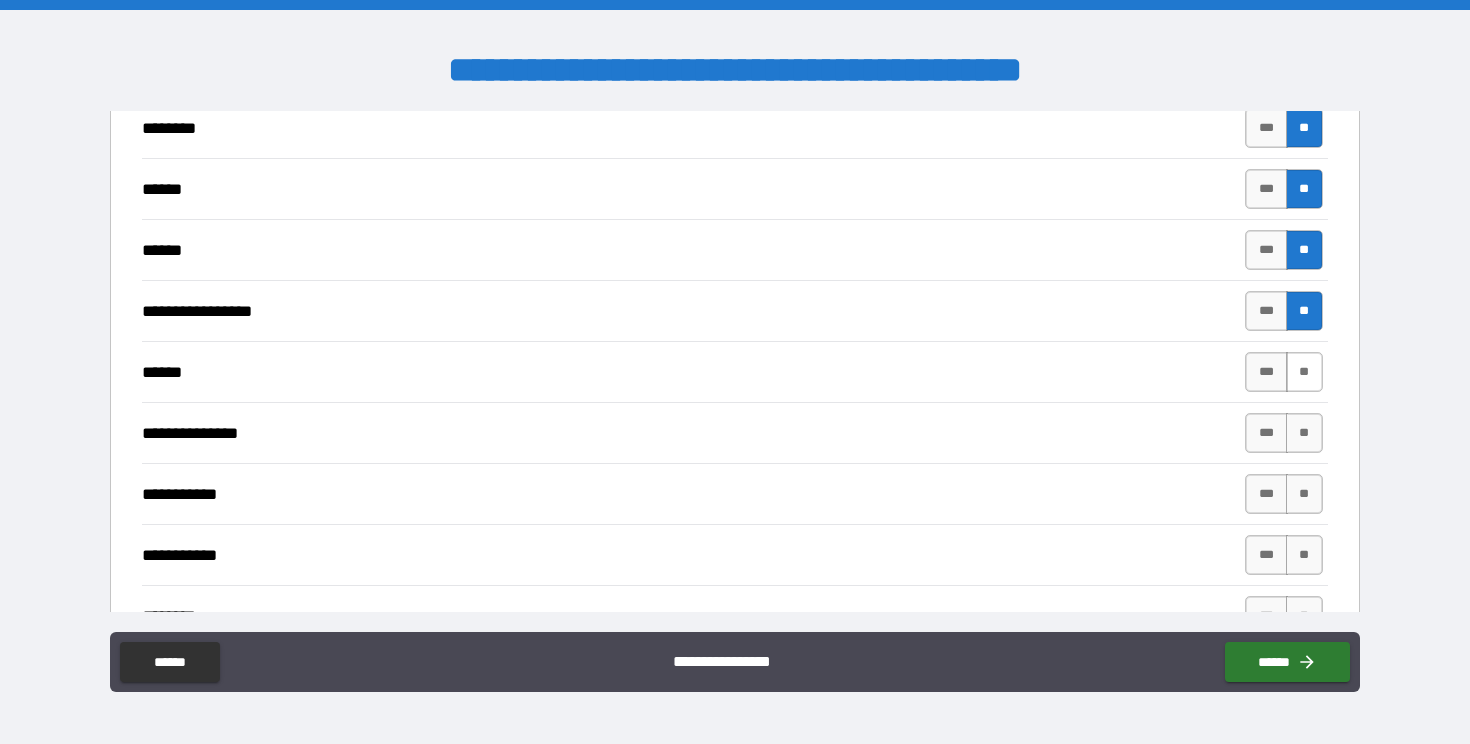 click on "**" at bounding box center (1304, 372) 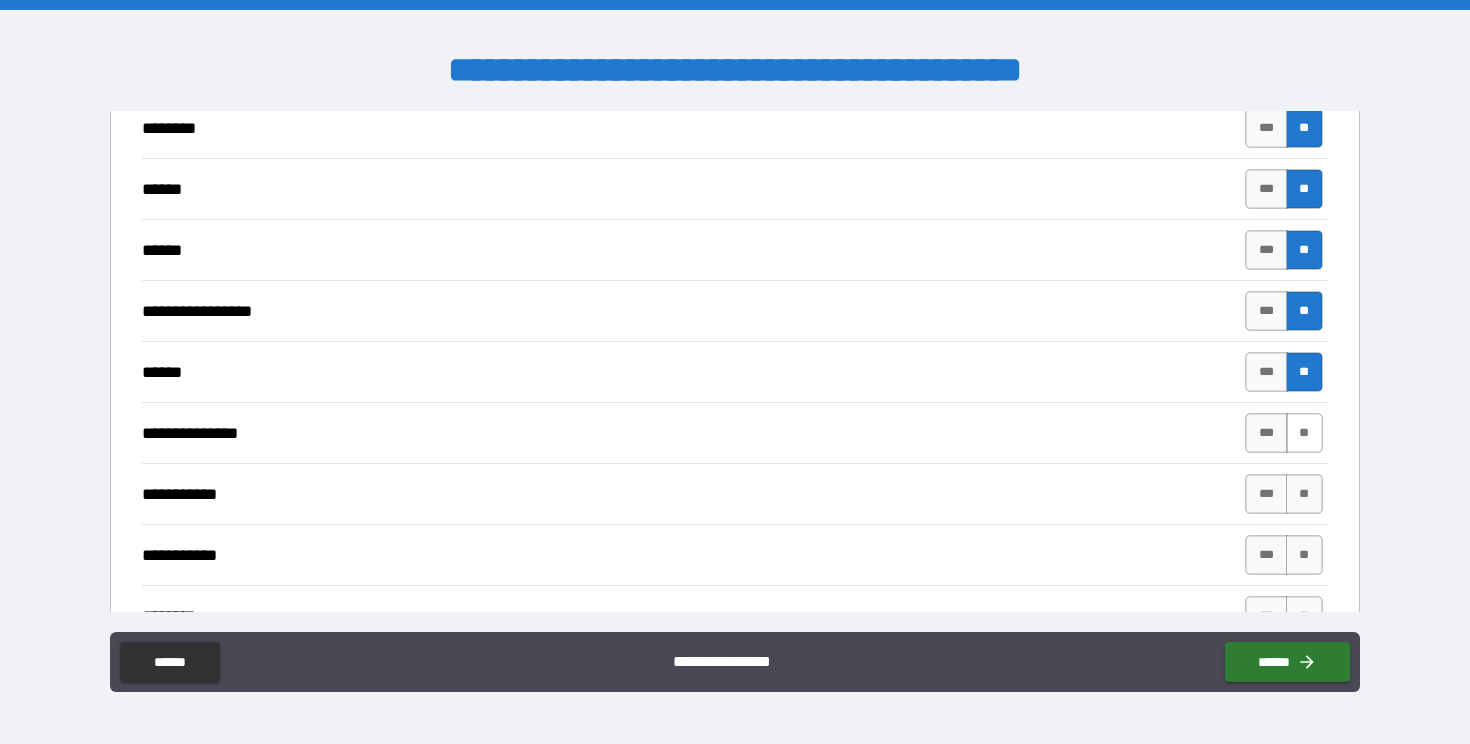 type on "*" 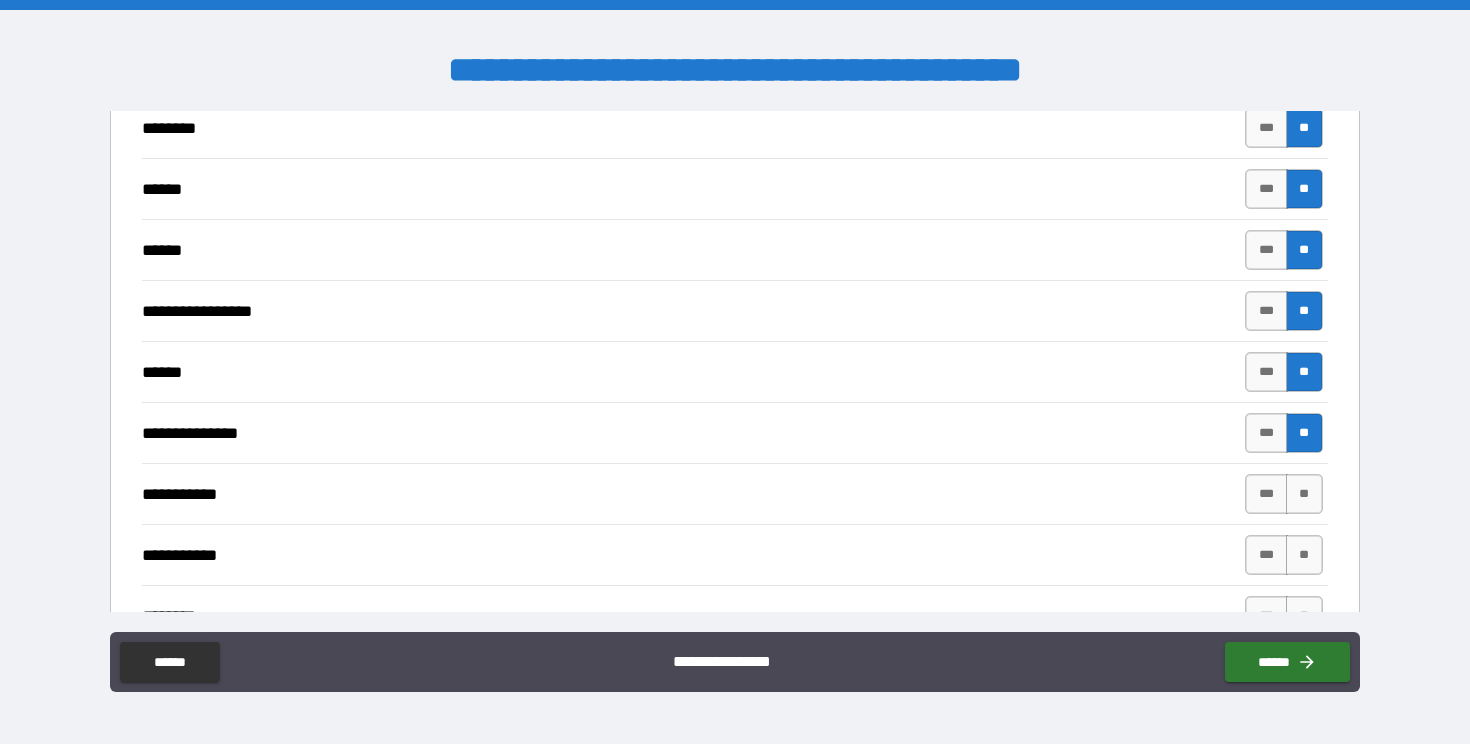 type on "*" 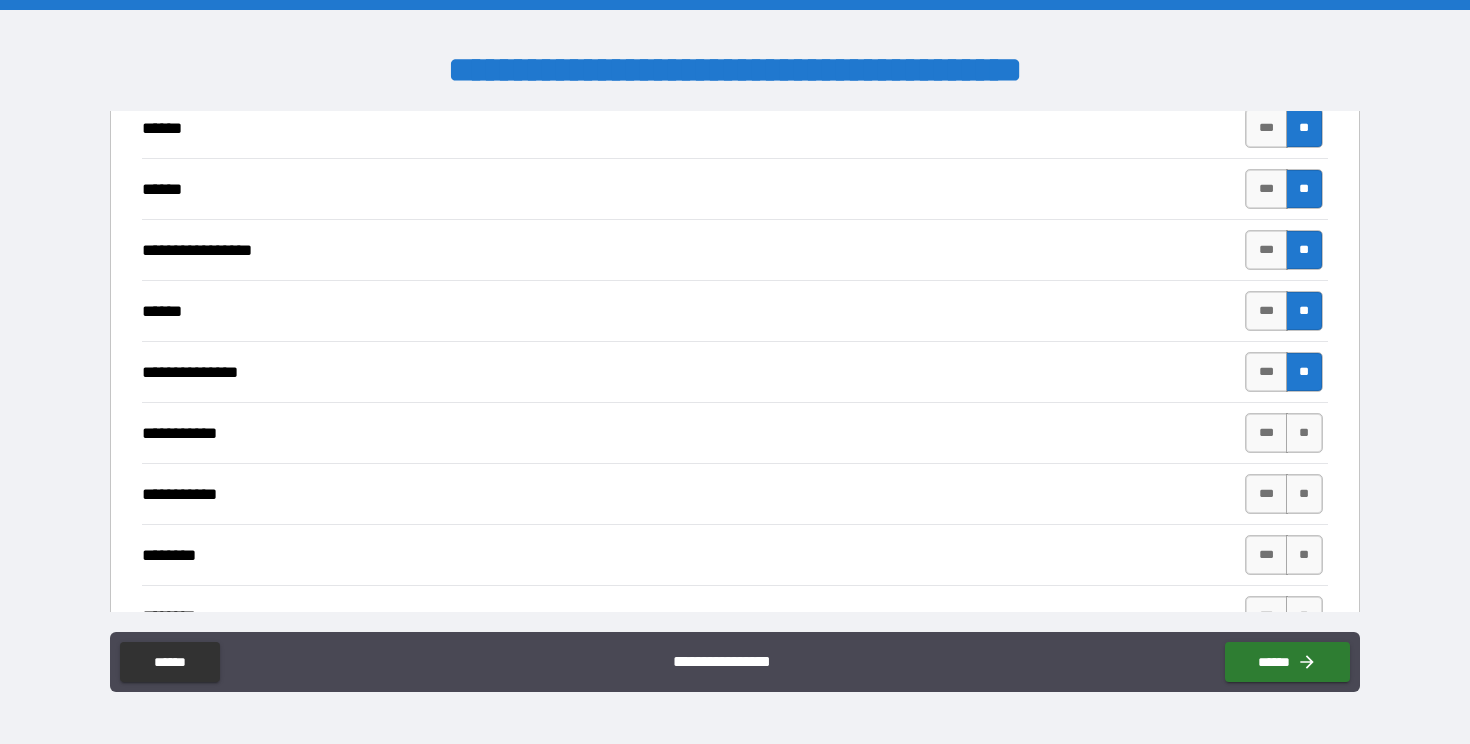 scroll, scrollTop: 1706, scrollLeft: 0, axis: vertical 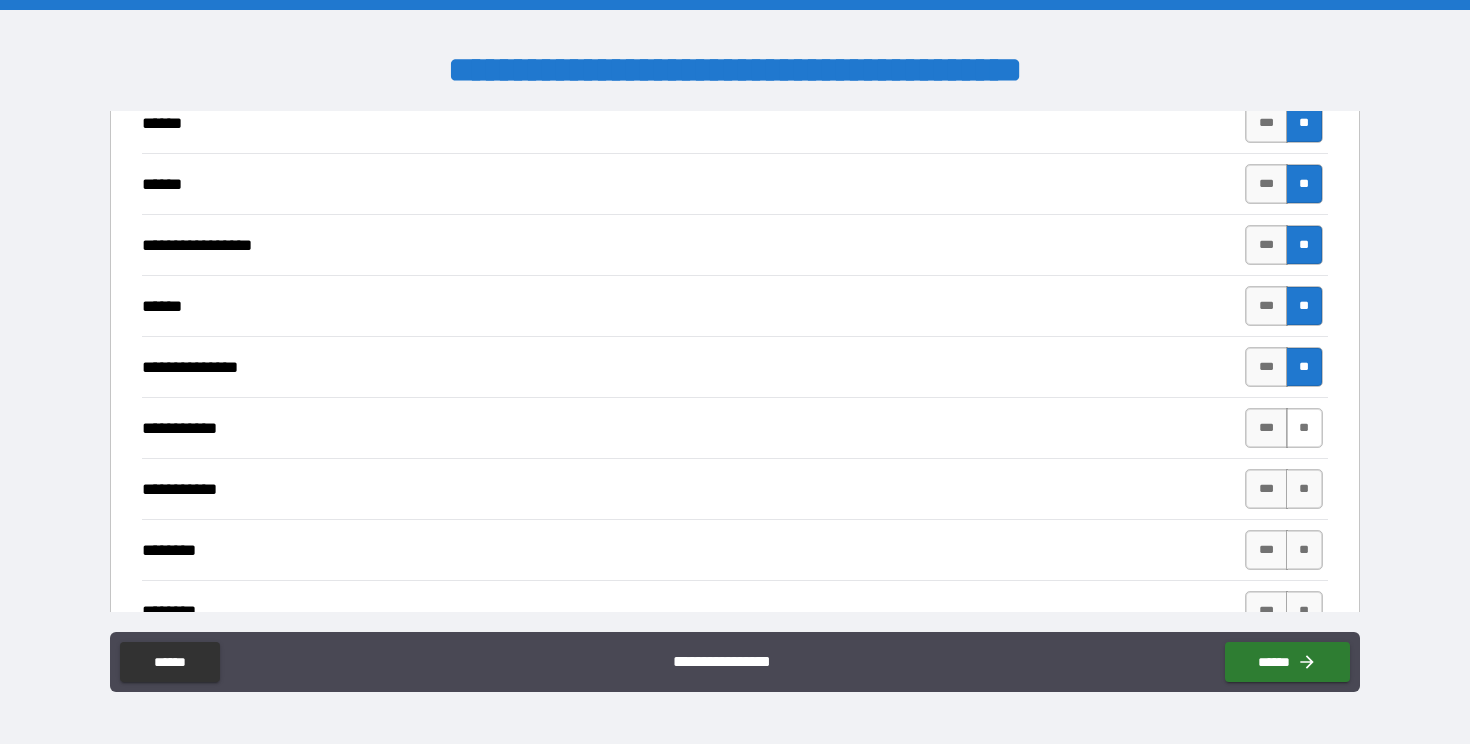 click on "**" at bounding box center [1304, 428] 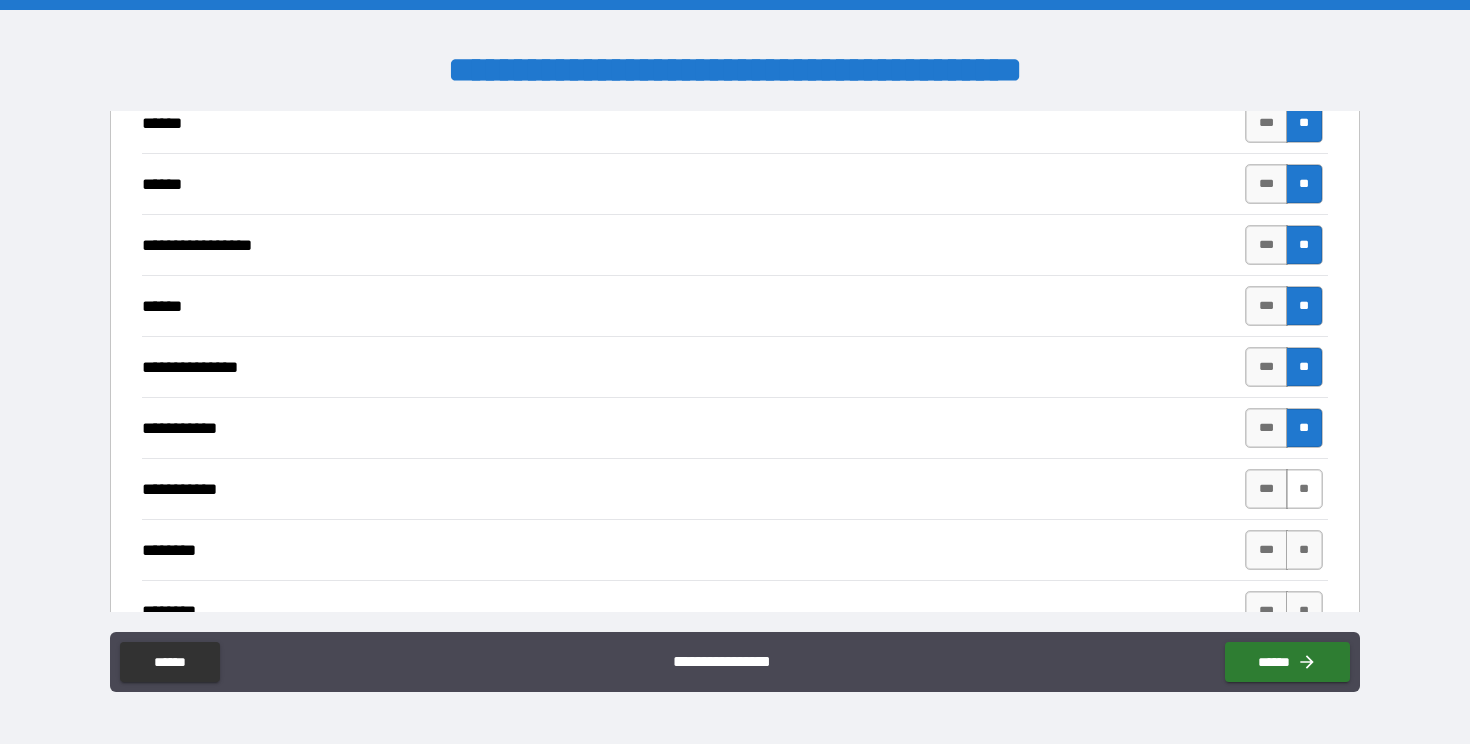 click on "**" at bounding box center [1304, 489] 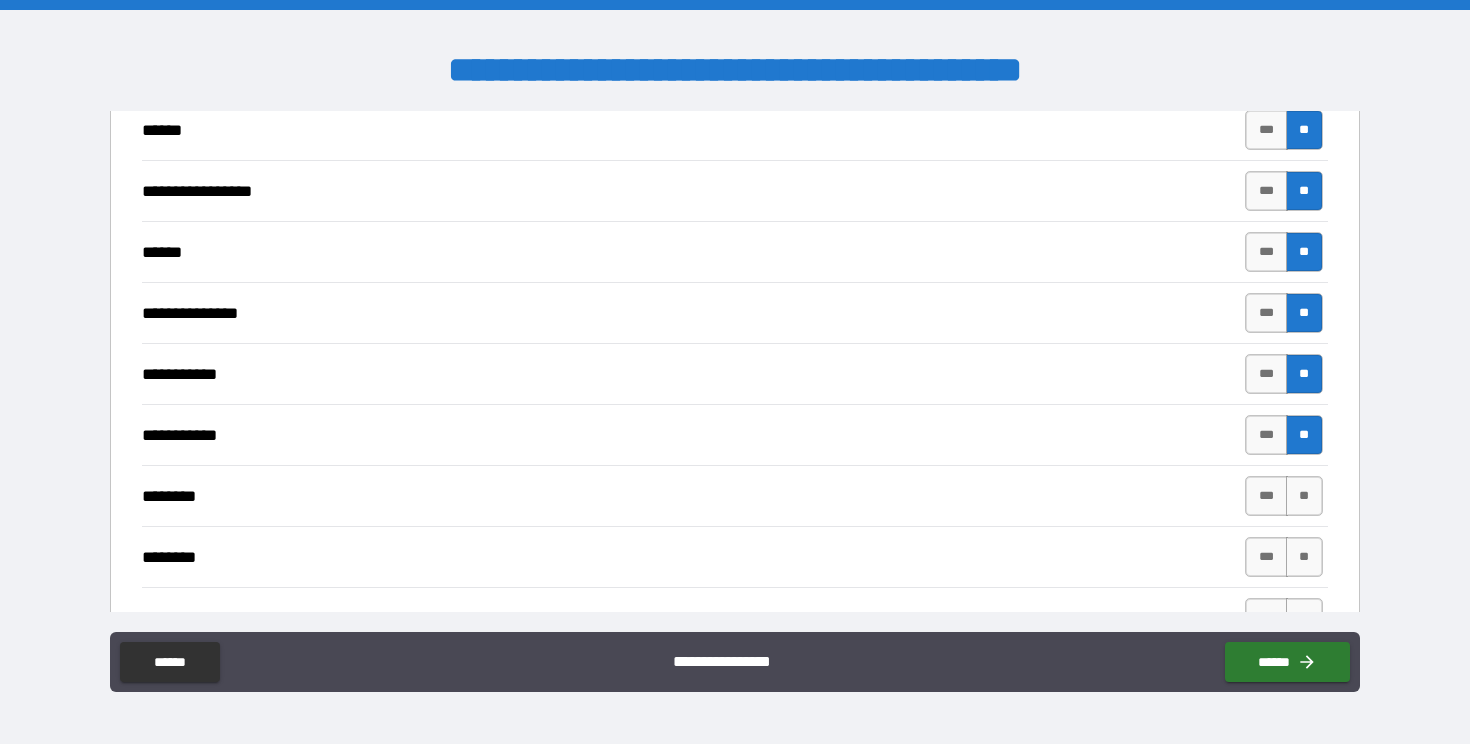 type on "*" 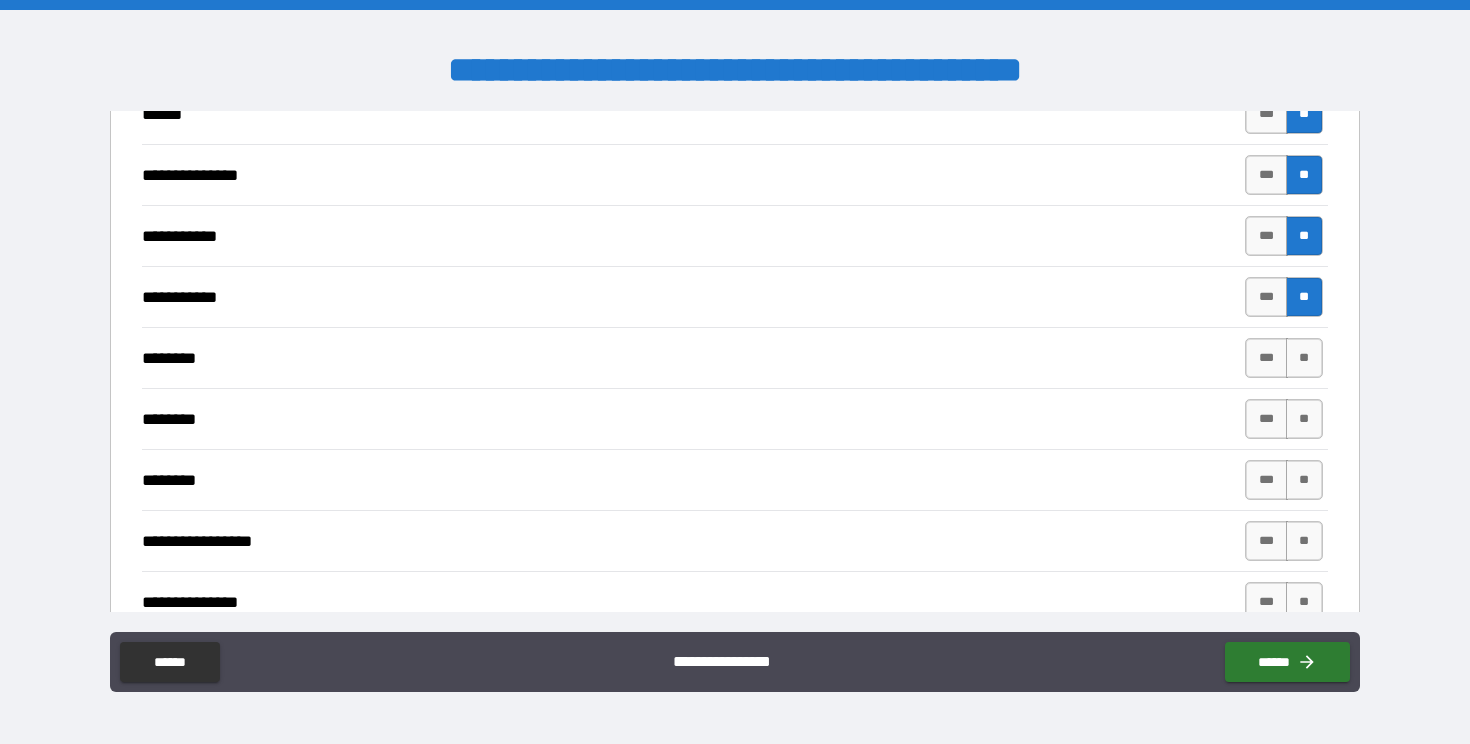 scroll, scrollTop: 1917, scrollLeft: 0, axis: vertical 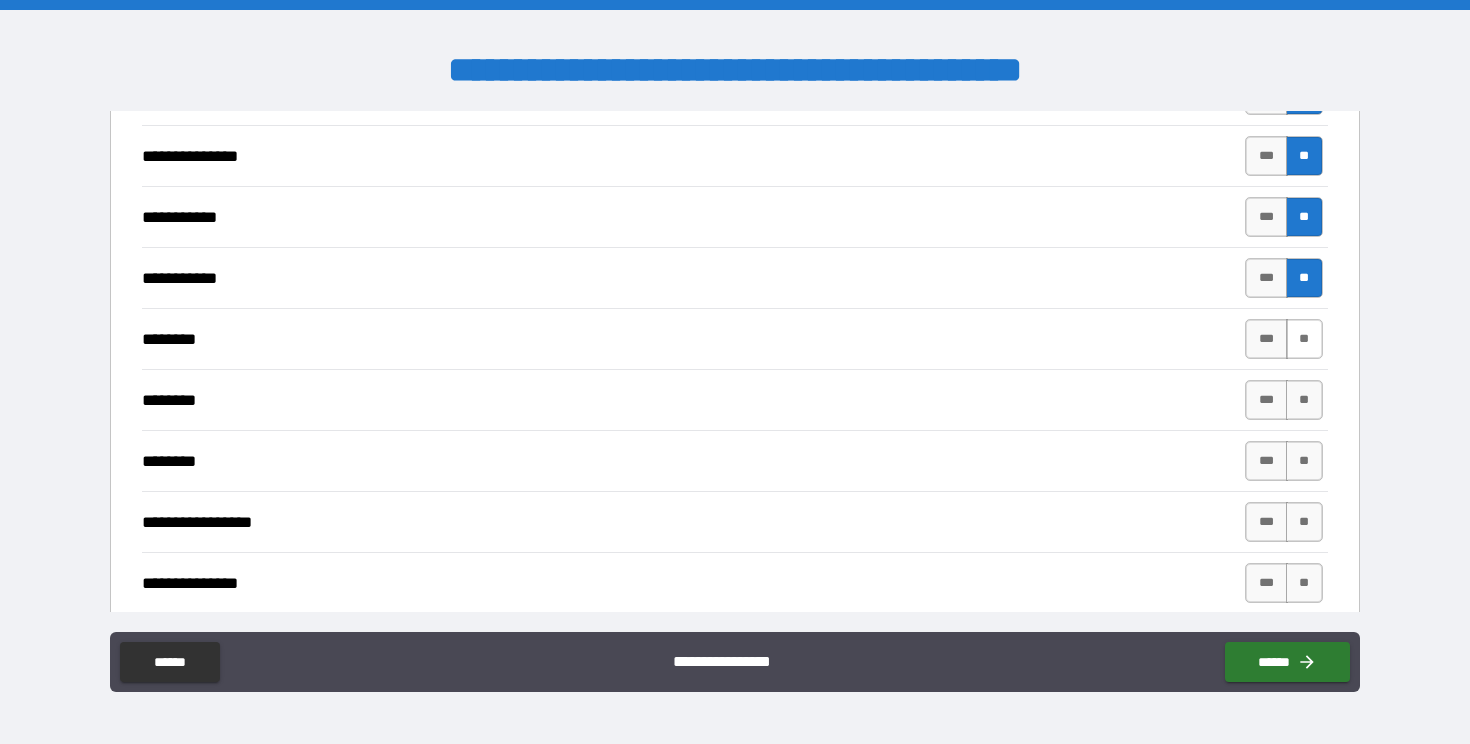 click on "**" at bounding box center (1304, 339) 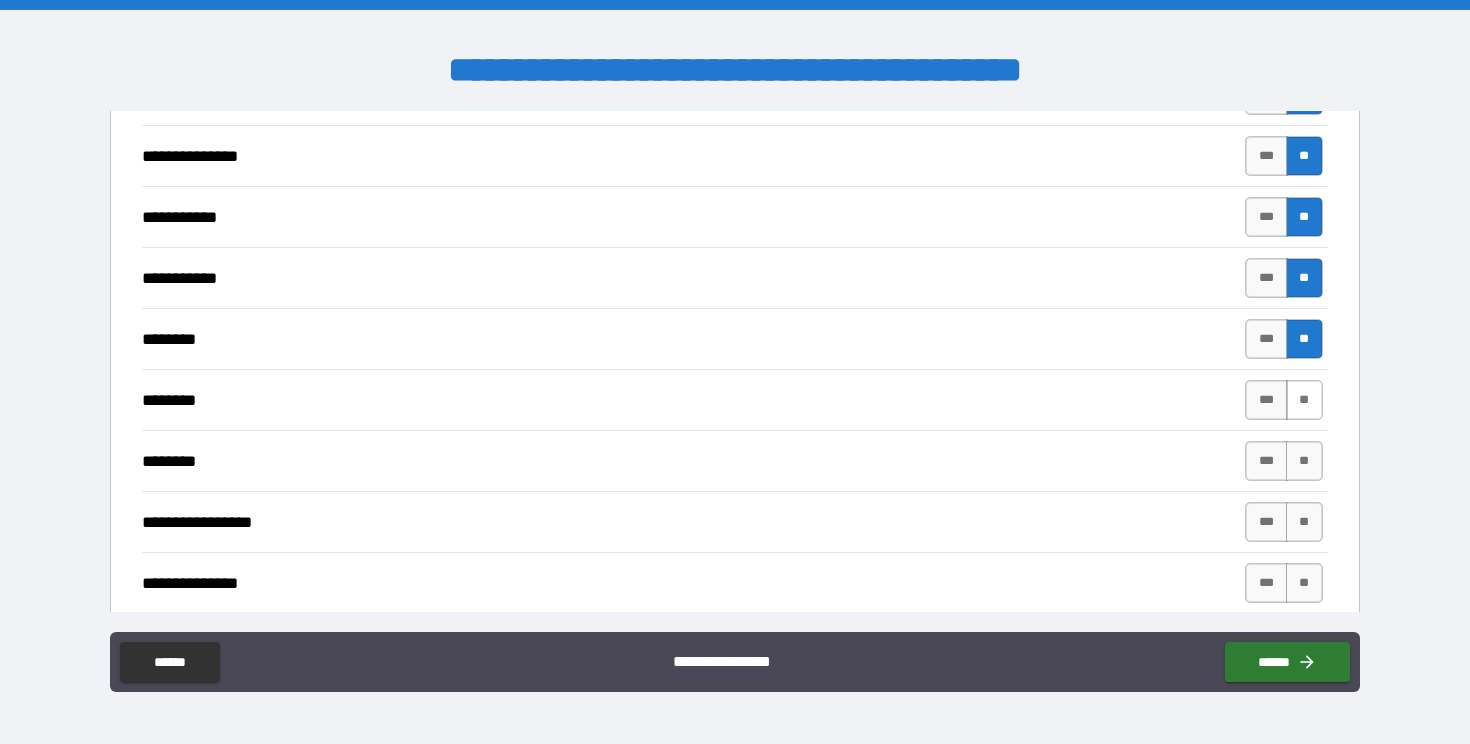 type on "*" 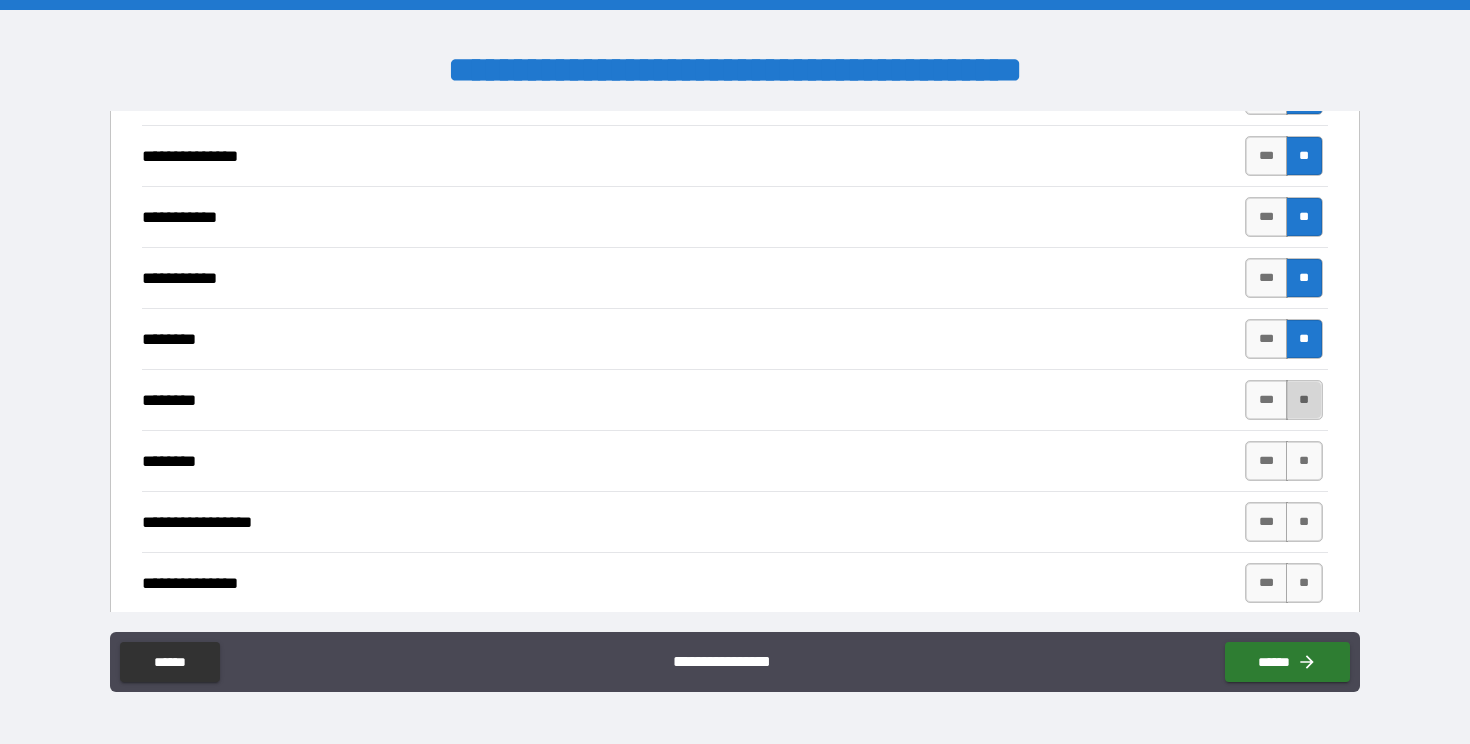 click on "**" at bounding box center (1304, 400) 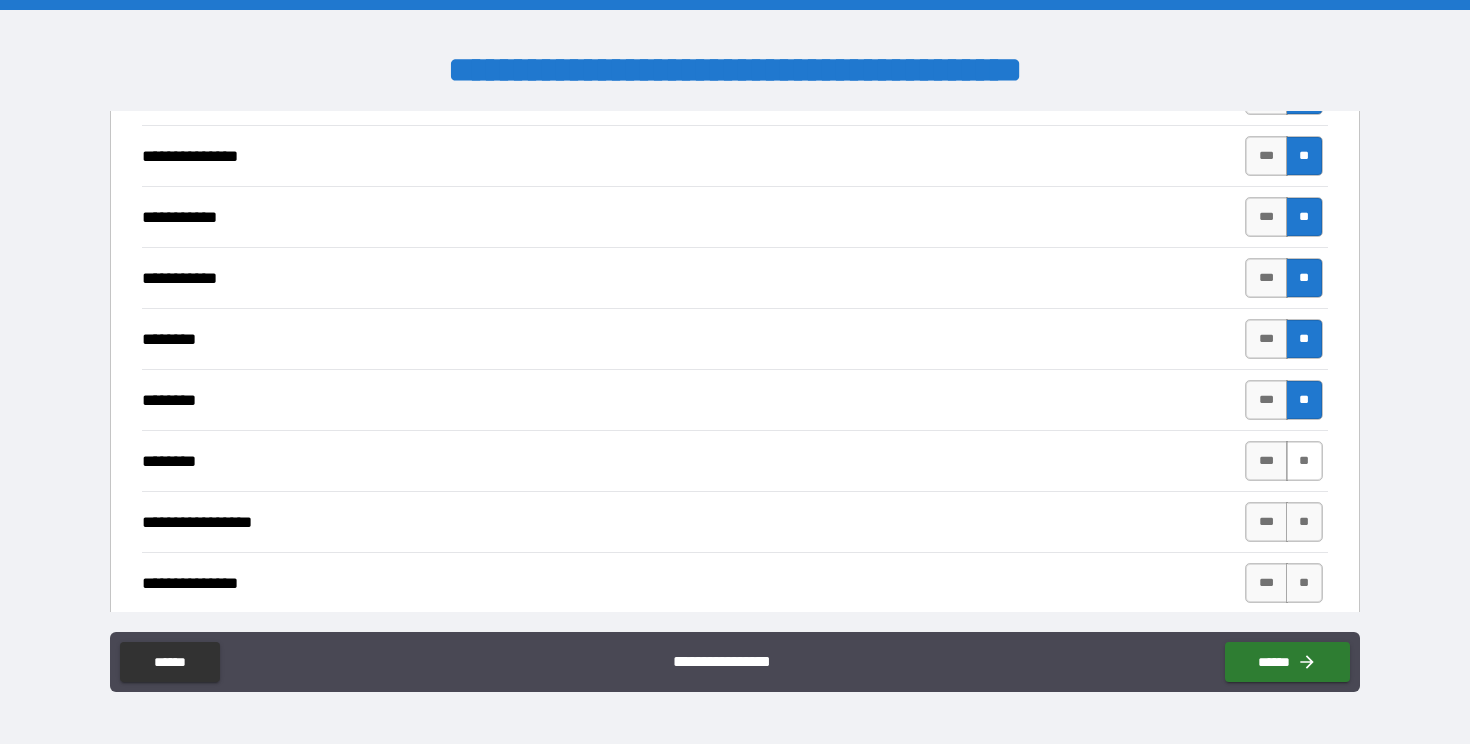 click on "**" at bounding box center [1304, 461] 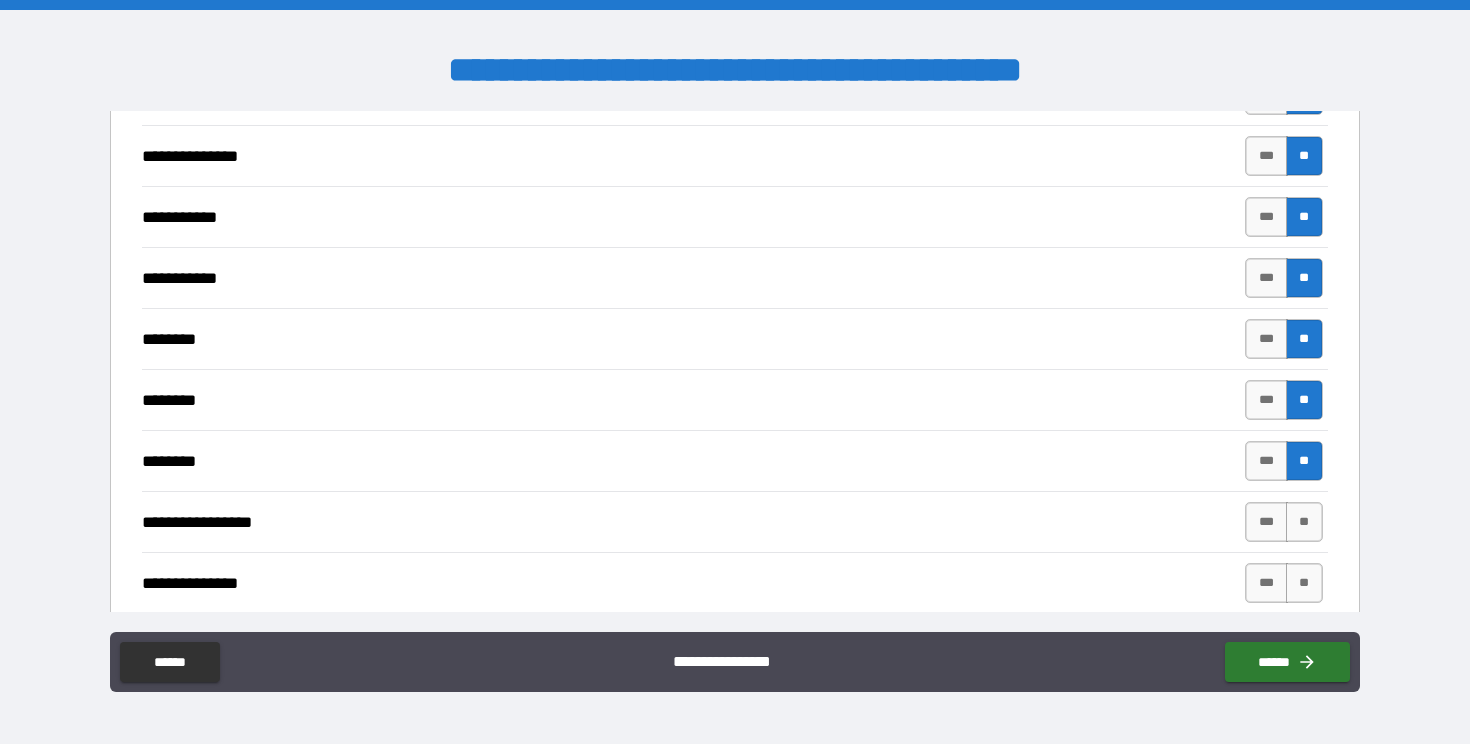 type on "*" 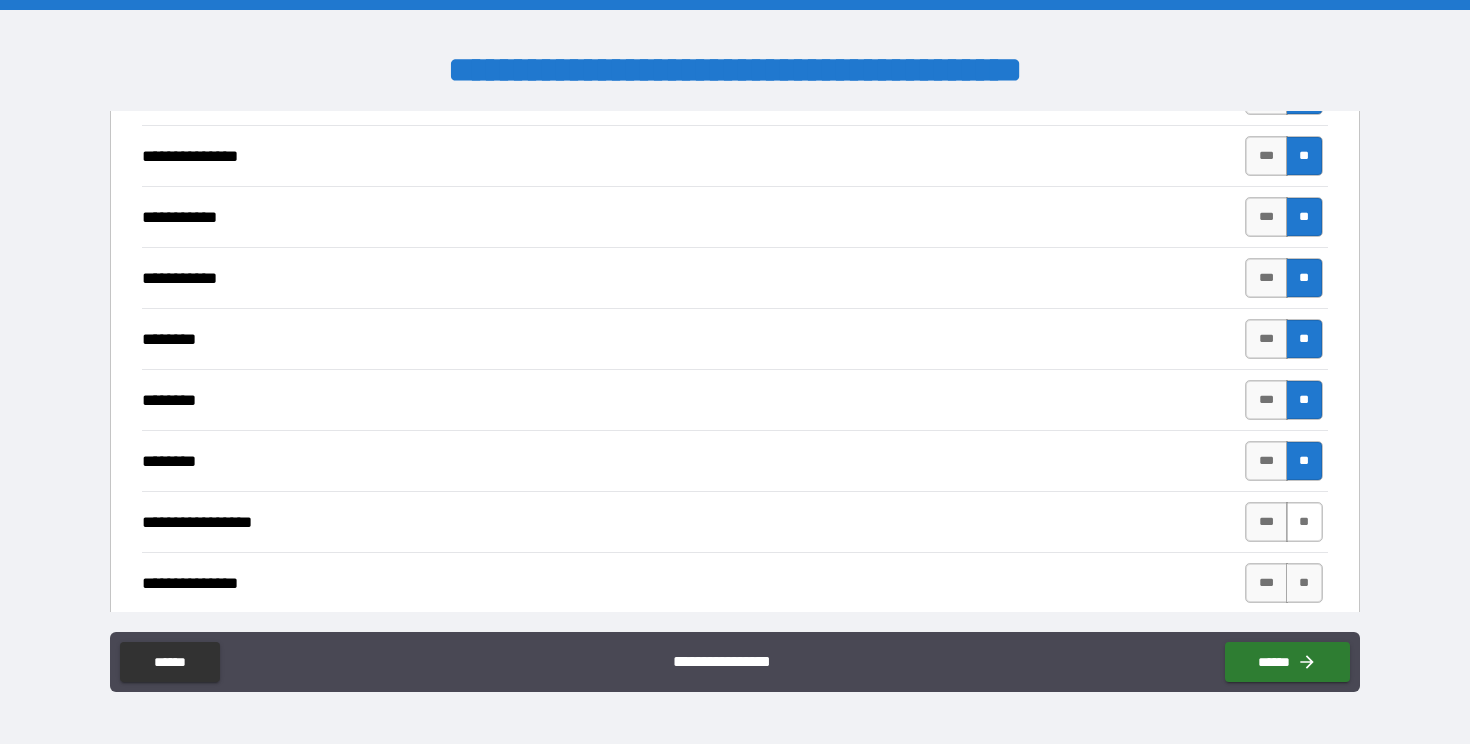 click on "**" at bounding box center [1304, 522] 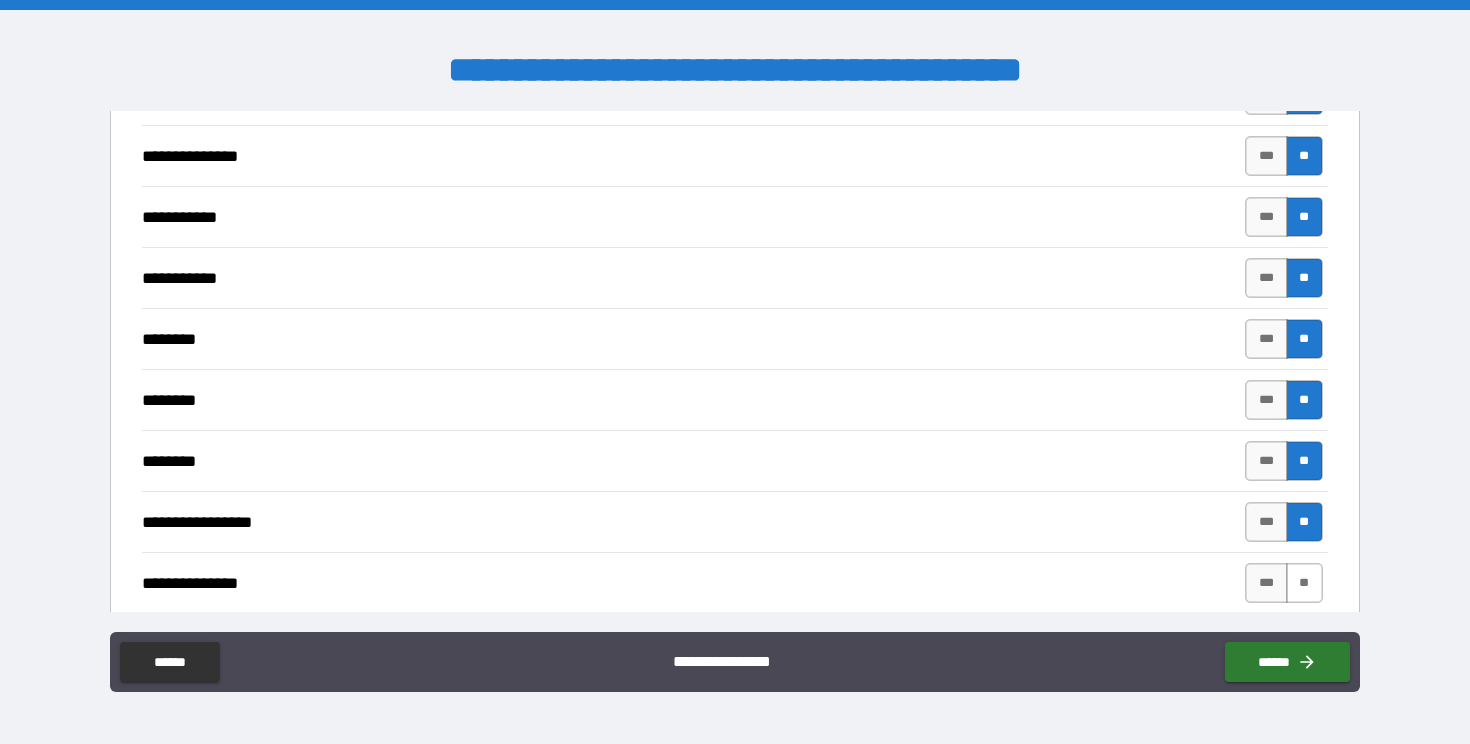 type on "*" 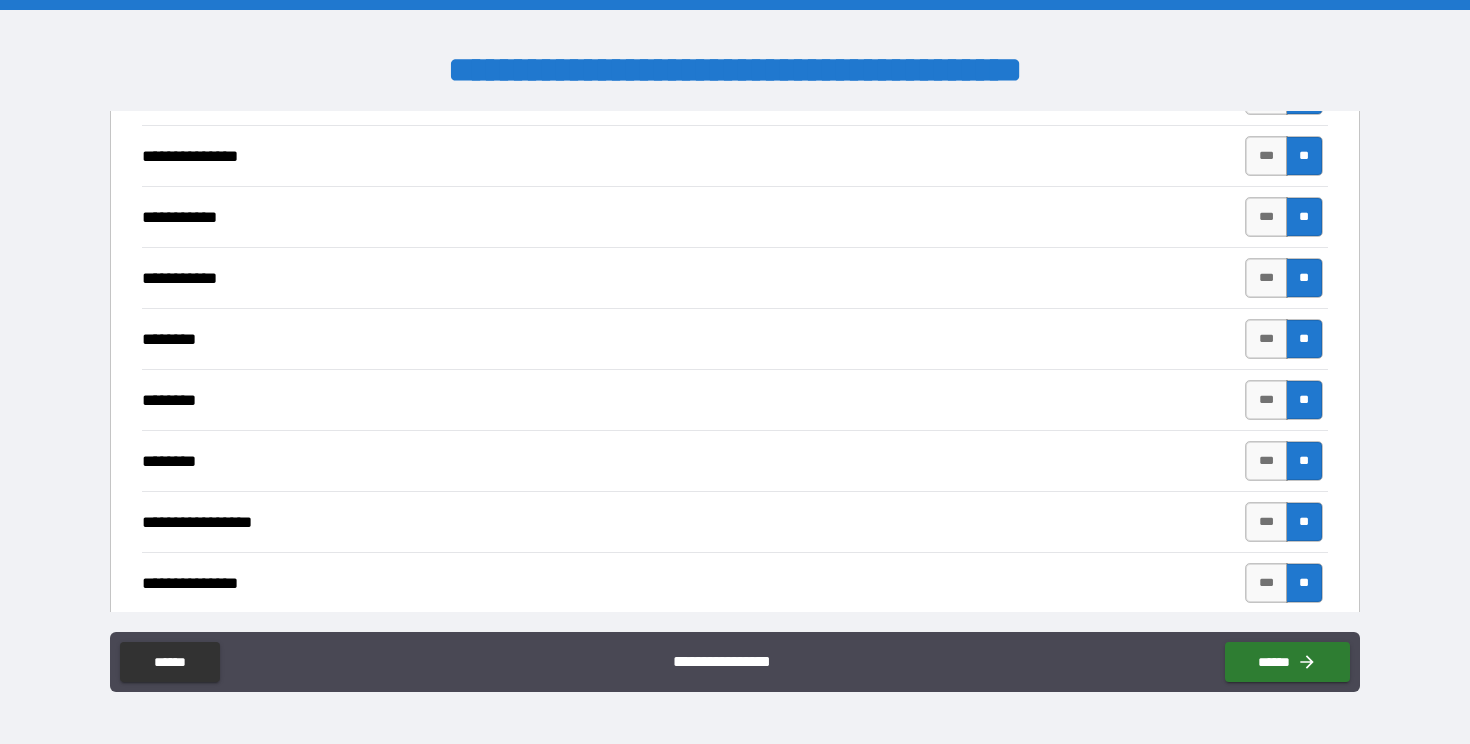 type on "*" 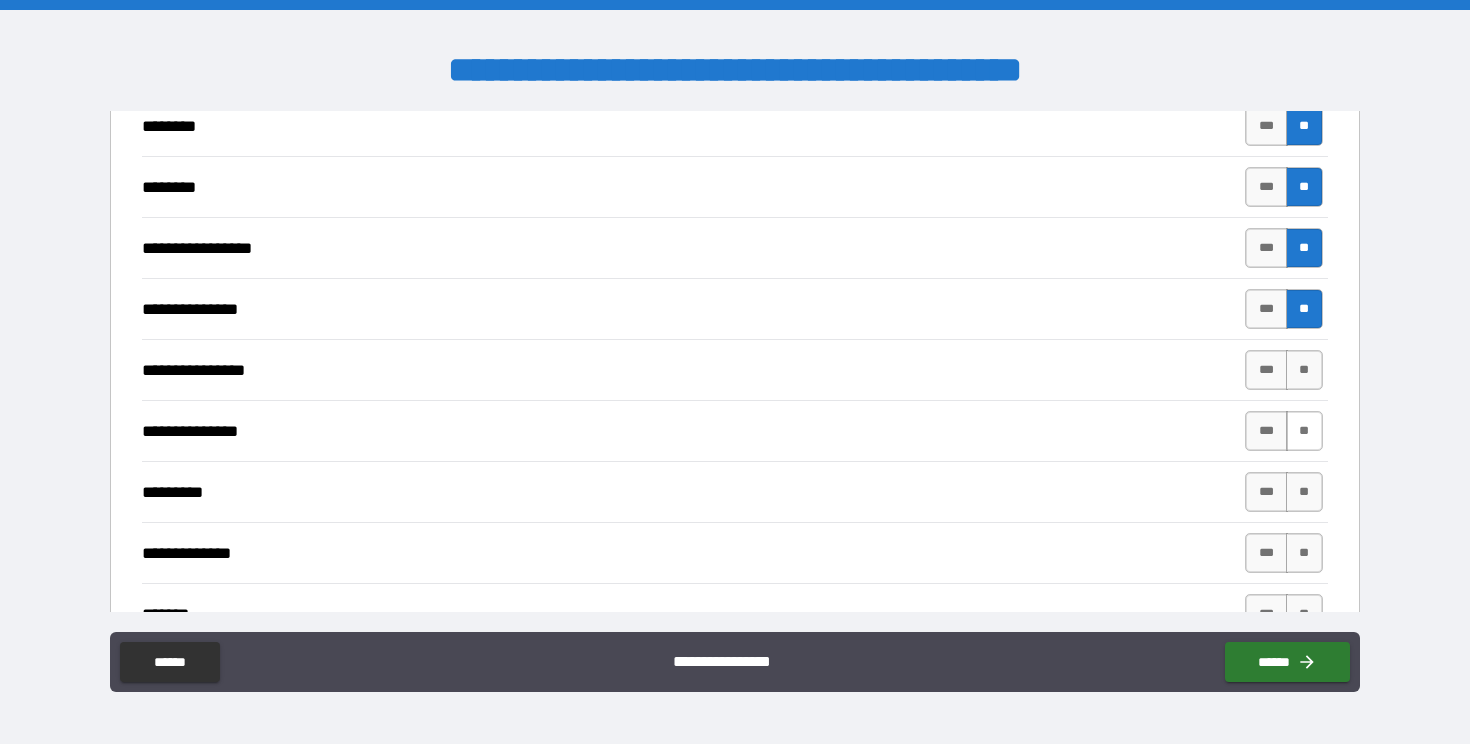 scroll, scrollTop: 2193, scrollLeft: 0, axis: vertical 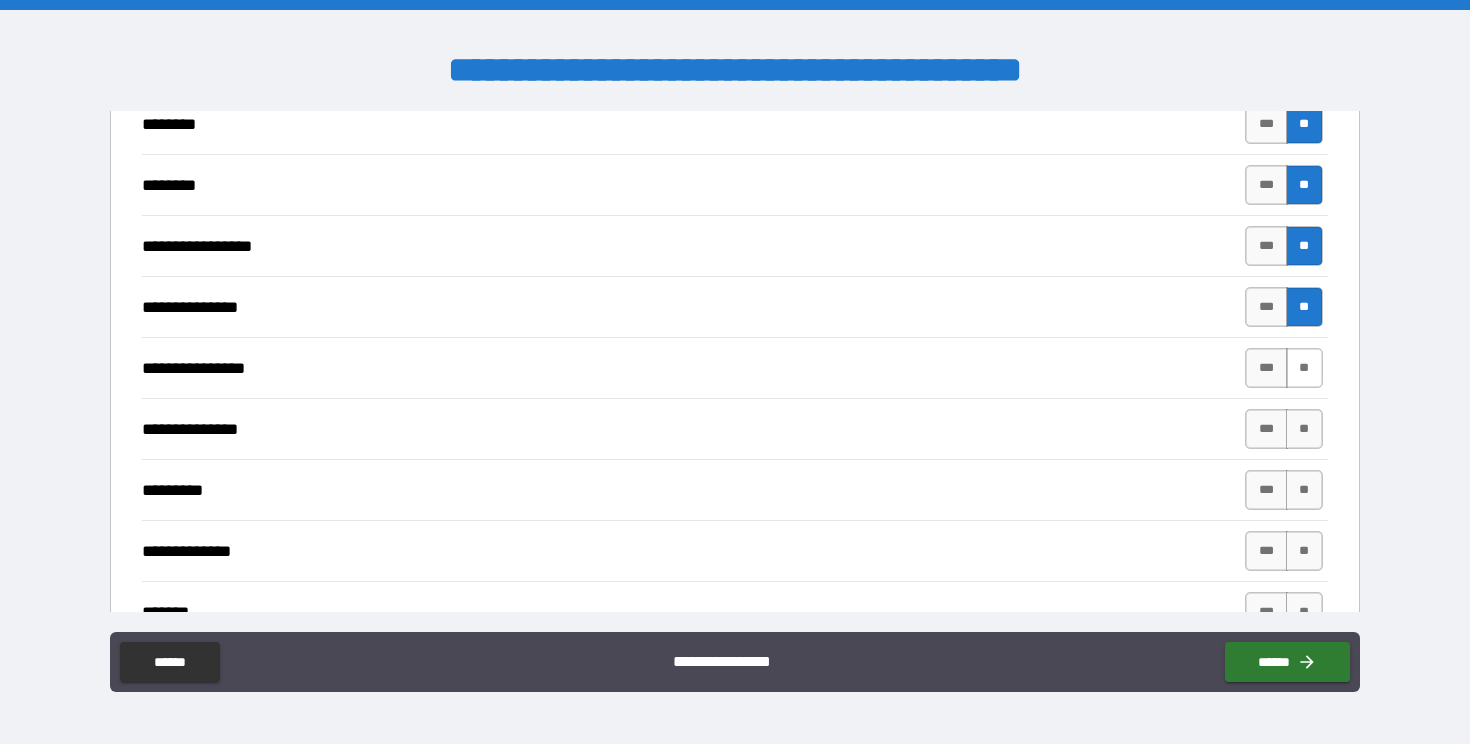 click on "**" at bounding box center [1304, 368] 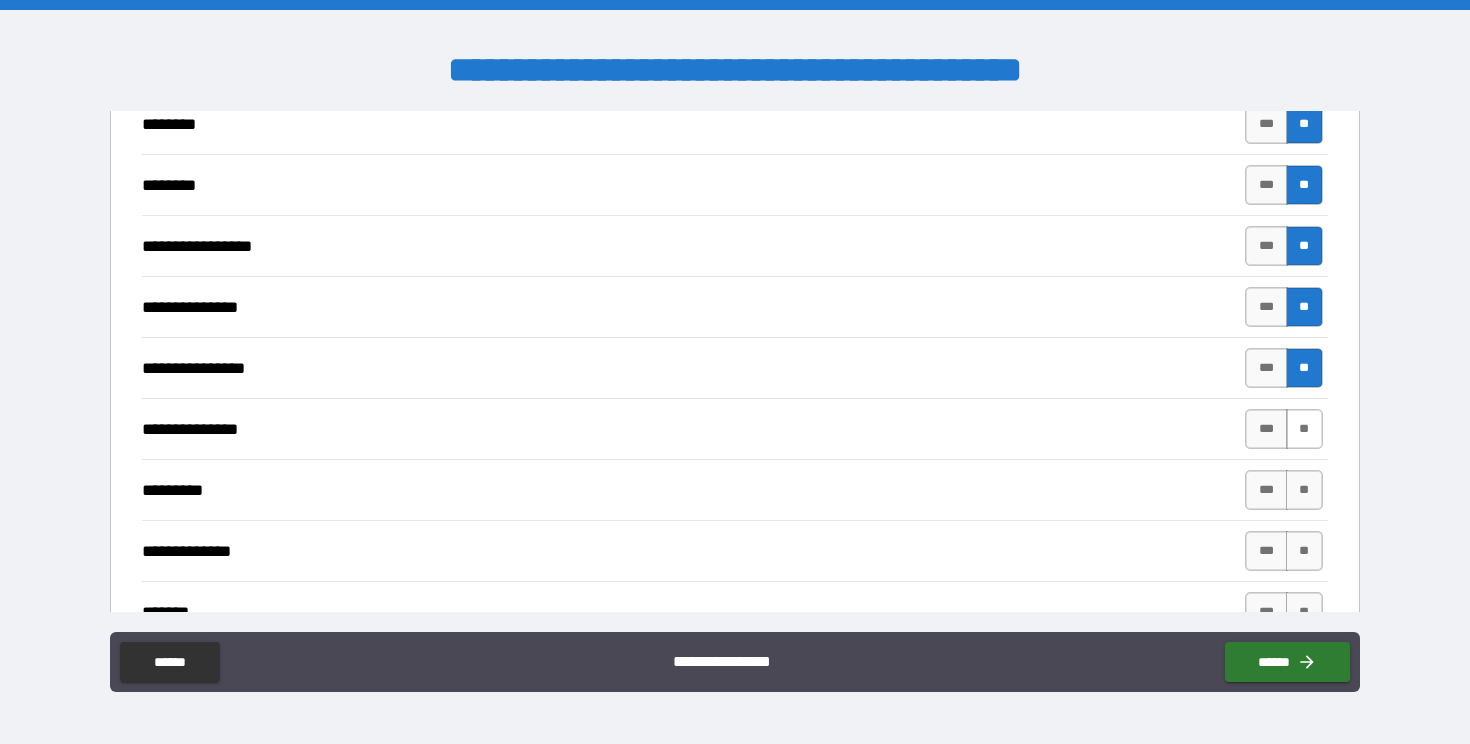 type on "*" 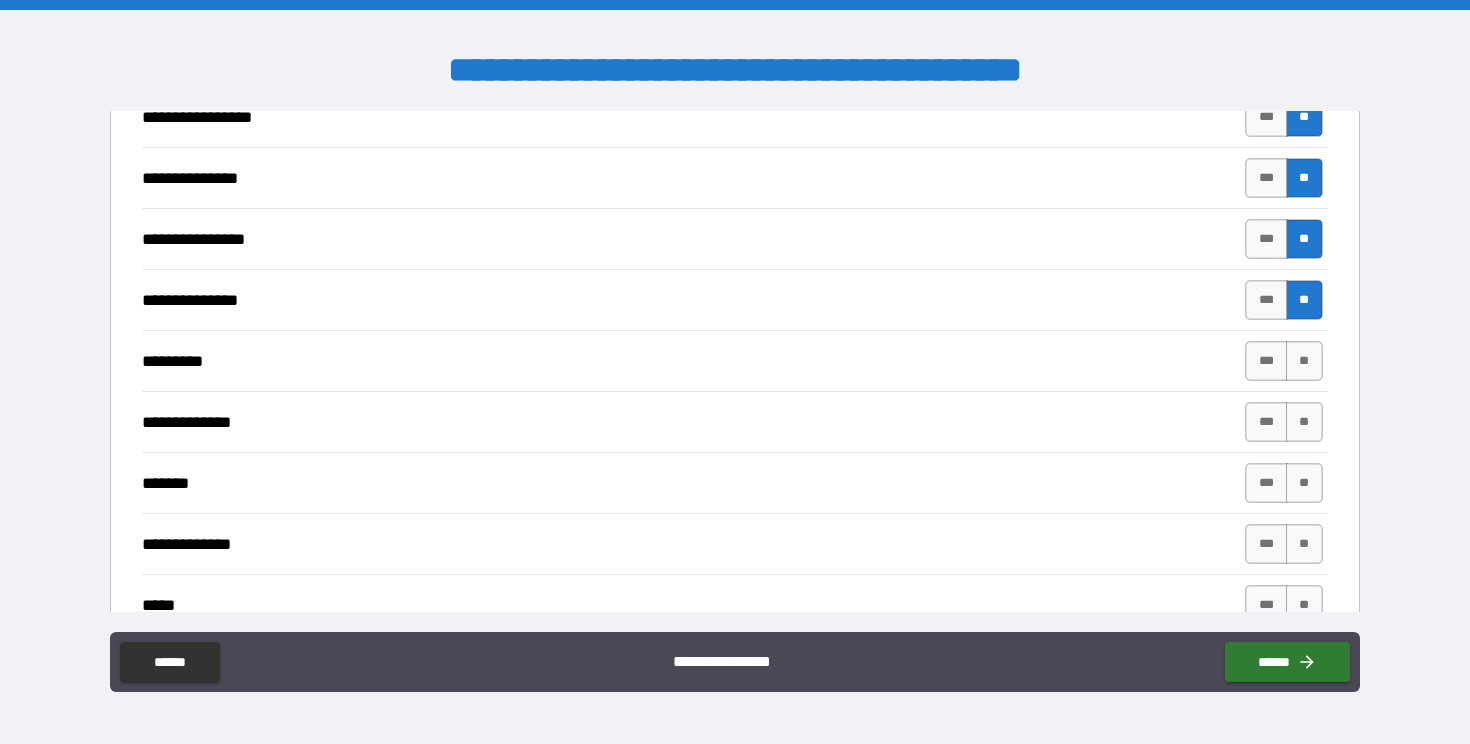 scroll, scrollTop: 2327, scrollLeft: 0, axis: vertical 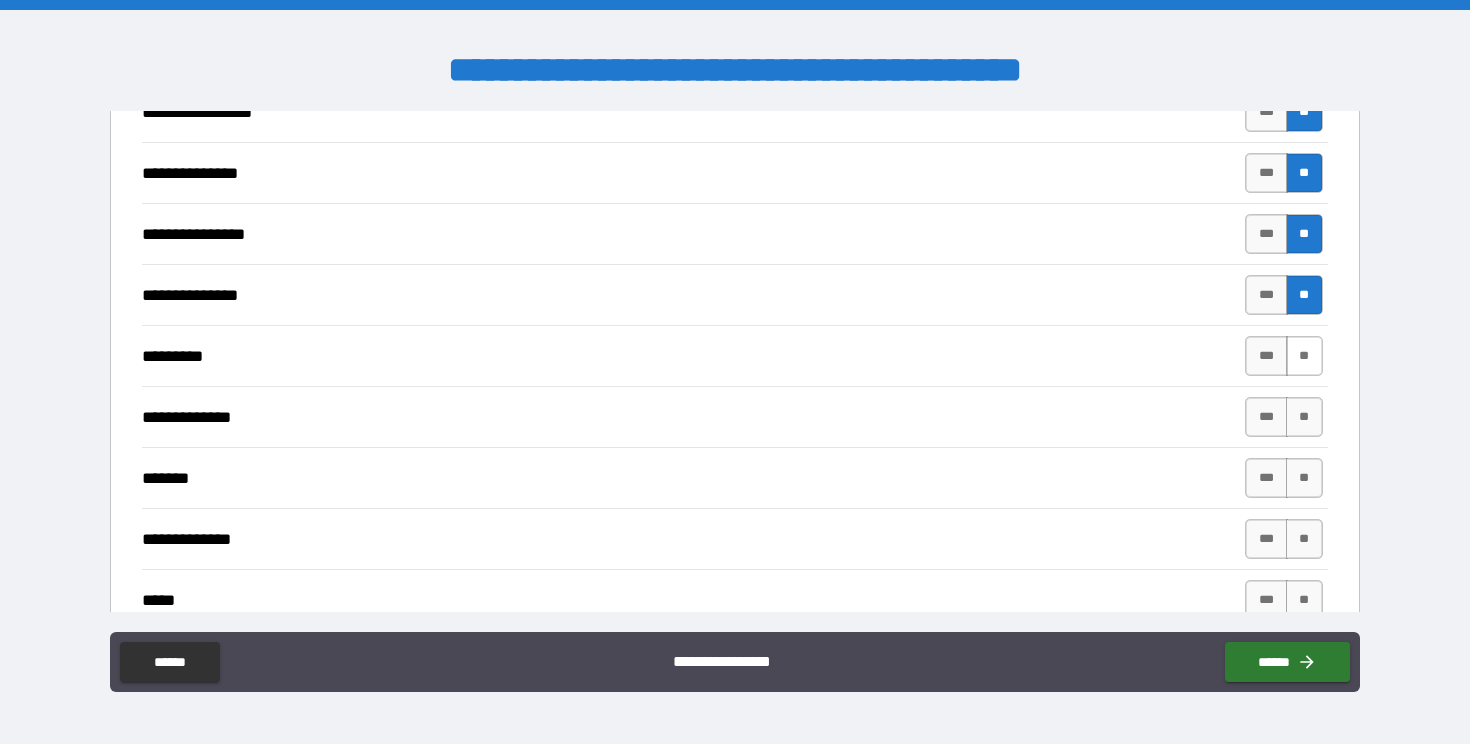click on "**" at bounding box center [1304, 356] 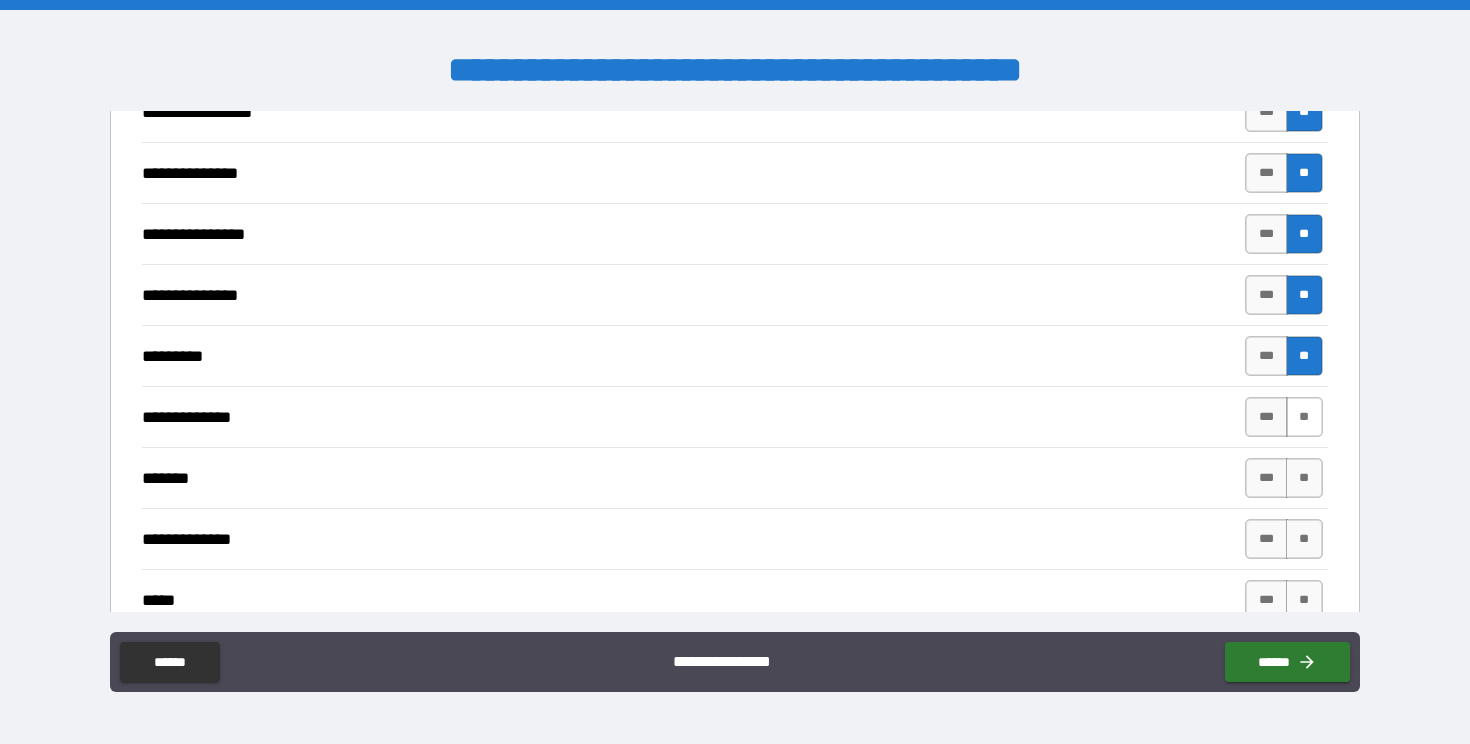 click on "**" at bounding box center (1304, 417) 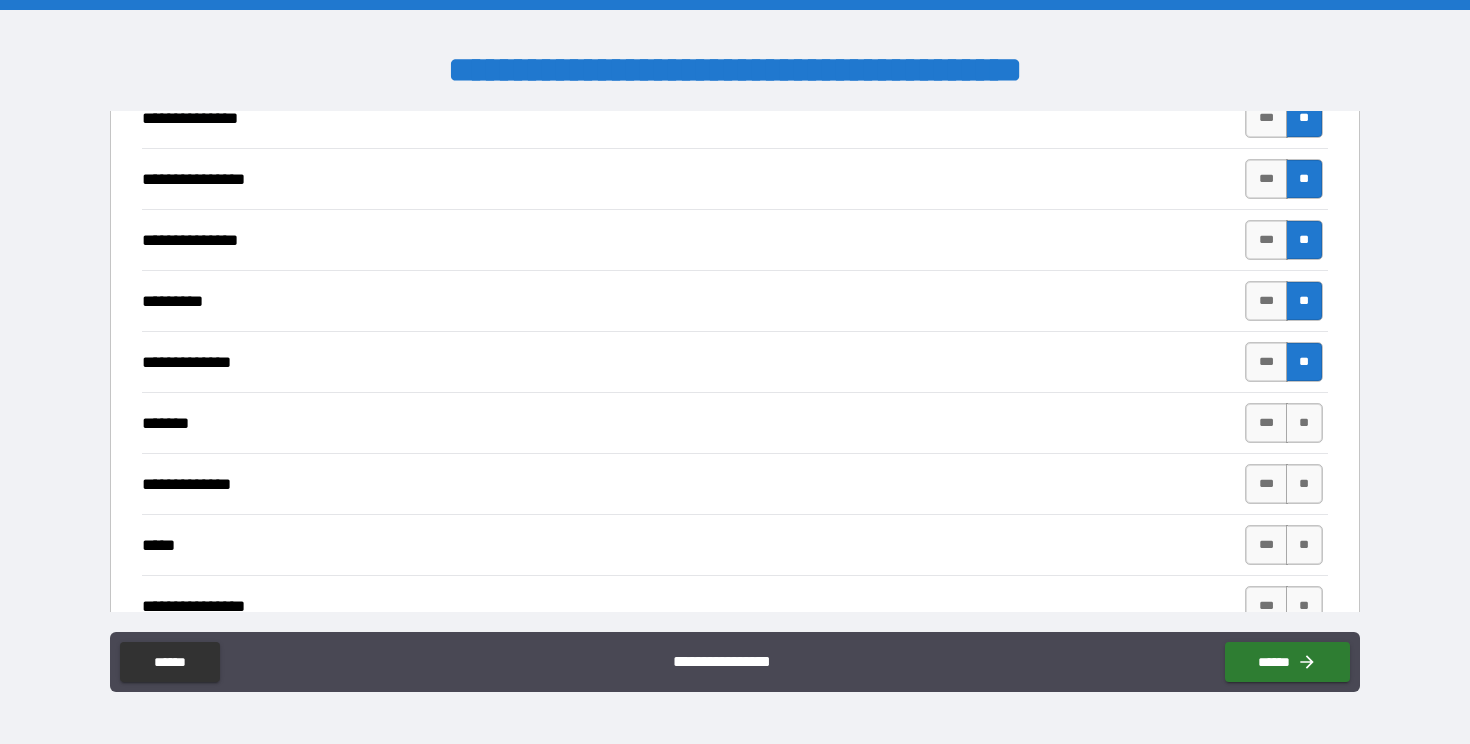 scroll, scrollTop: 2393, scrollLeft: 0, axis: vertical 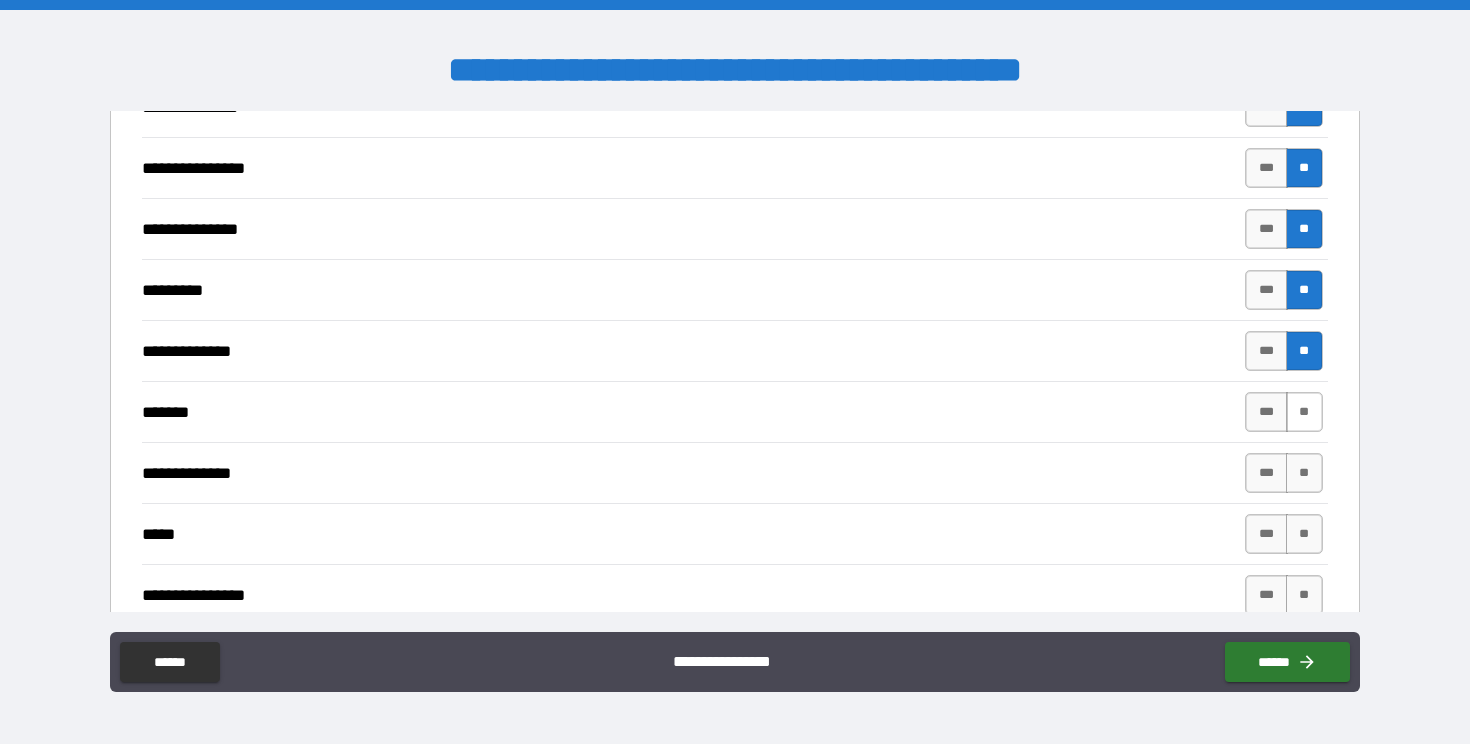 click on "**" at bounding box center (1304, 412) 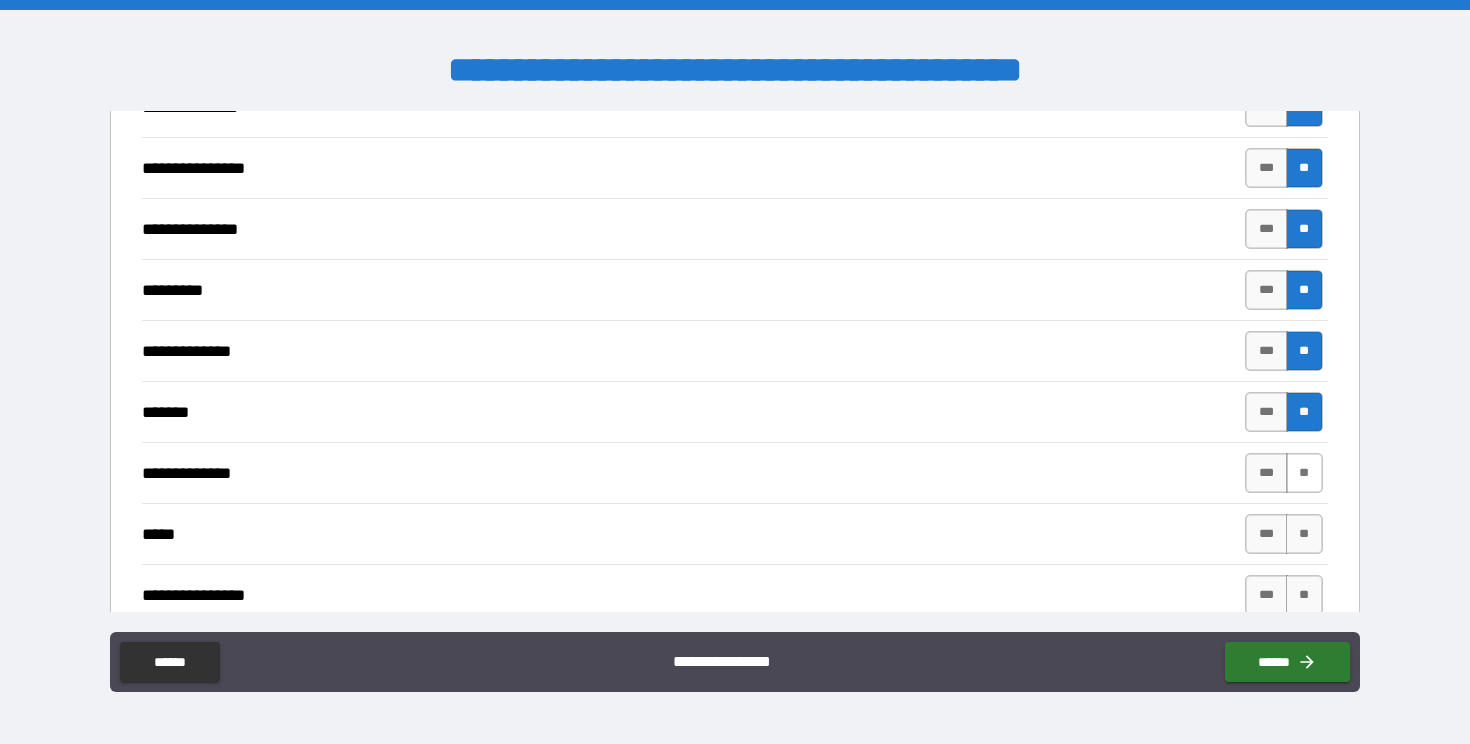 click on "**" at bounding box center (1304, 473) 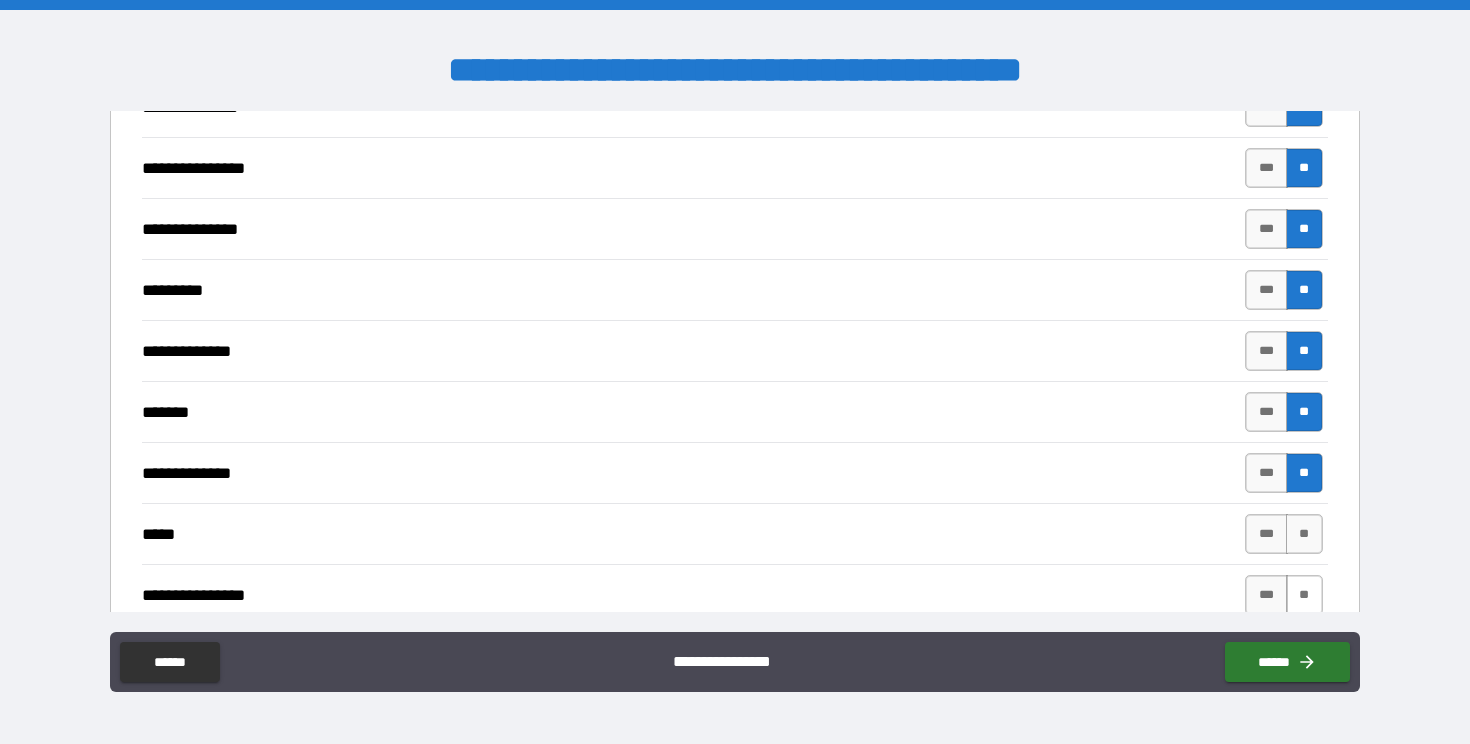 drag, startPoint x: 1295, startPoint y: 536, endPoint x: 1294, endPoint y: 607, distance: 71.00704 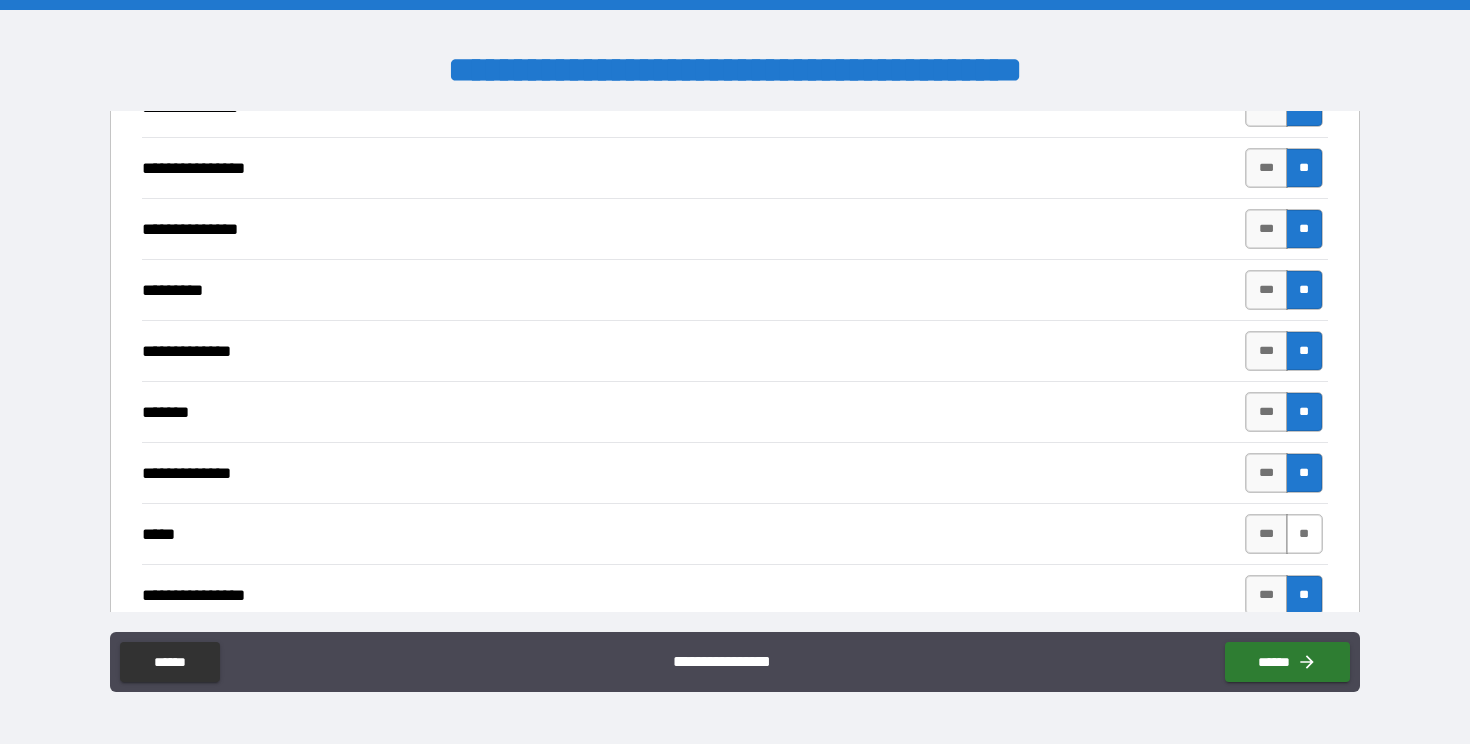 click on "**" at bounding box center [1304, 534] 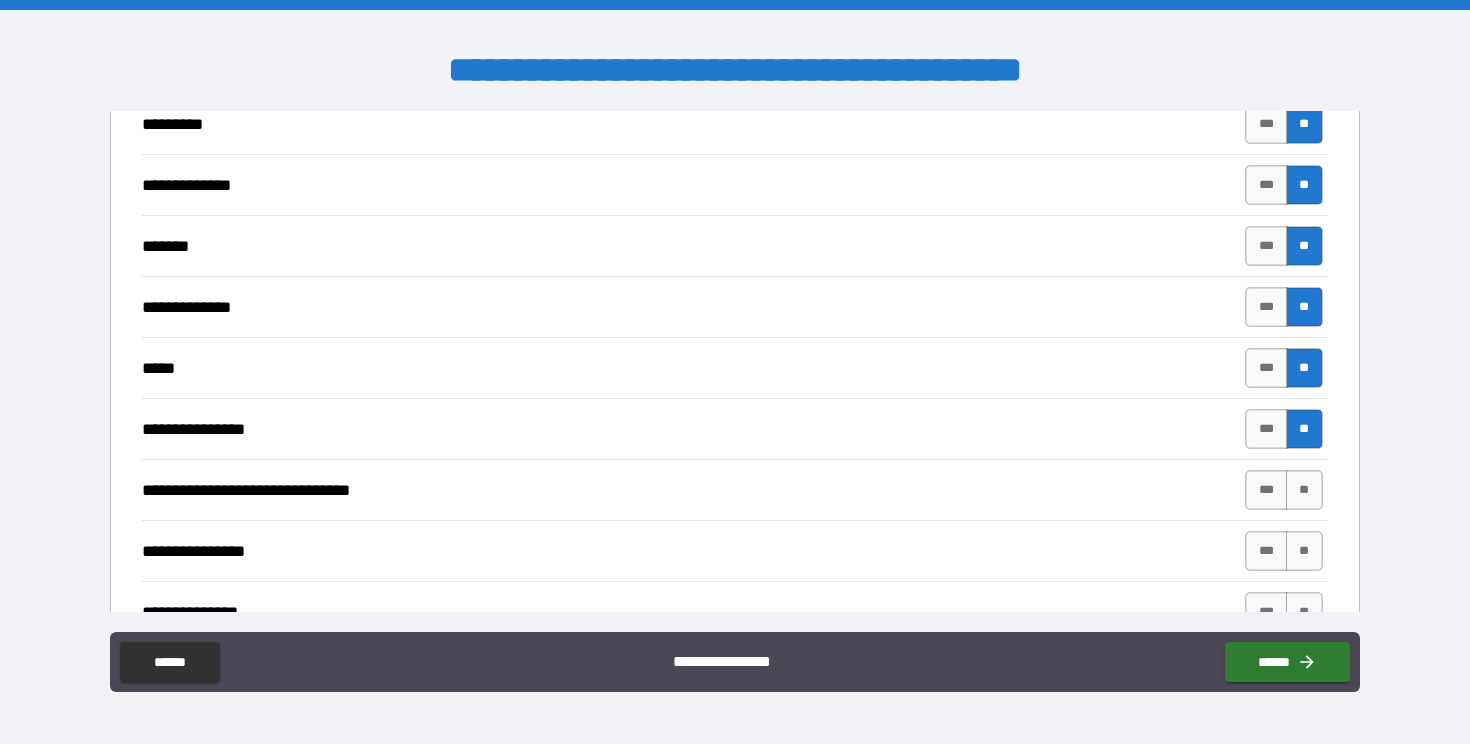scroll, scrollTop: 2565, scrollLeft: 0, axis: vertical 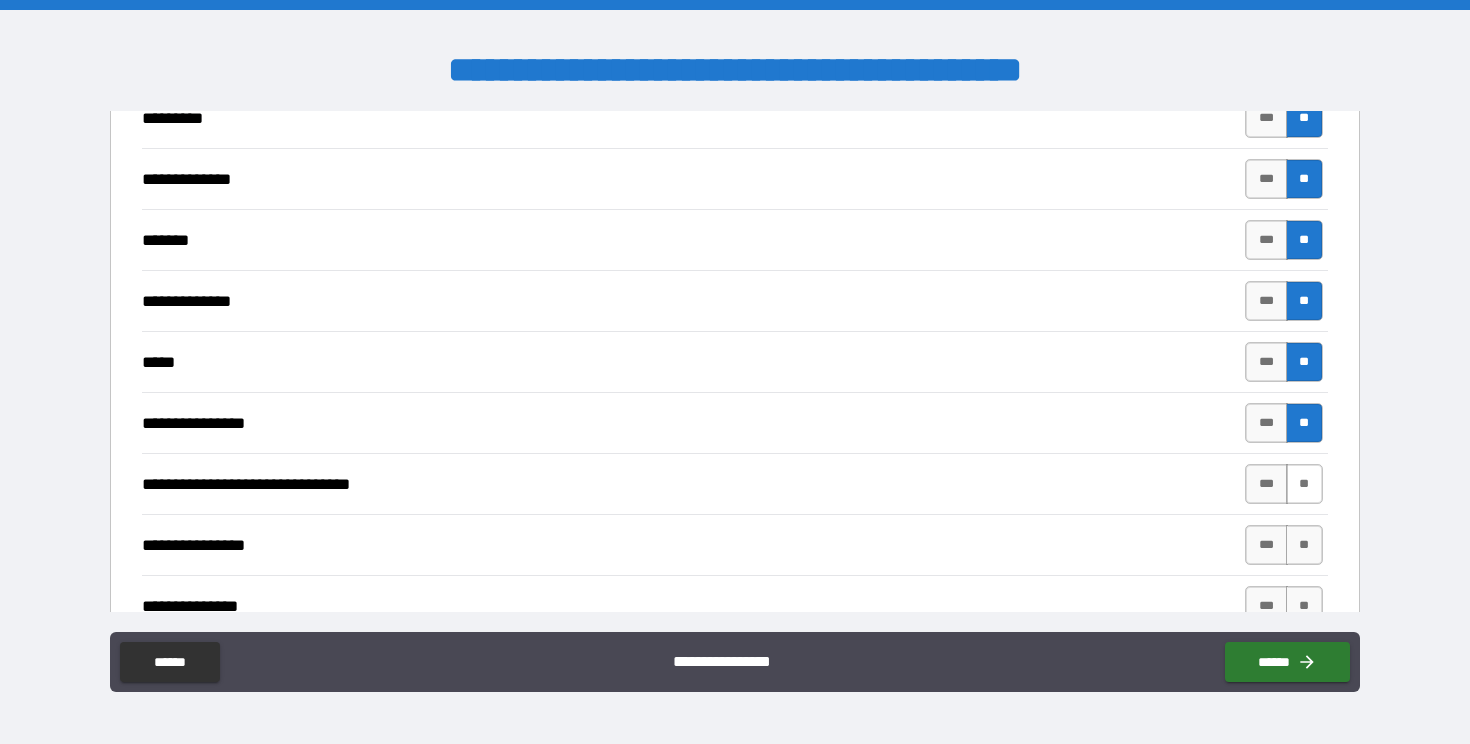 click on "**" at bounding box center (1304, 484) 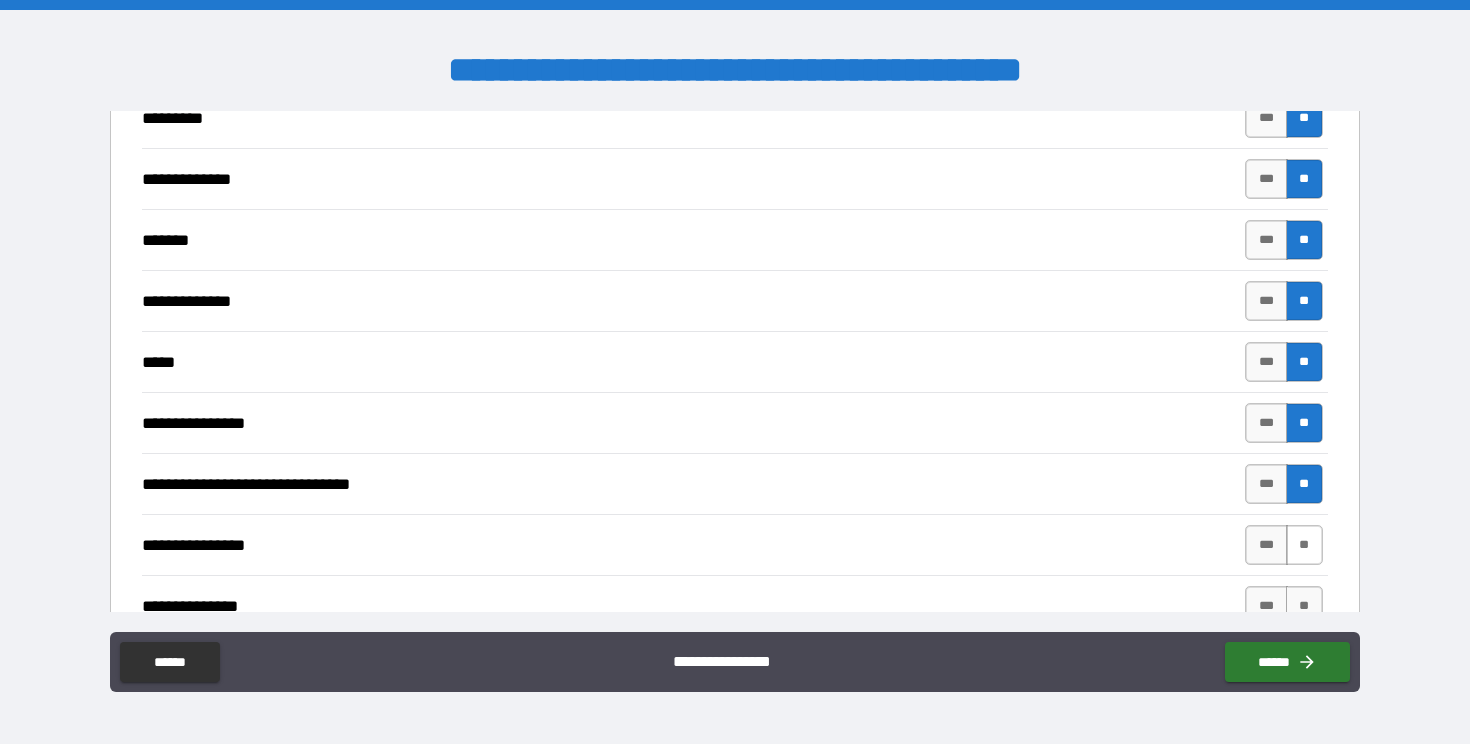 click on "**" at bounding box center [1304, 545] 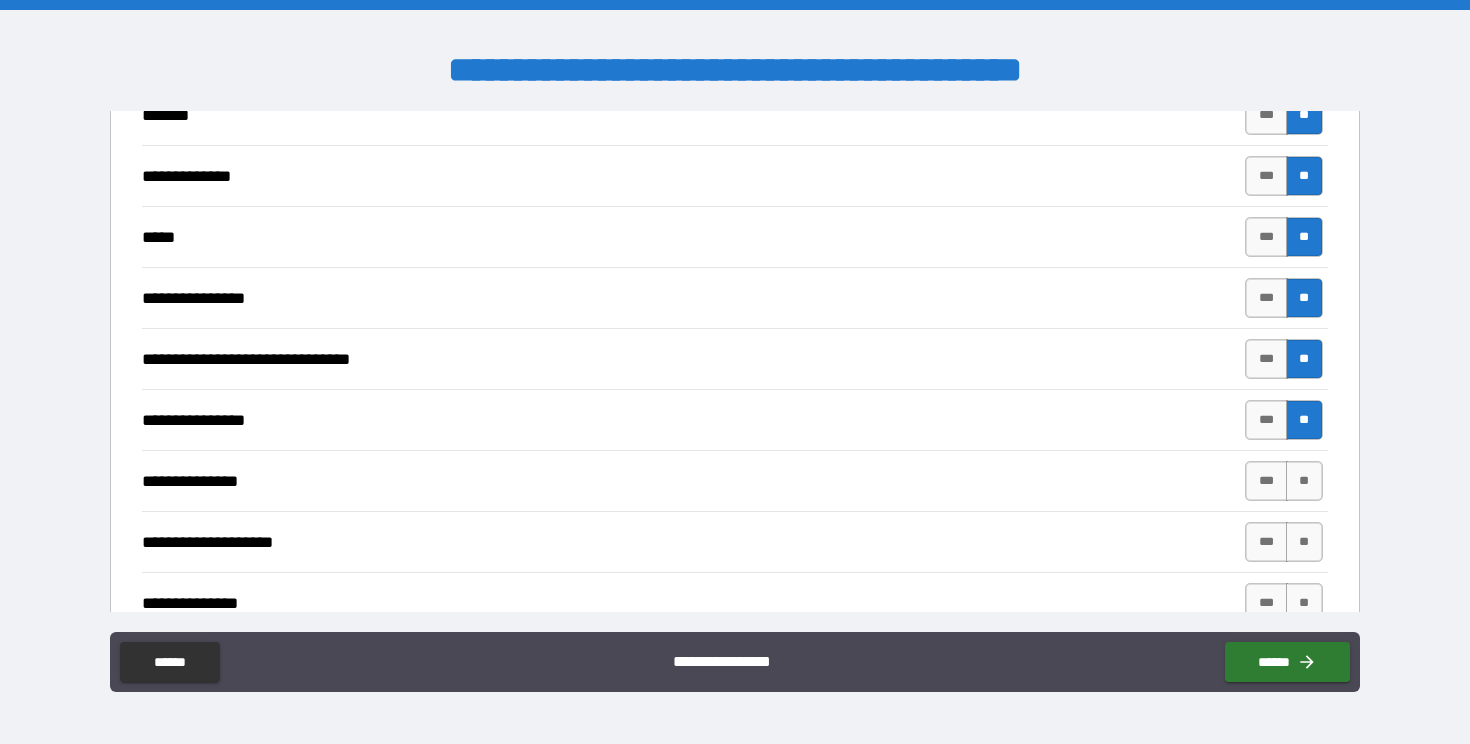 scroll, scrollTop: 2770, scrollLeft: 0, axis: vertical 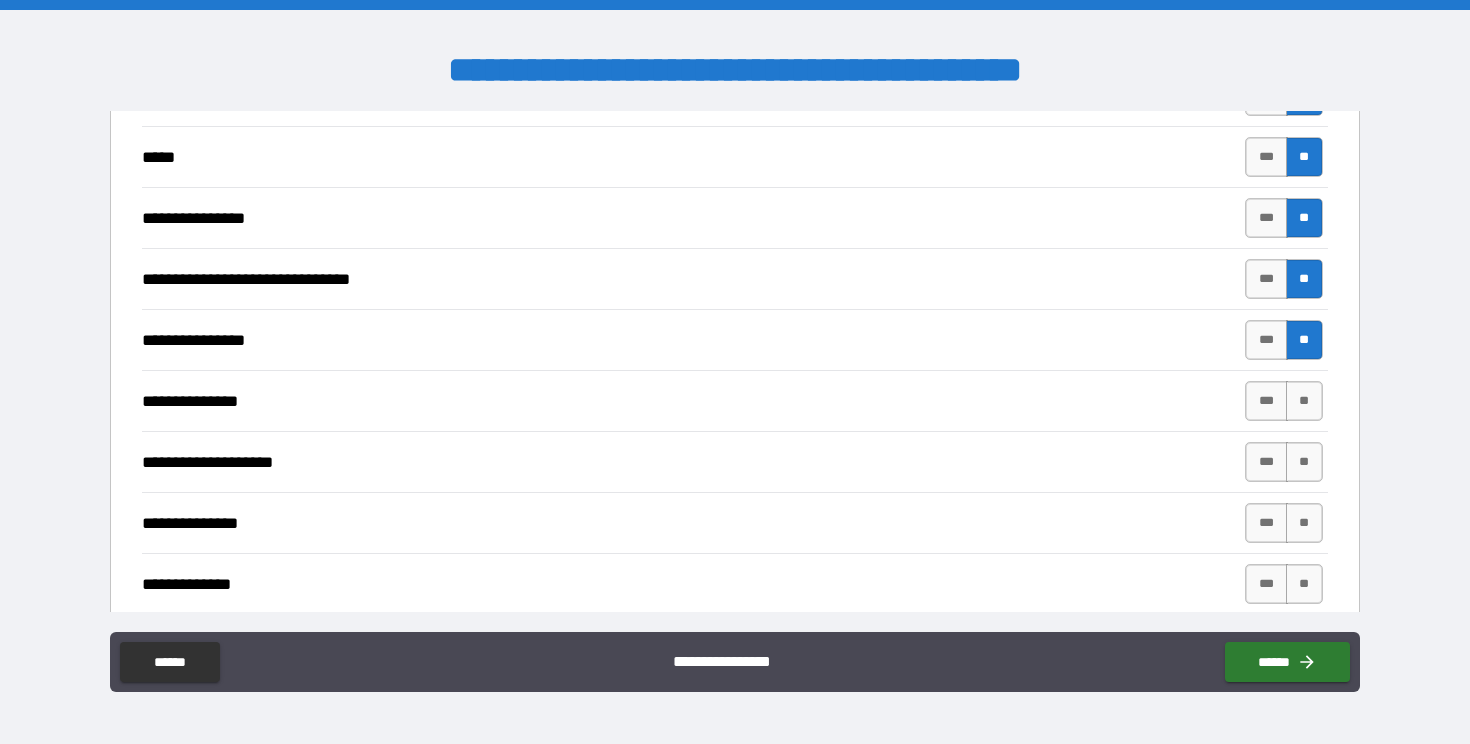 click on "**********" at bounding box center (734, 400) 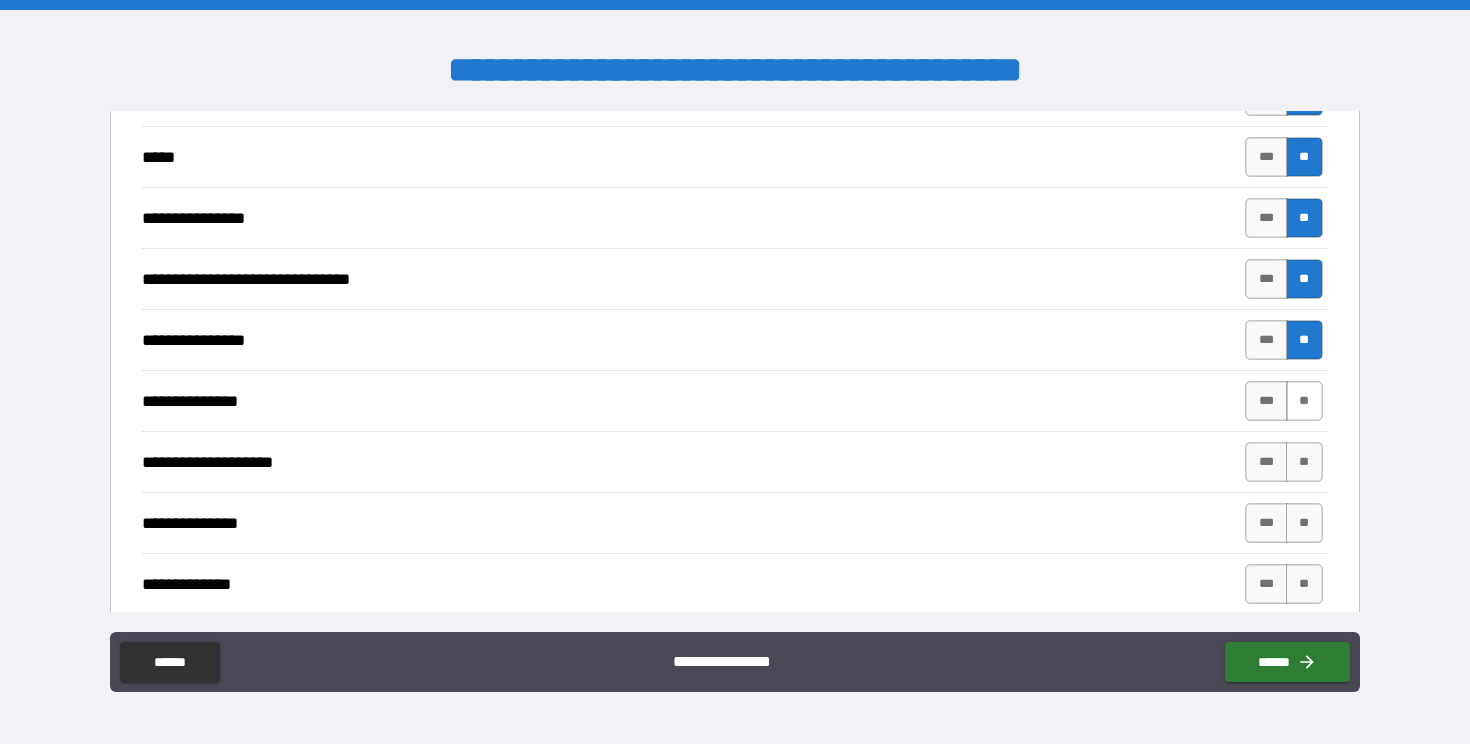 click on "**" at bounding box center (1304, 401) 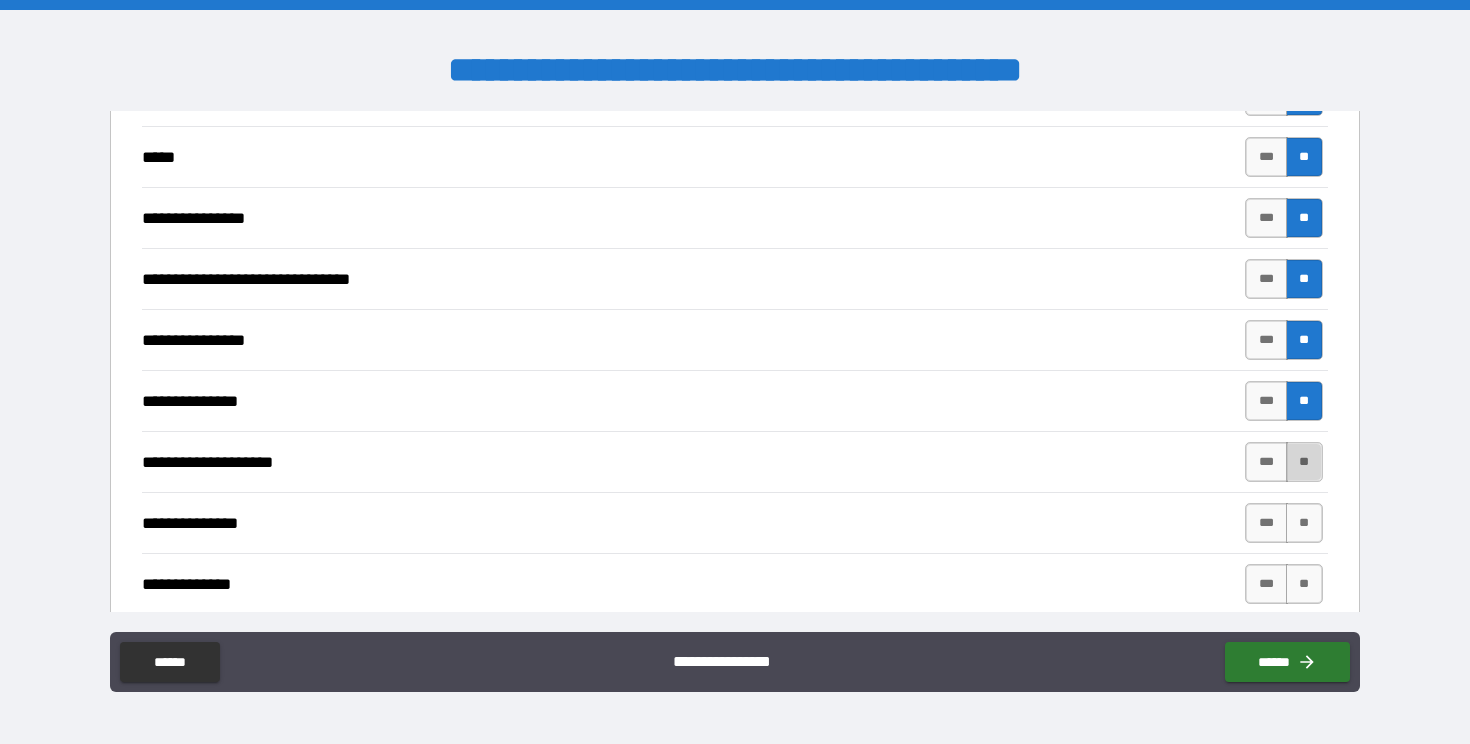 click on "**" at bounding box center [1304, 462] 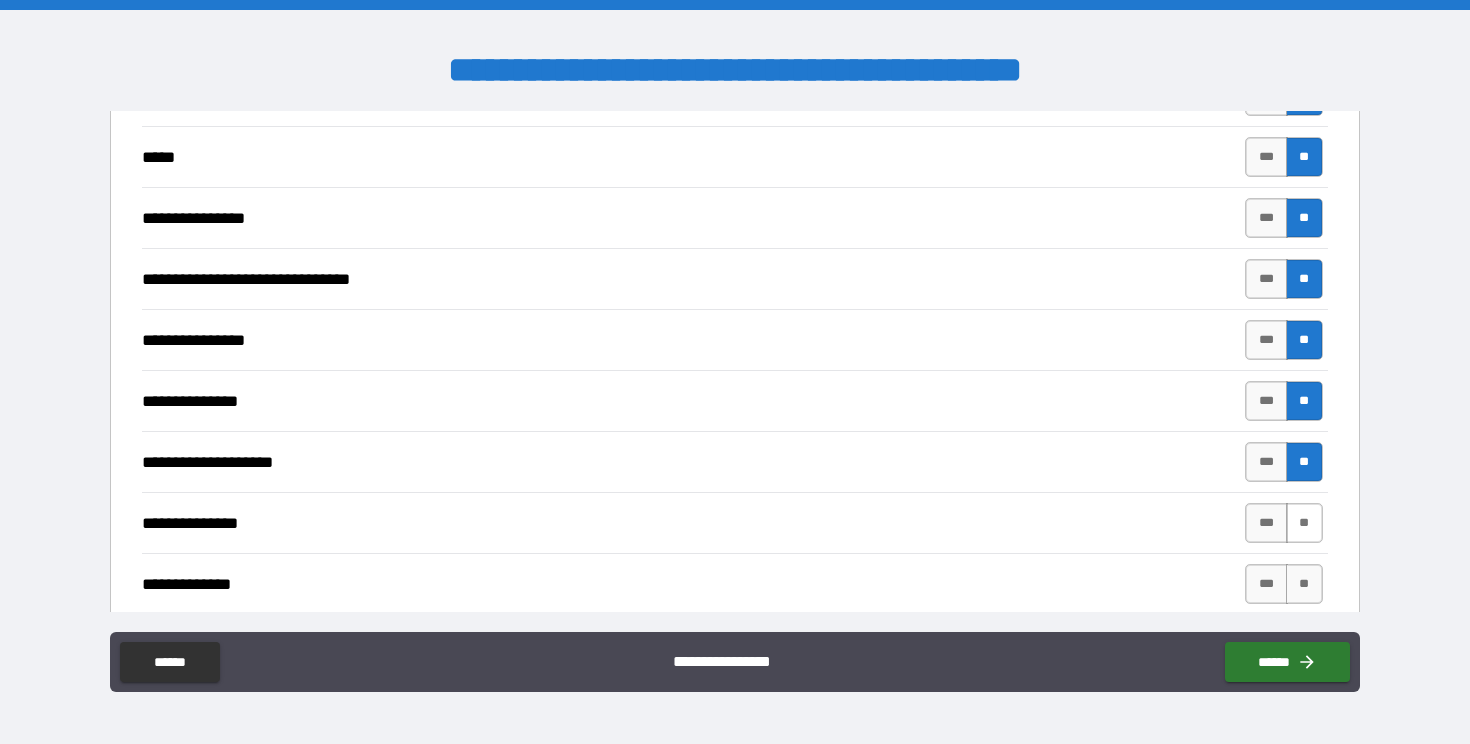 click on "**" at bounding box center (1304, 523) 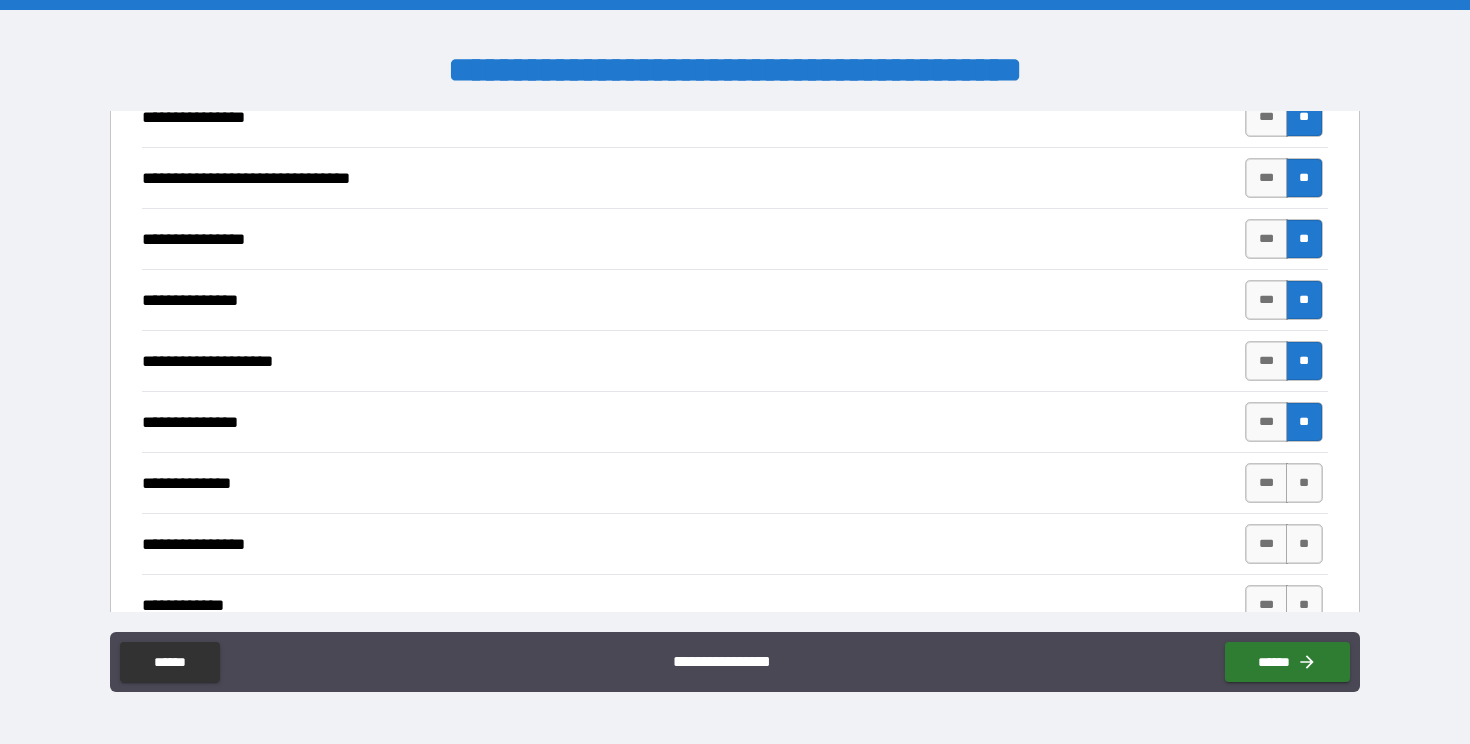 scroll, scrollTop: 2909, scrollLeft: 0, axis: vertical 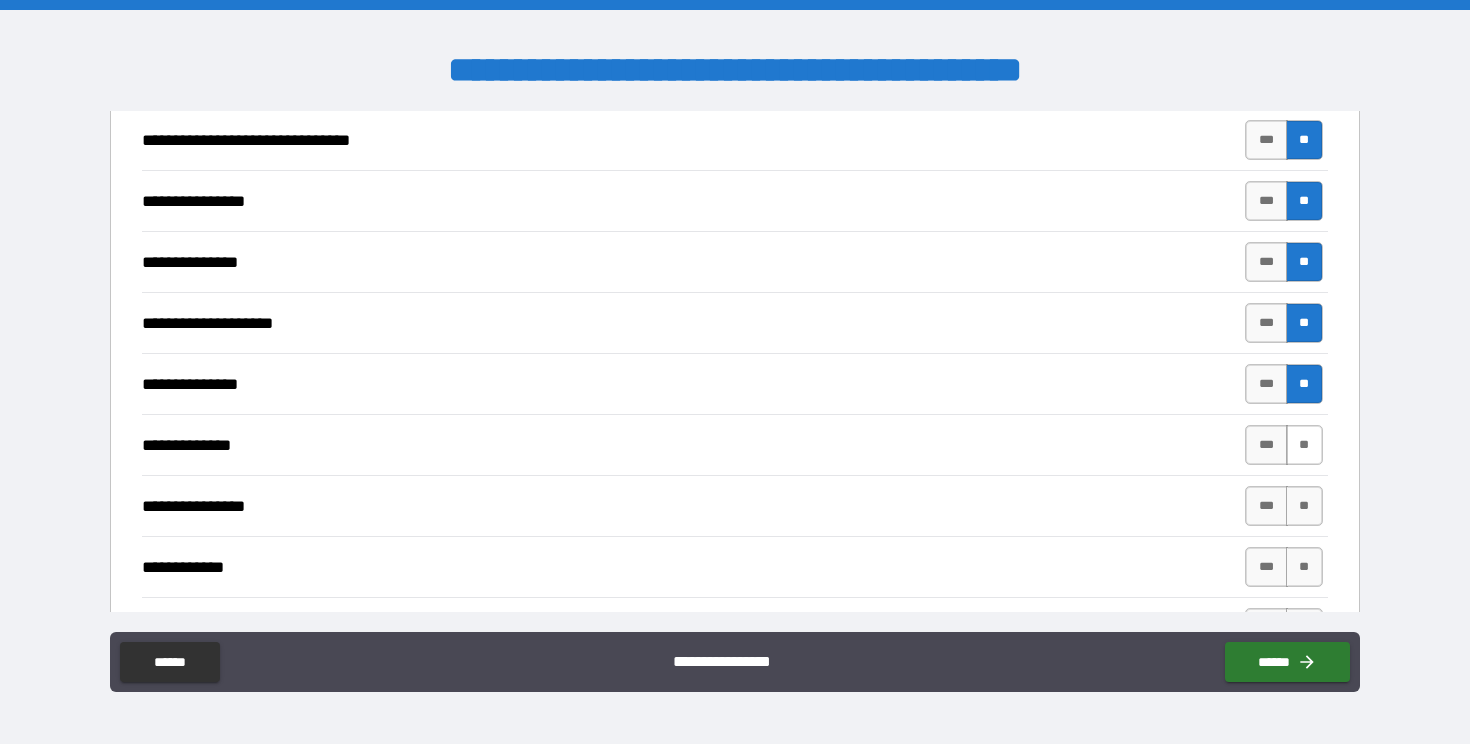 click on "**" at bounding box center [1304, 445] 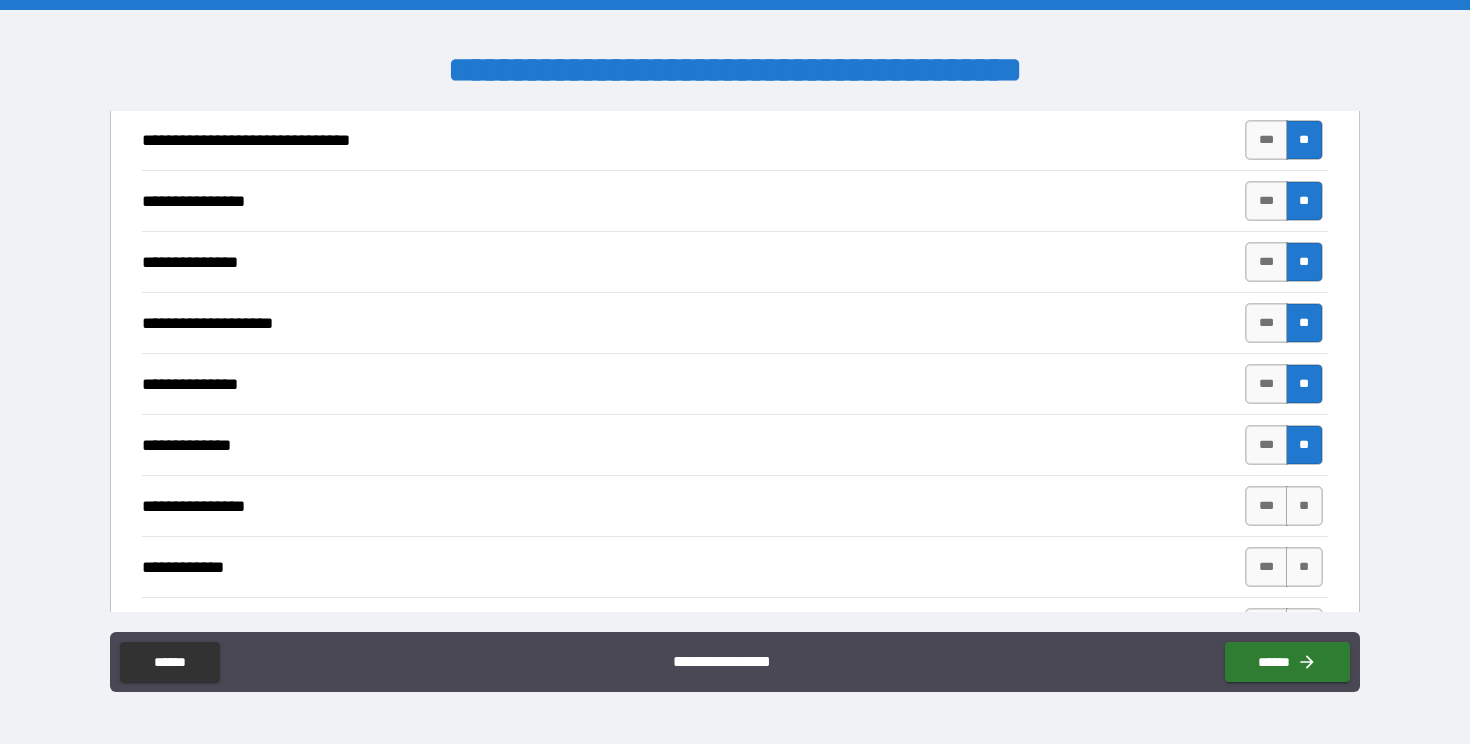 click on "**********" at bounding box center [734, 505] 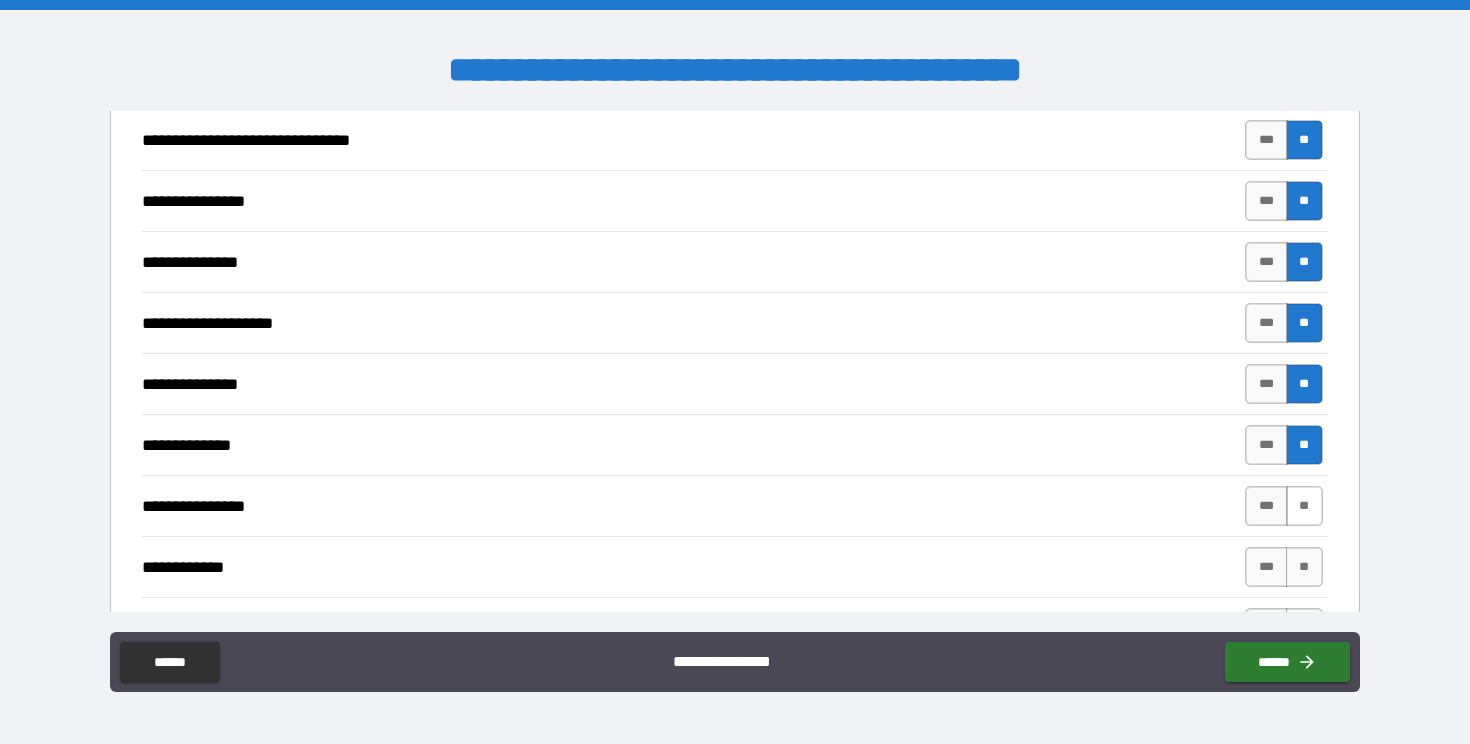 click on "**" at bounding box center [1304, 506] 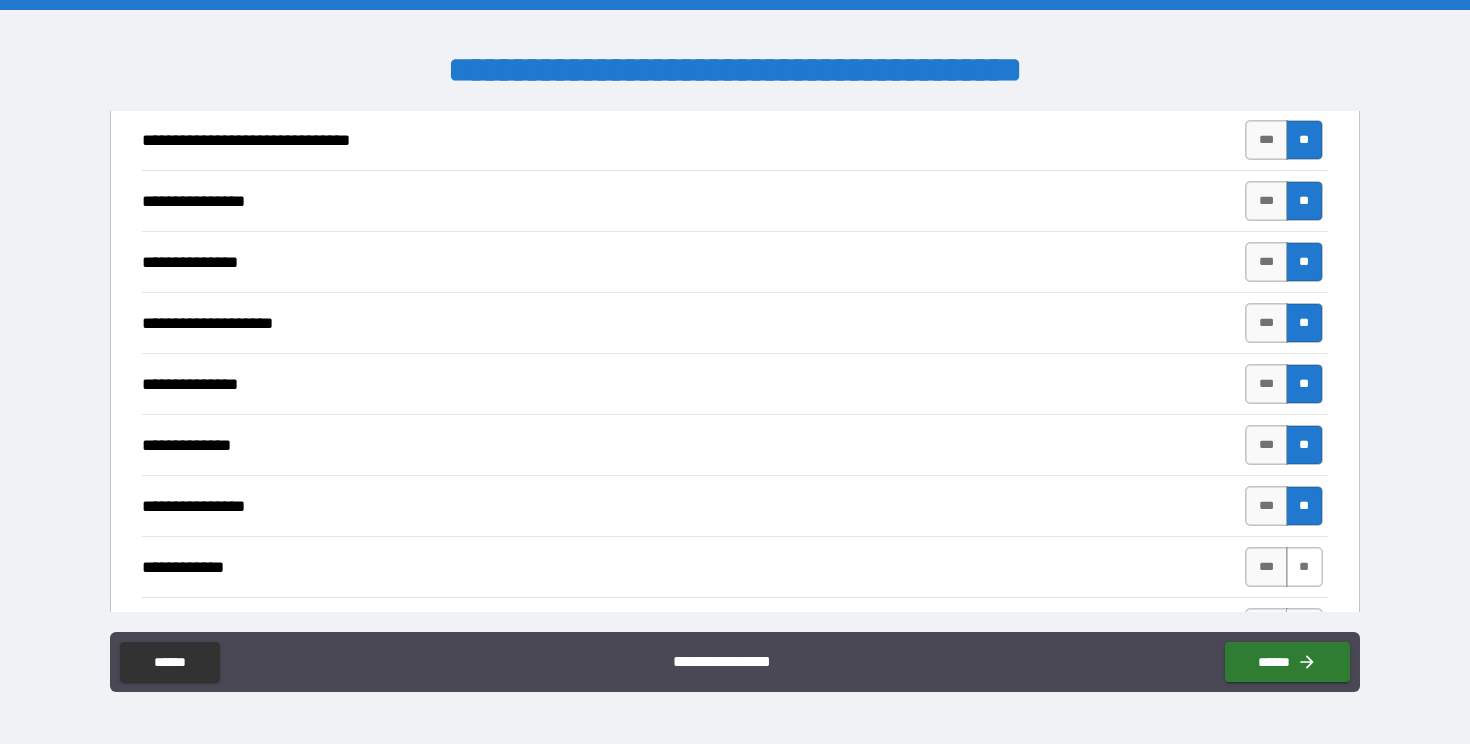 click on "**" at bounding box center (1304, 567) 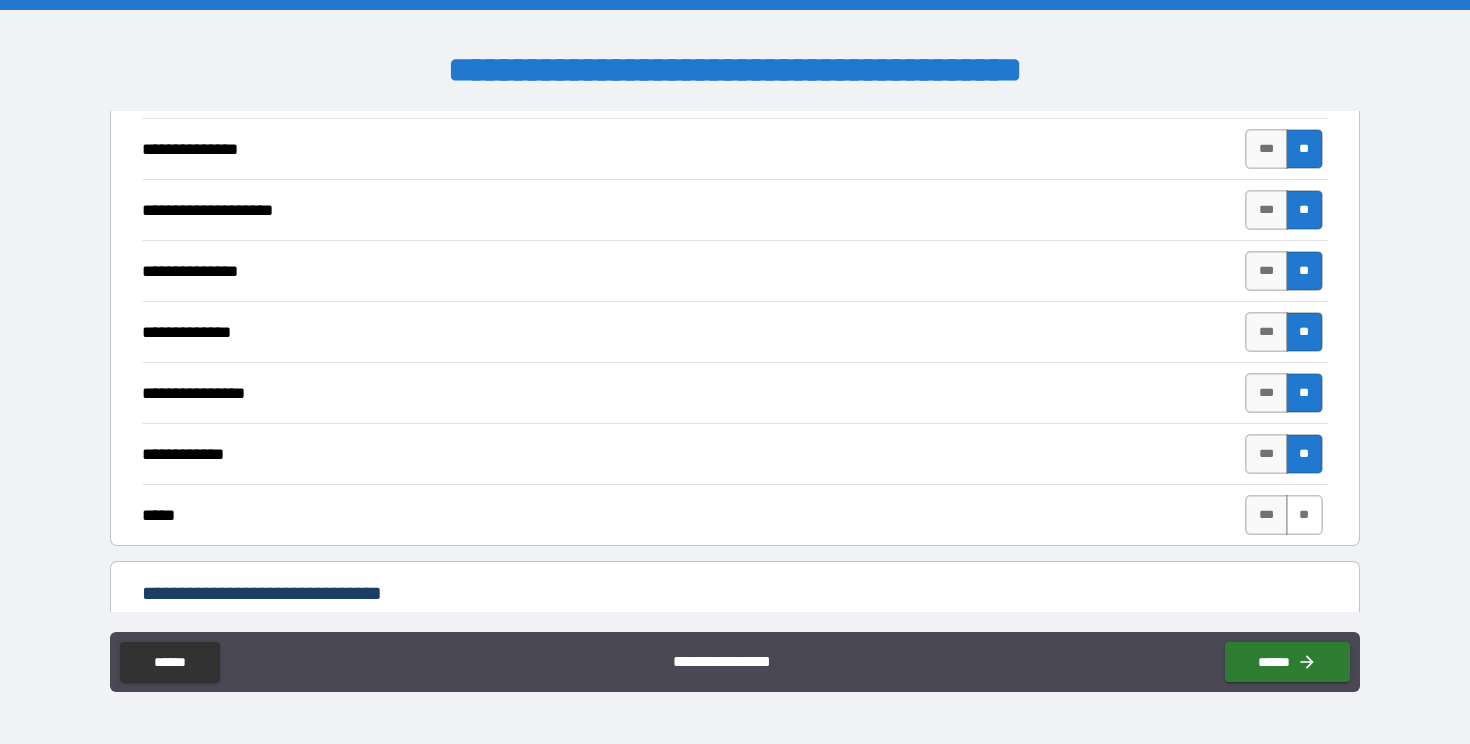 scroll, scrollTop: 3023, scrollLeft: 0, axis: vertical 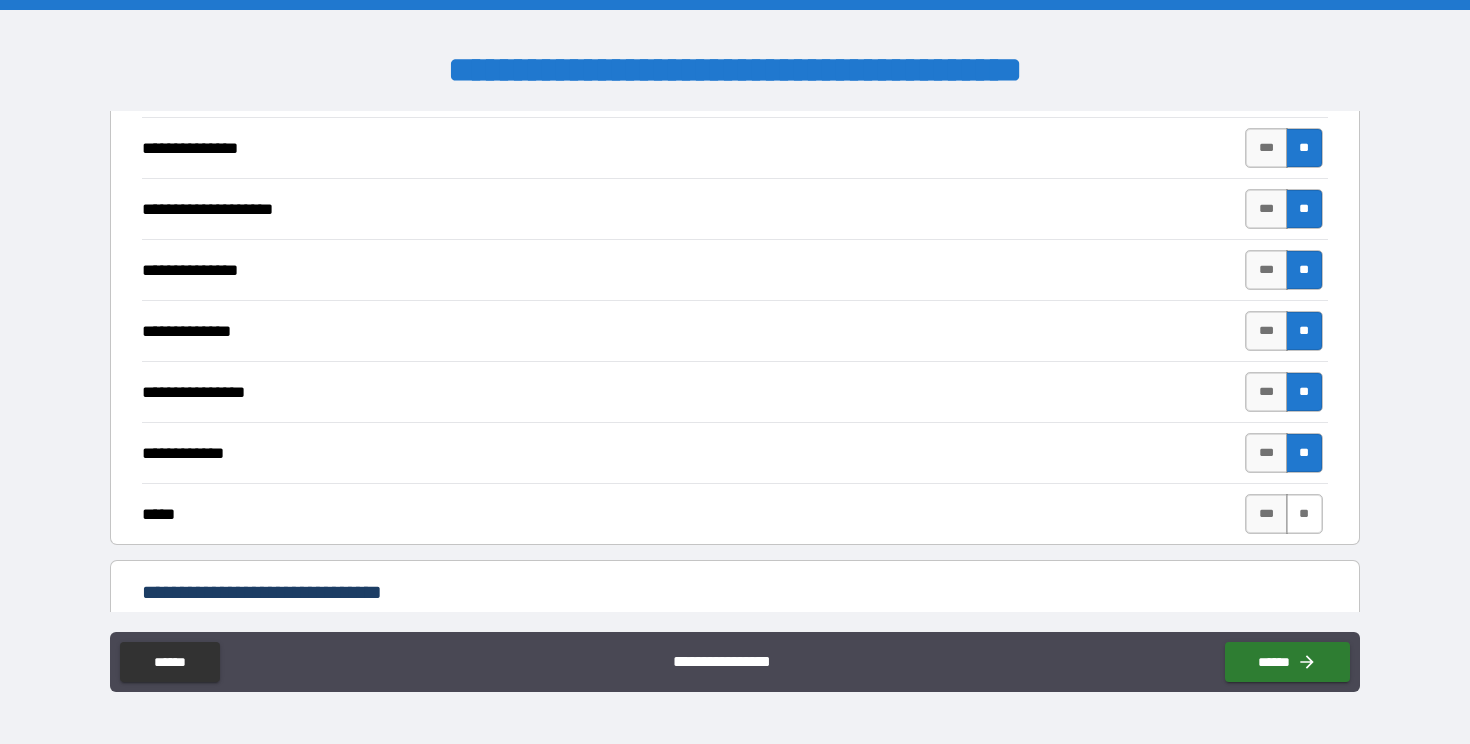 click on "**" at bounding box center [1304, 514] 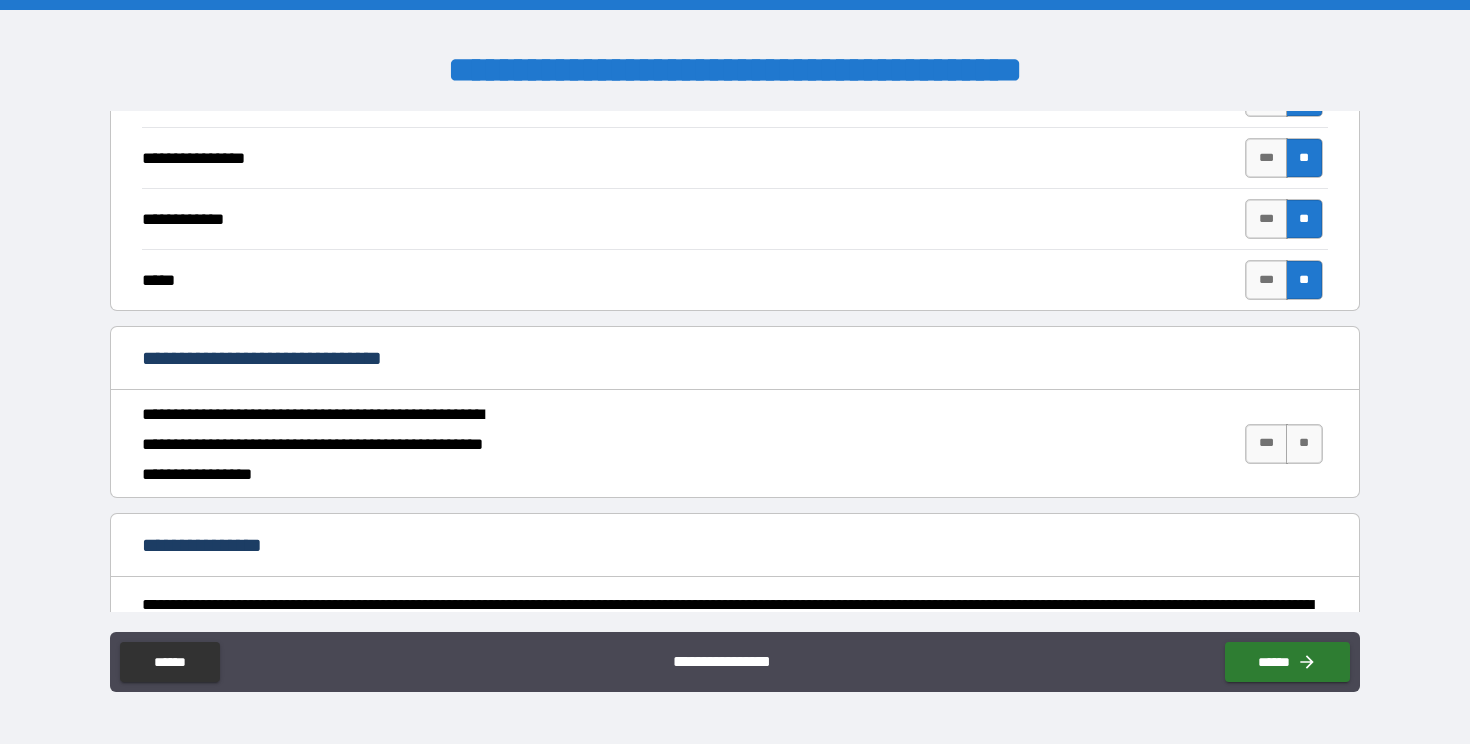 scroll, scrollTop: 3260, scrollLeft: 0, axis: vertical 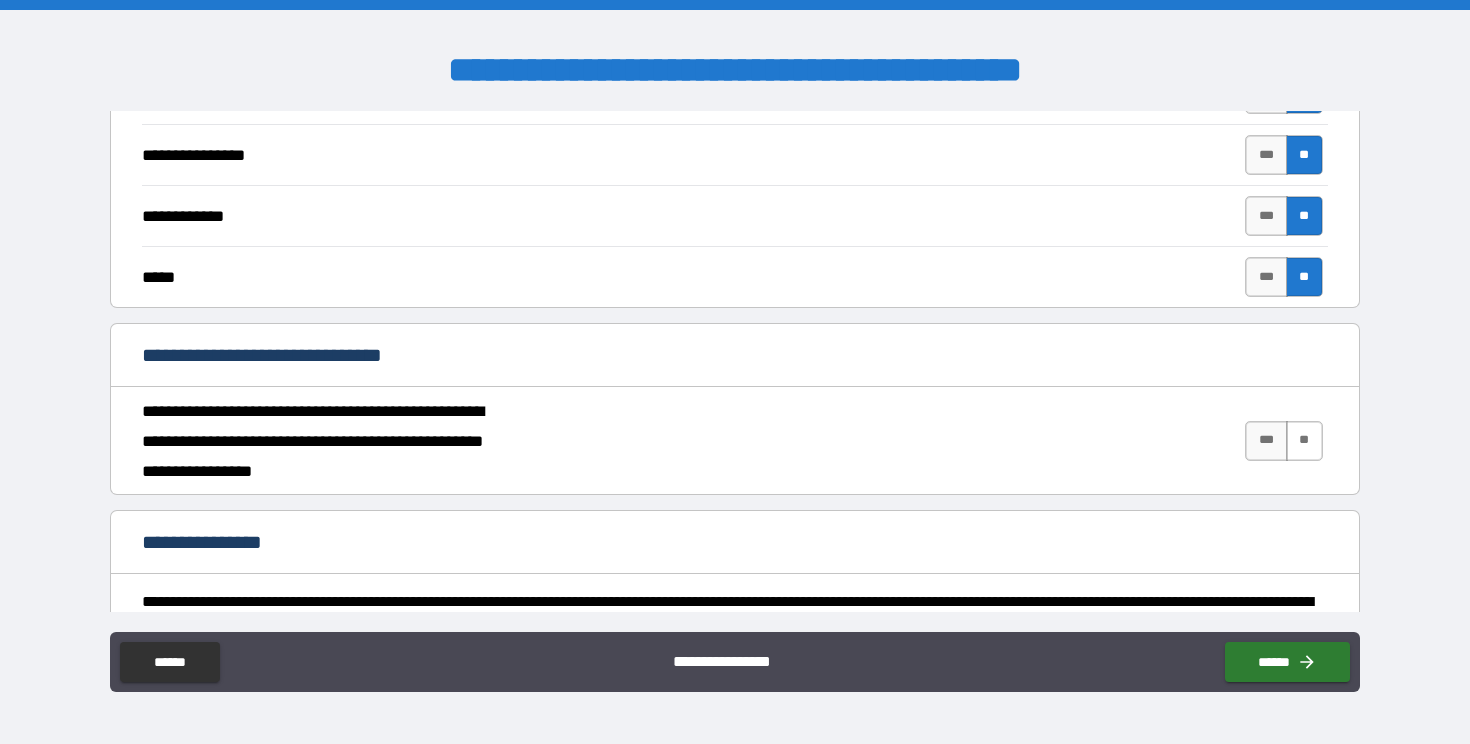 click on "**" at bounding box center (1304, 441) 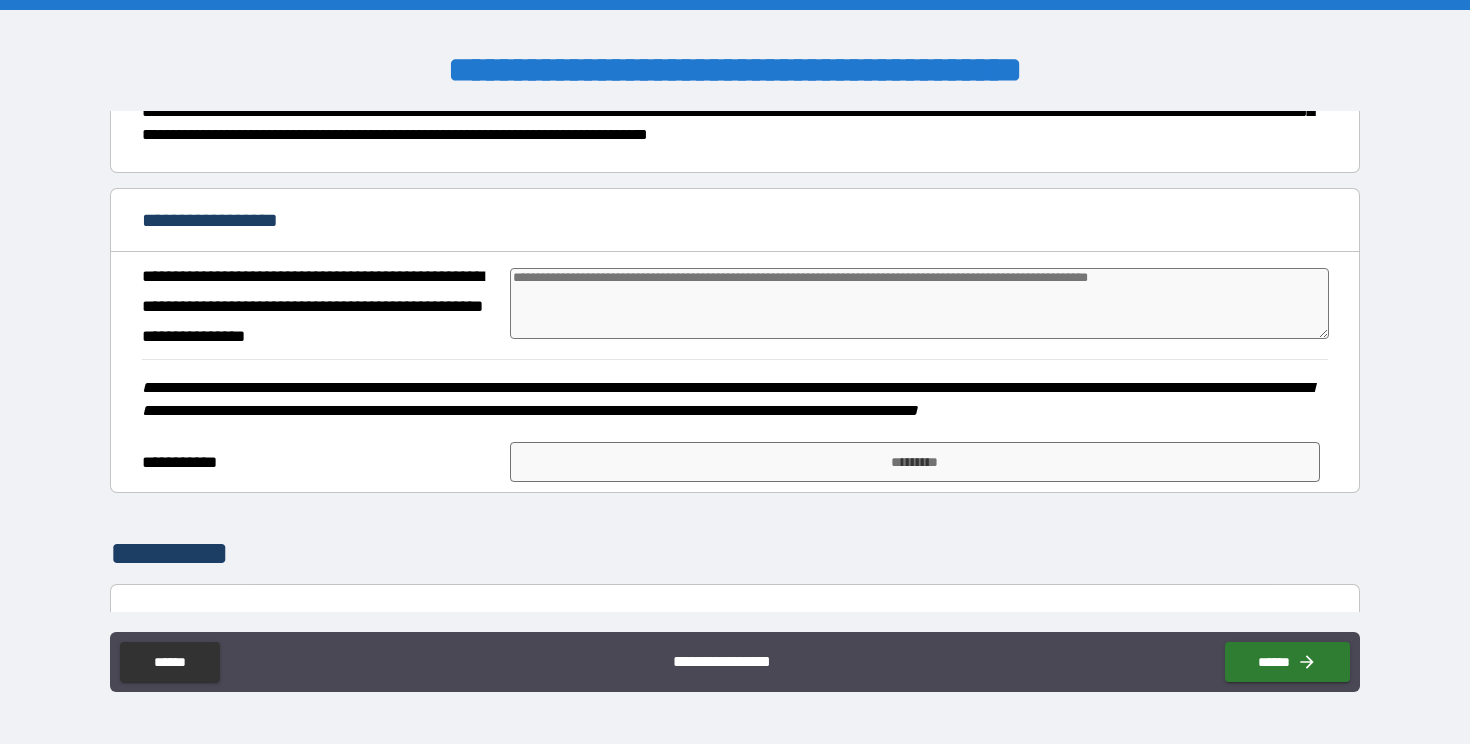 scroll, scrollTop: 3912, scrollLeft: 0, axis: vertical 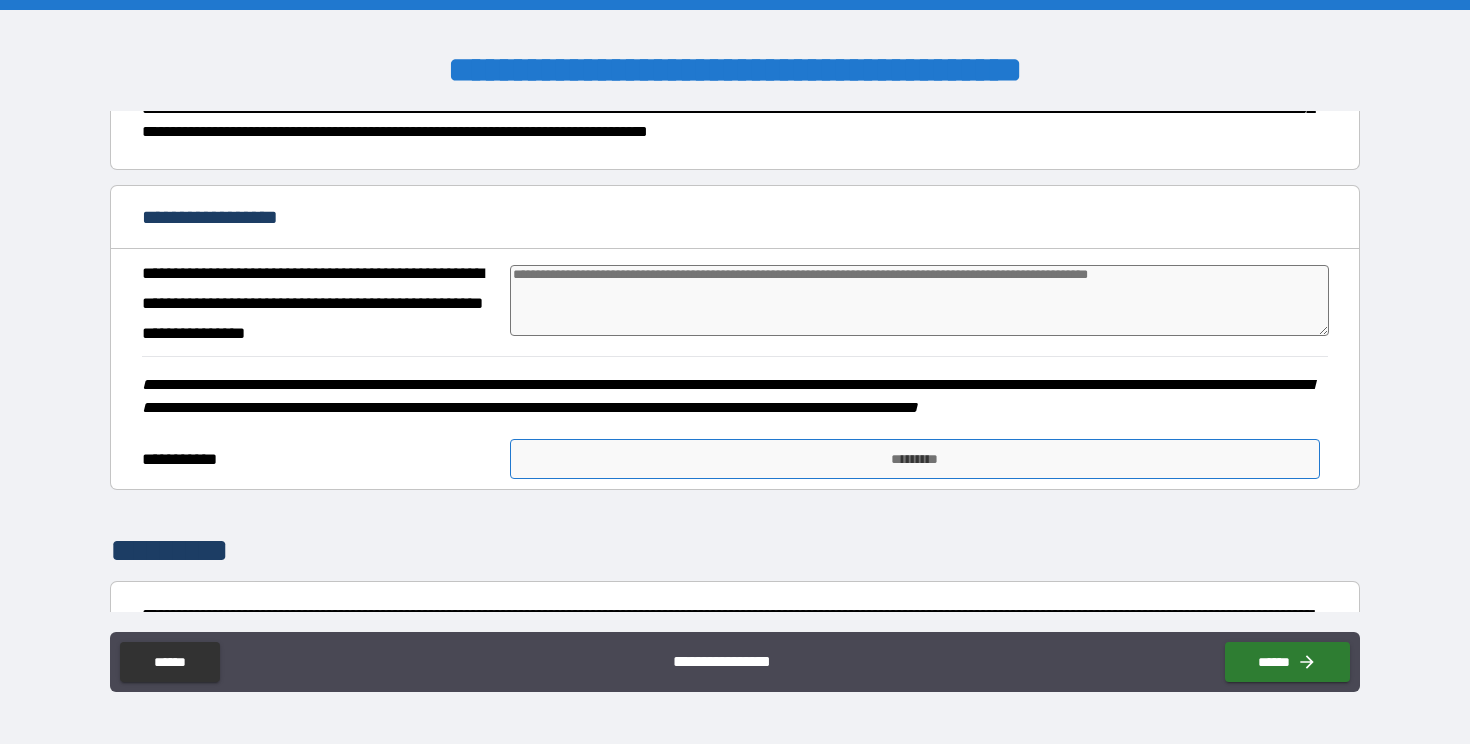click on "*********" at bounding box center (915, 459) 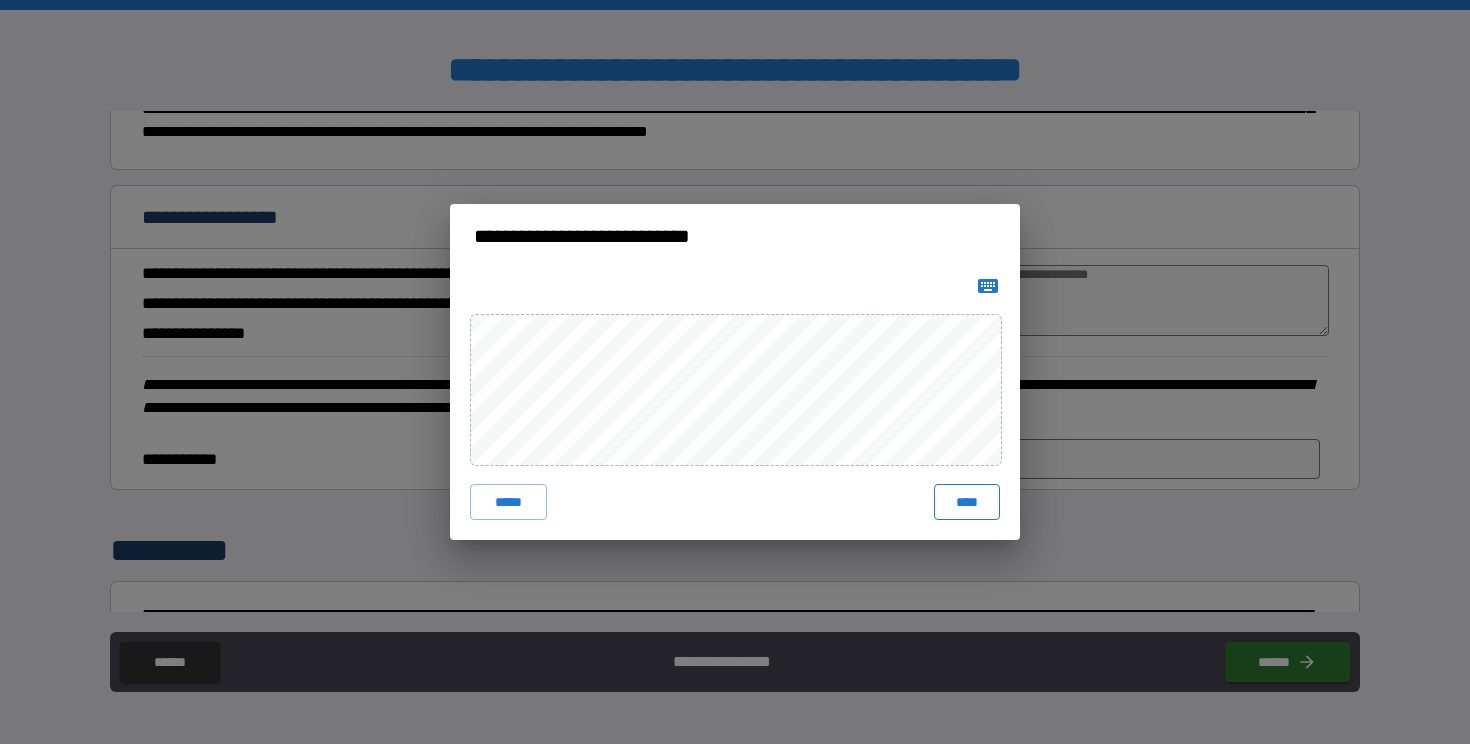 click on "****" at bounding box center [967, 502] 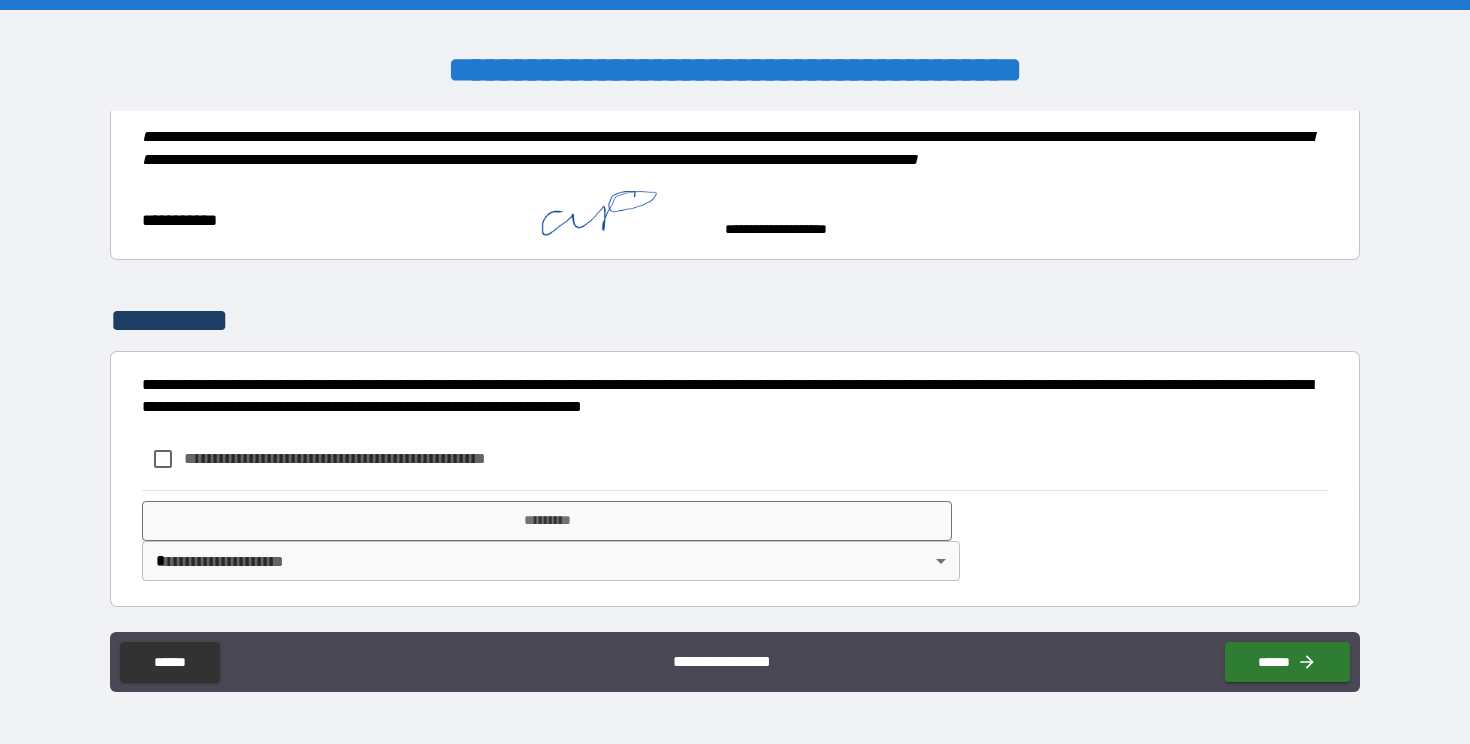 scroll, scrollTop: 4158, scrollLeft: 0, axis: vertical 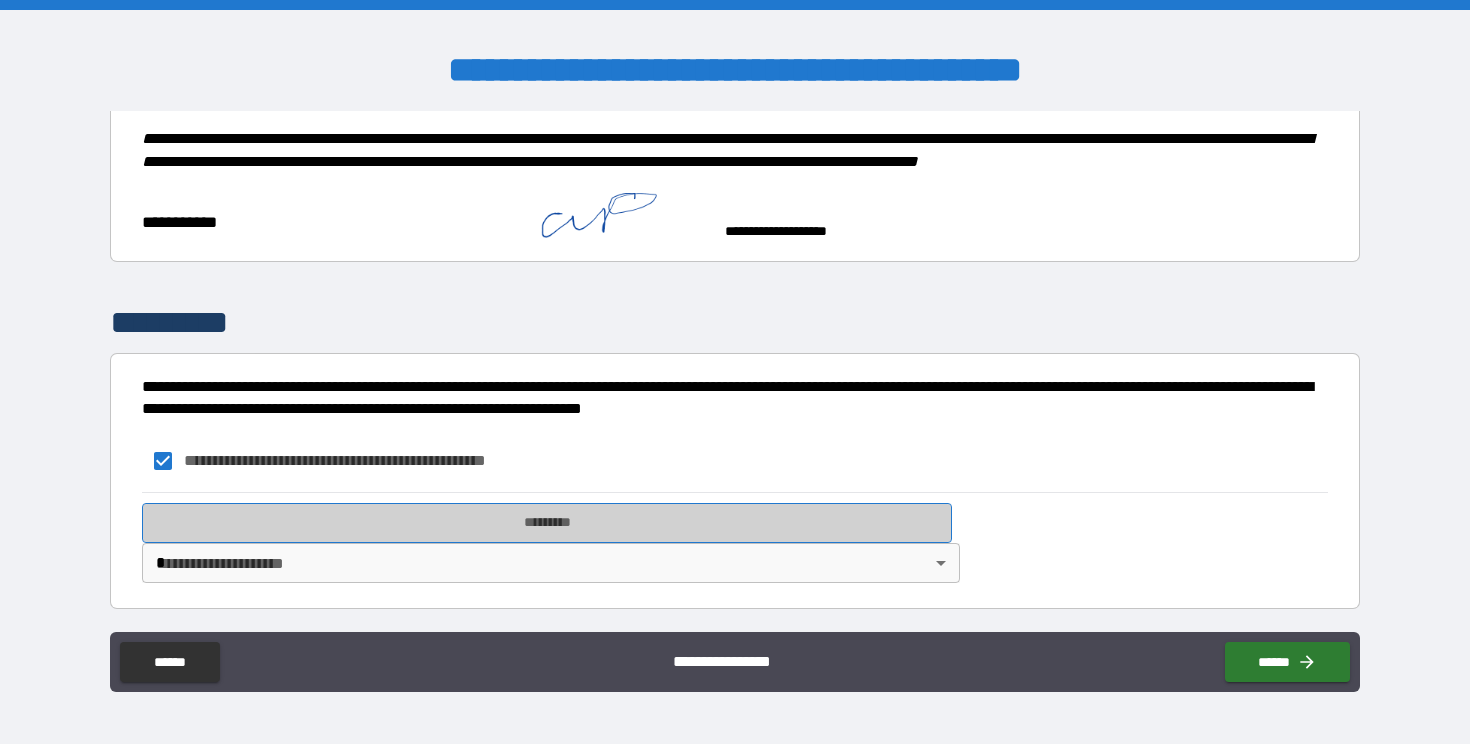 click on "*********" at bounding box center [547, 523] 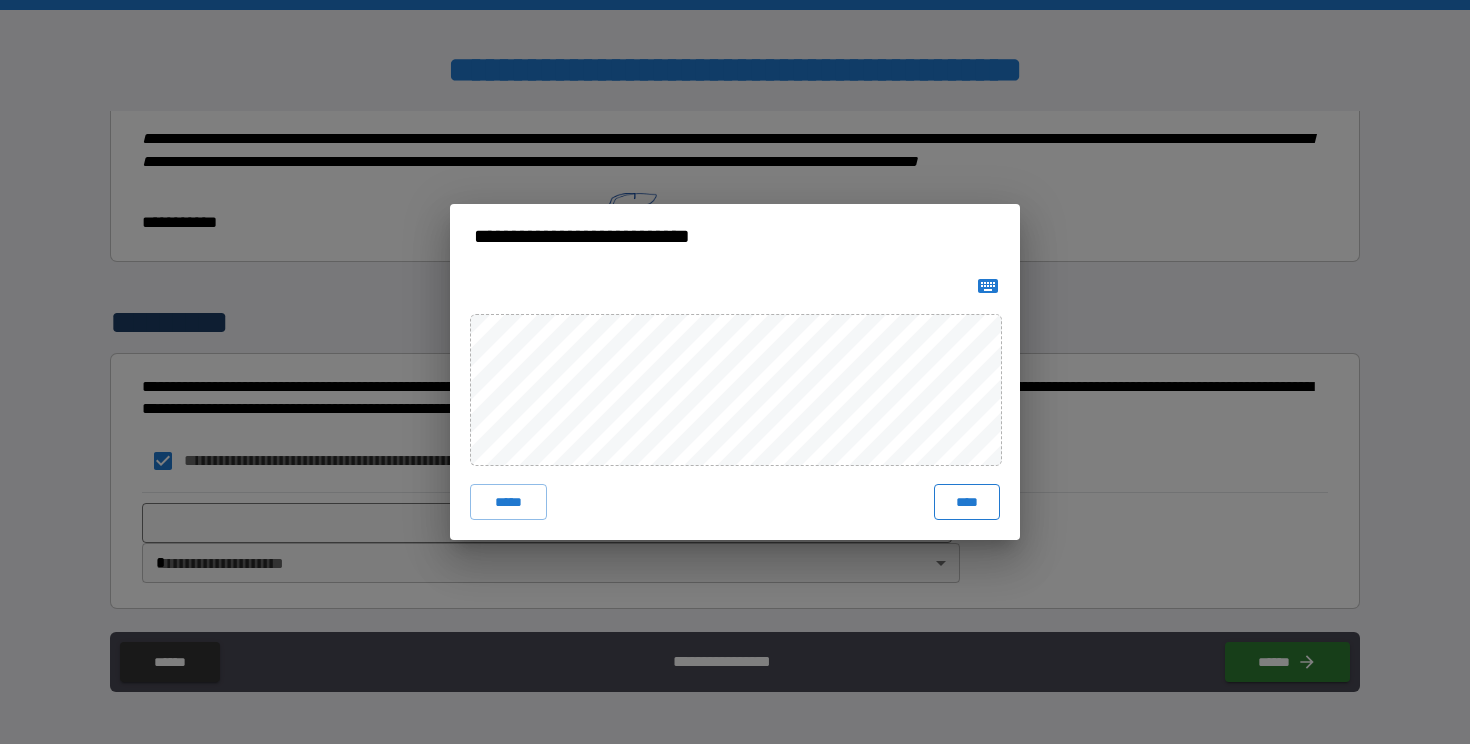 click on "****" at bounding box center (967, 502) 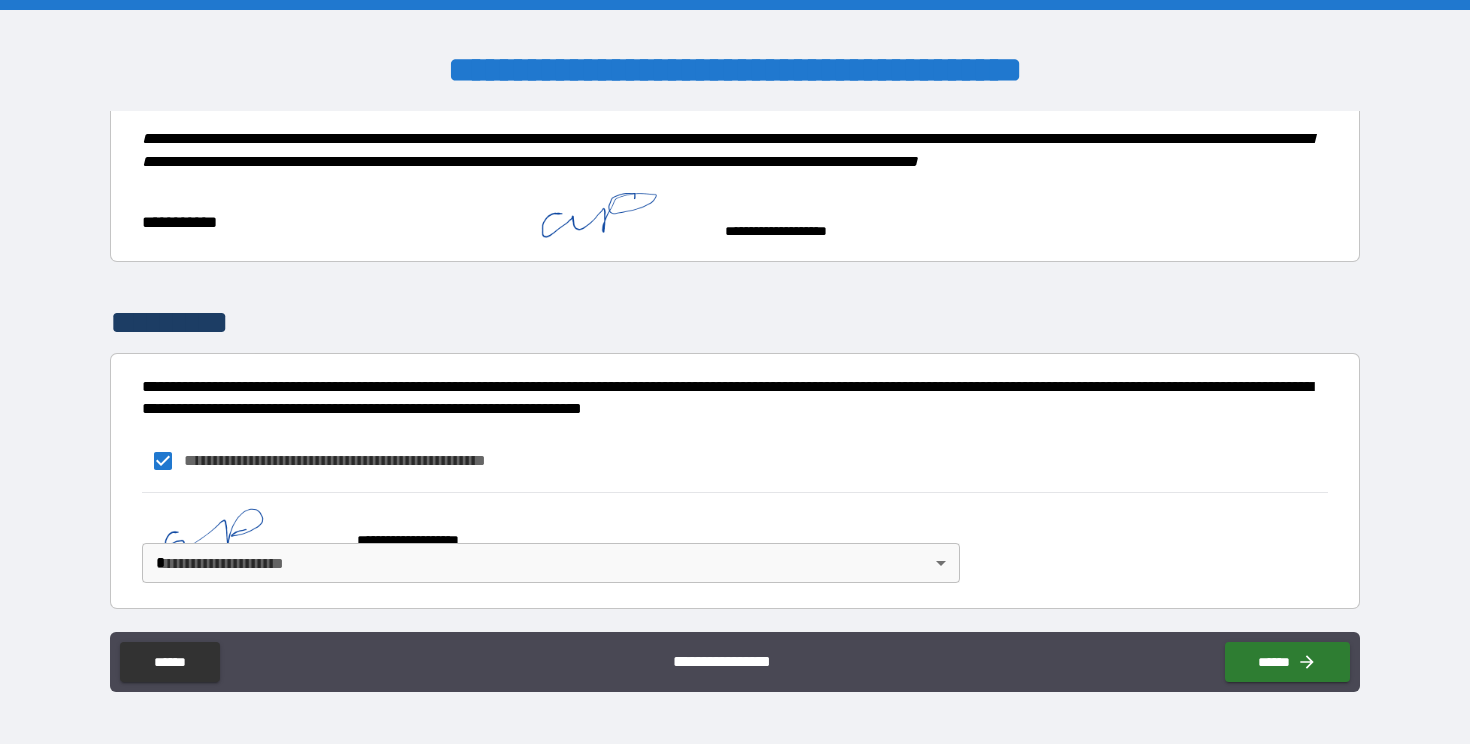 scroll, scrollTop: 4148, scrollLeft: 0, axis: vertical 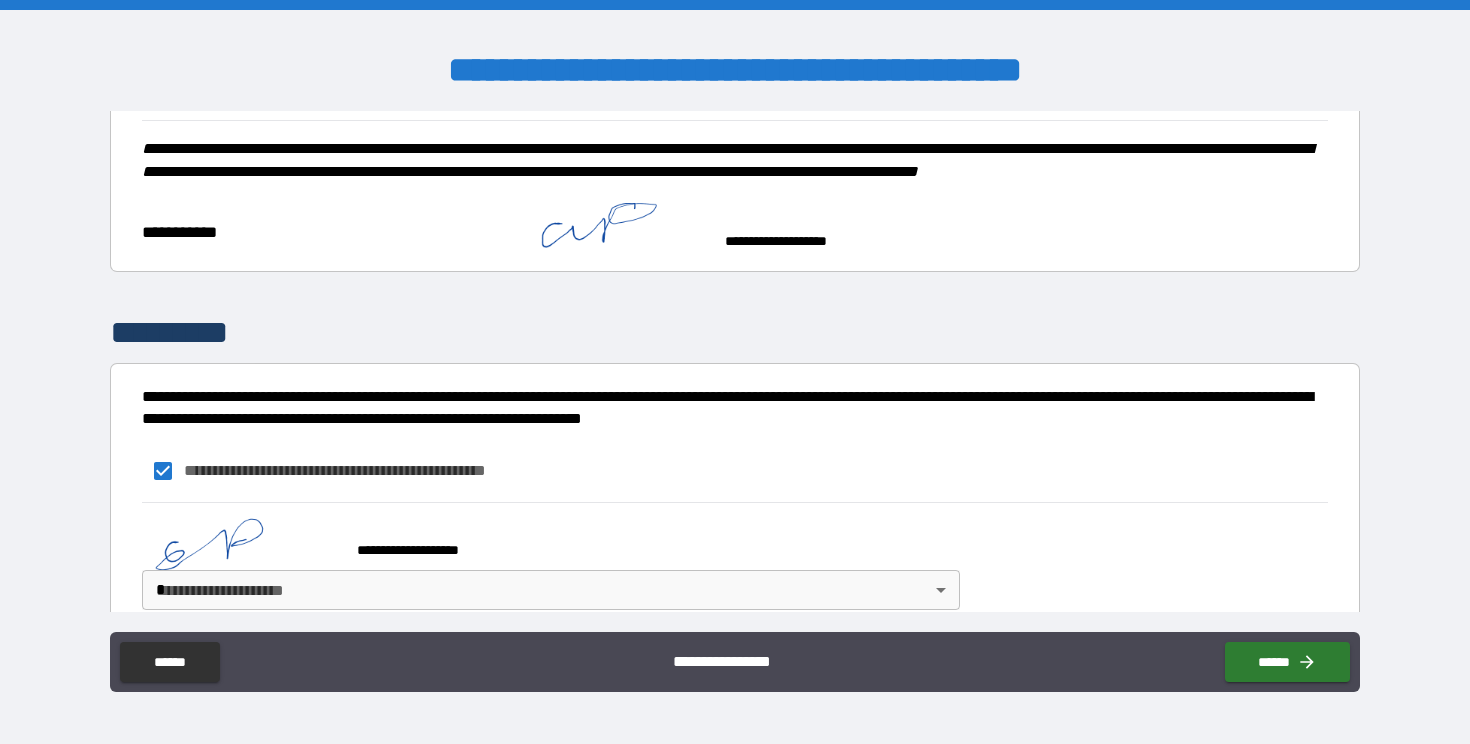 click on "[FIRST] [LAST] [STREET] [CITY], [STATE] [ZIP]" at bounding box center (735, 372) 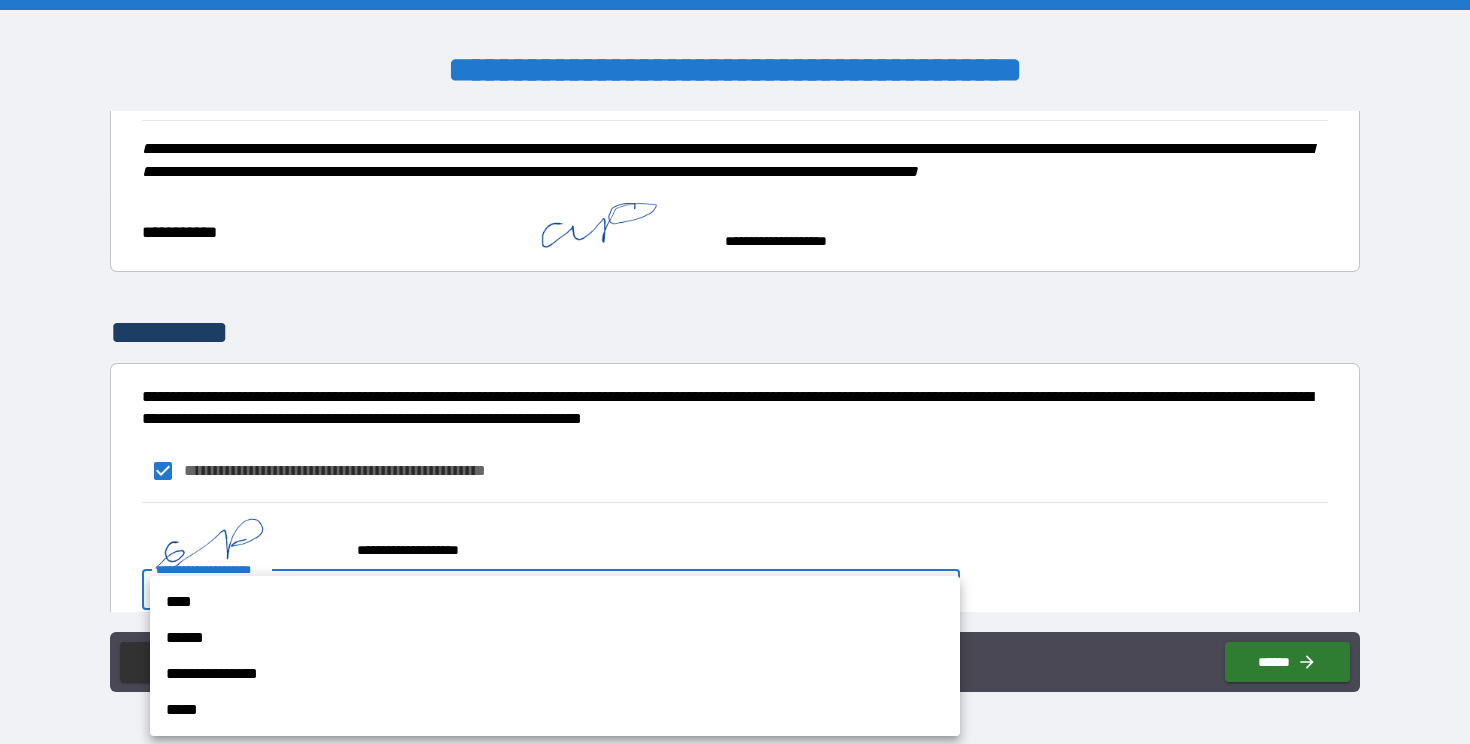 click on "**********" at bounding box center (555, 674) 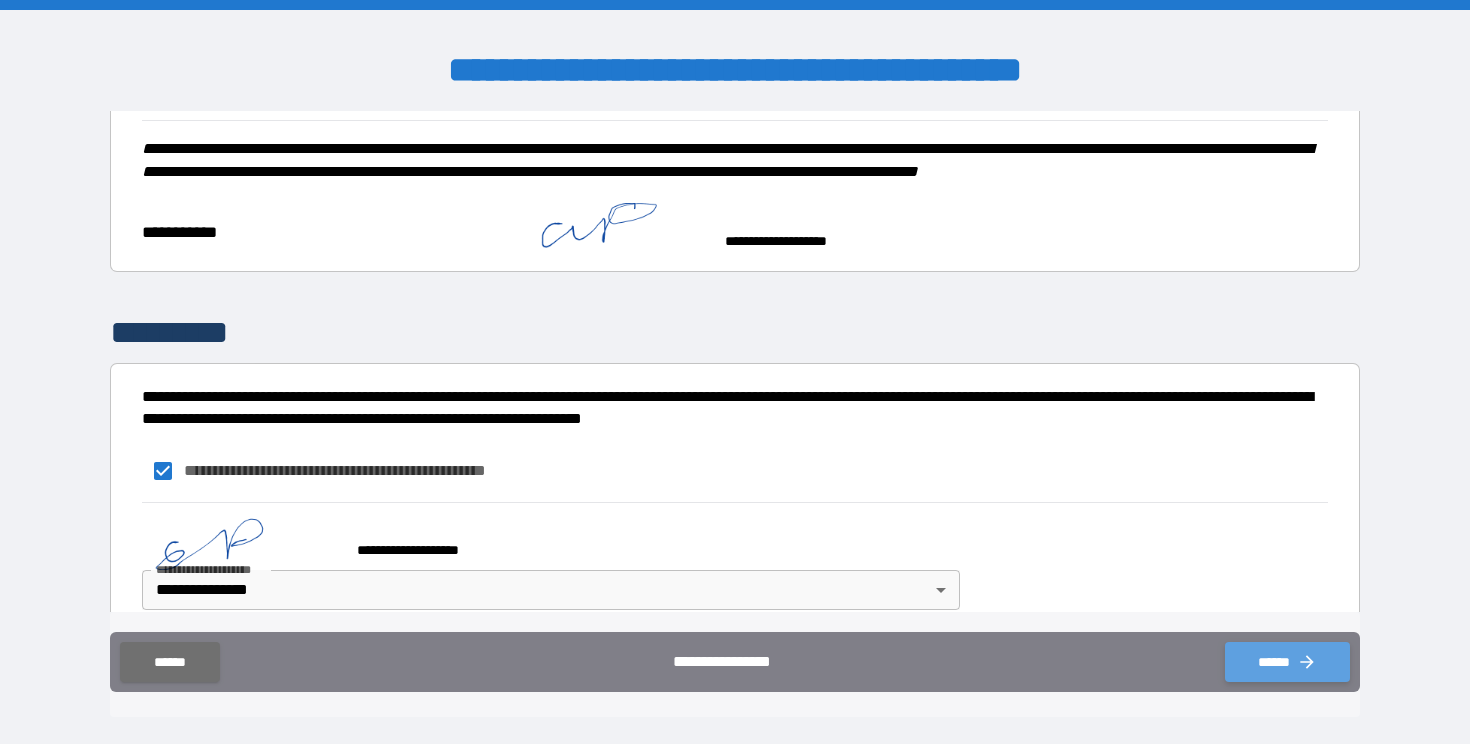 click on "******" at bounding box center [1287, 662] 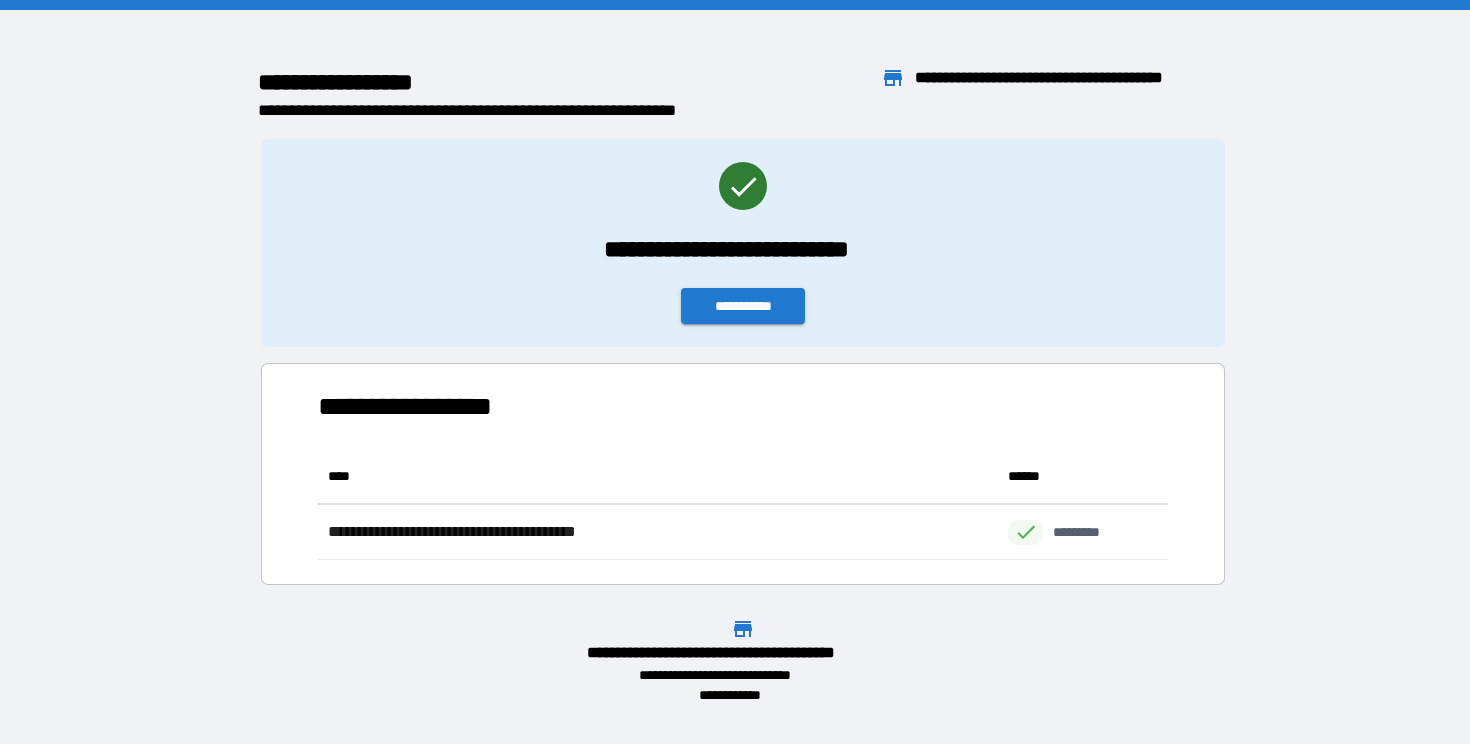 scroll, scrollTop: 1, scrollLeft: 1, axis: both 